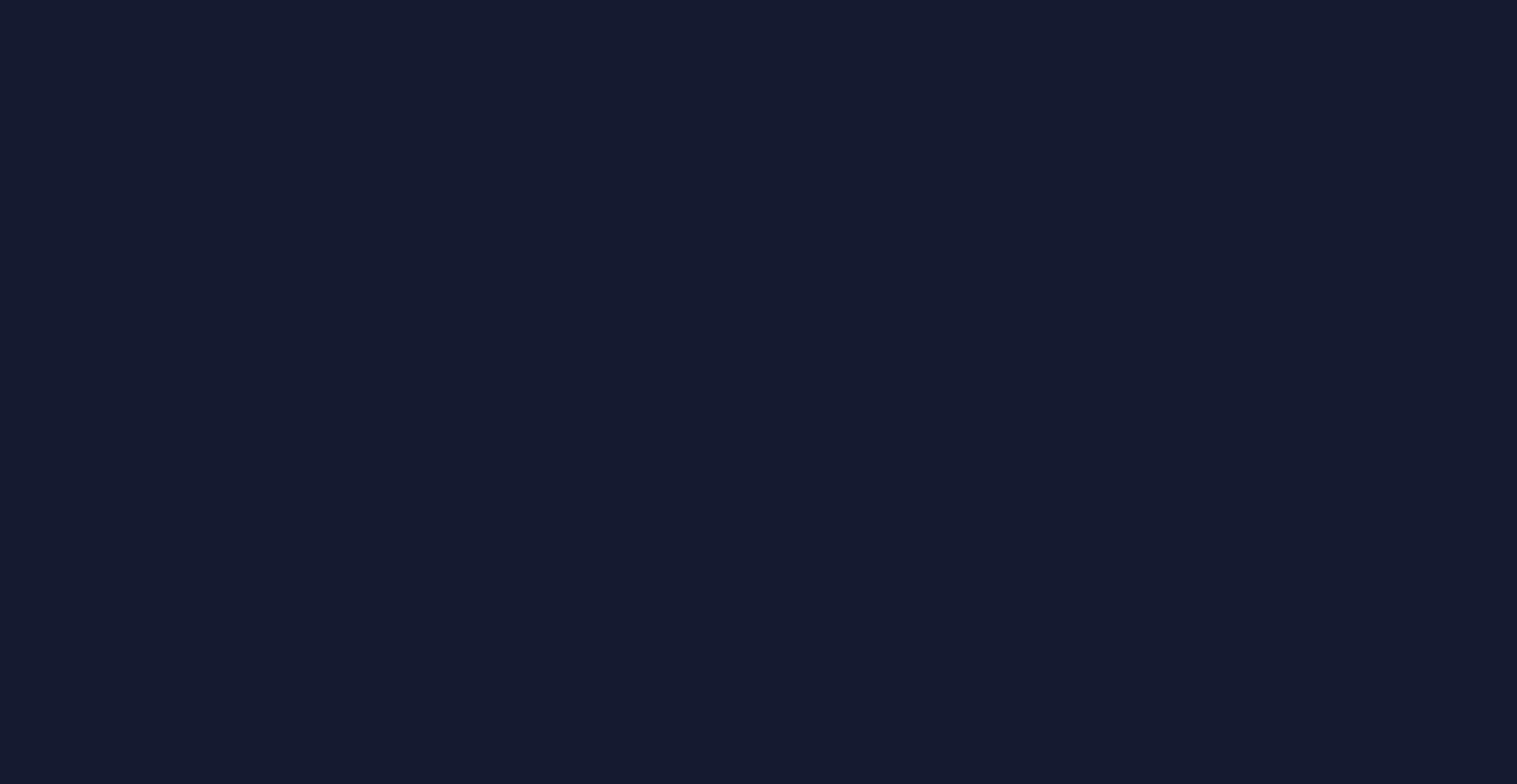 scroll, scrollTop: 0, scrollLeft: 0, axis: both 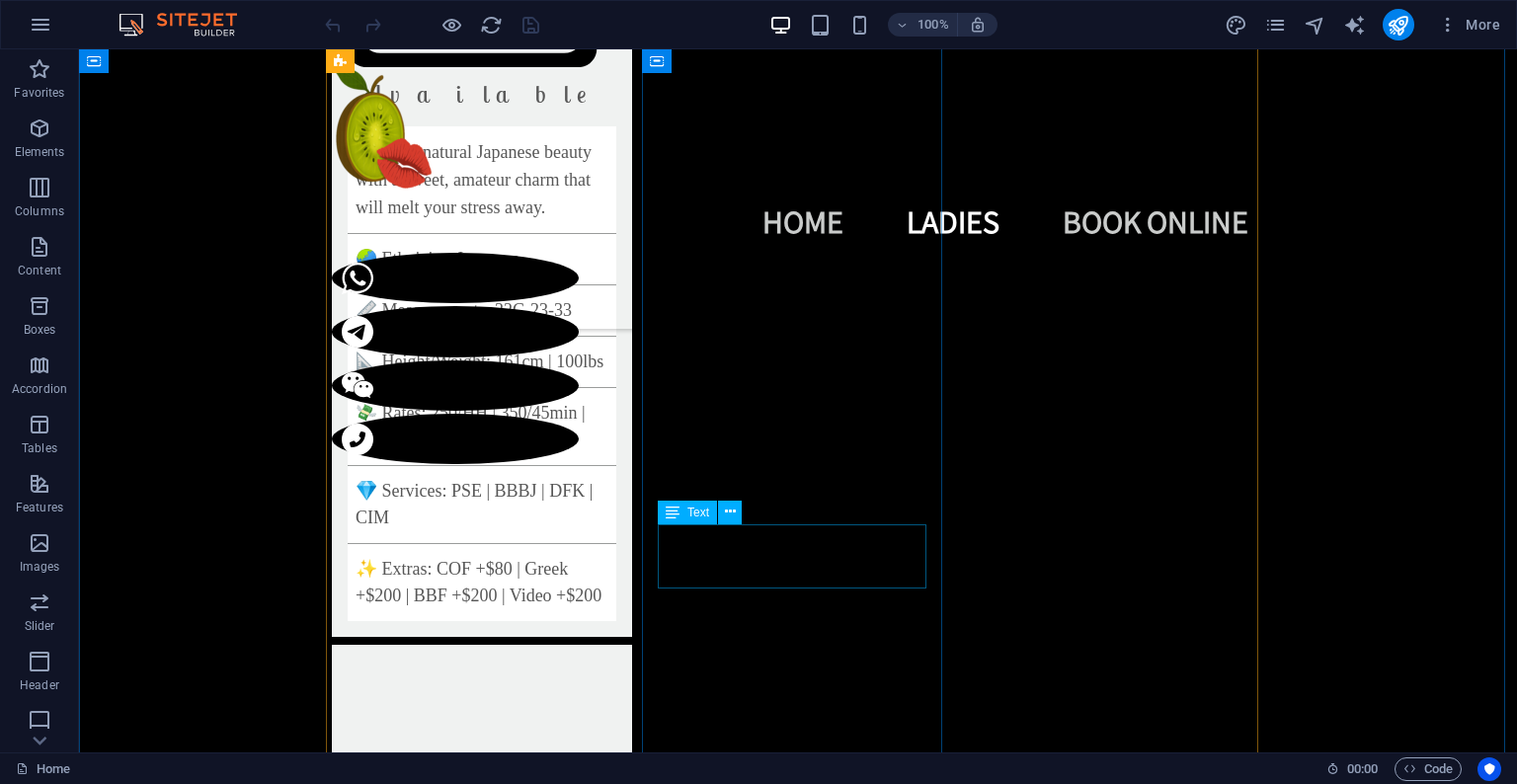 click on "🇨🇳[NAME] Fresh, Slim & Super Sweet" at bounding box center (482, 13838) 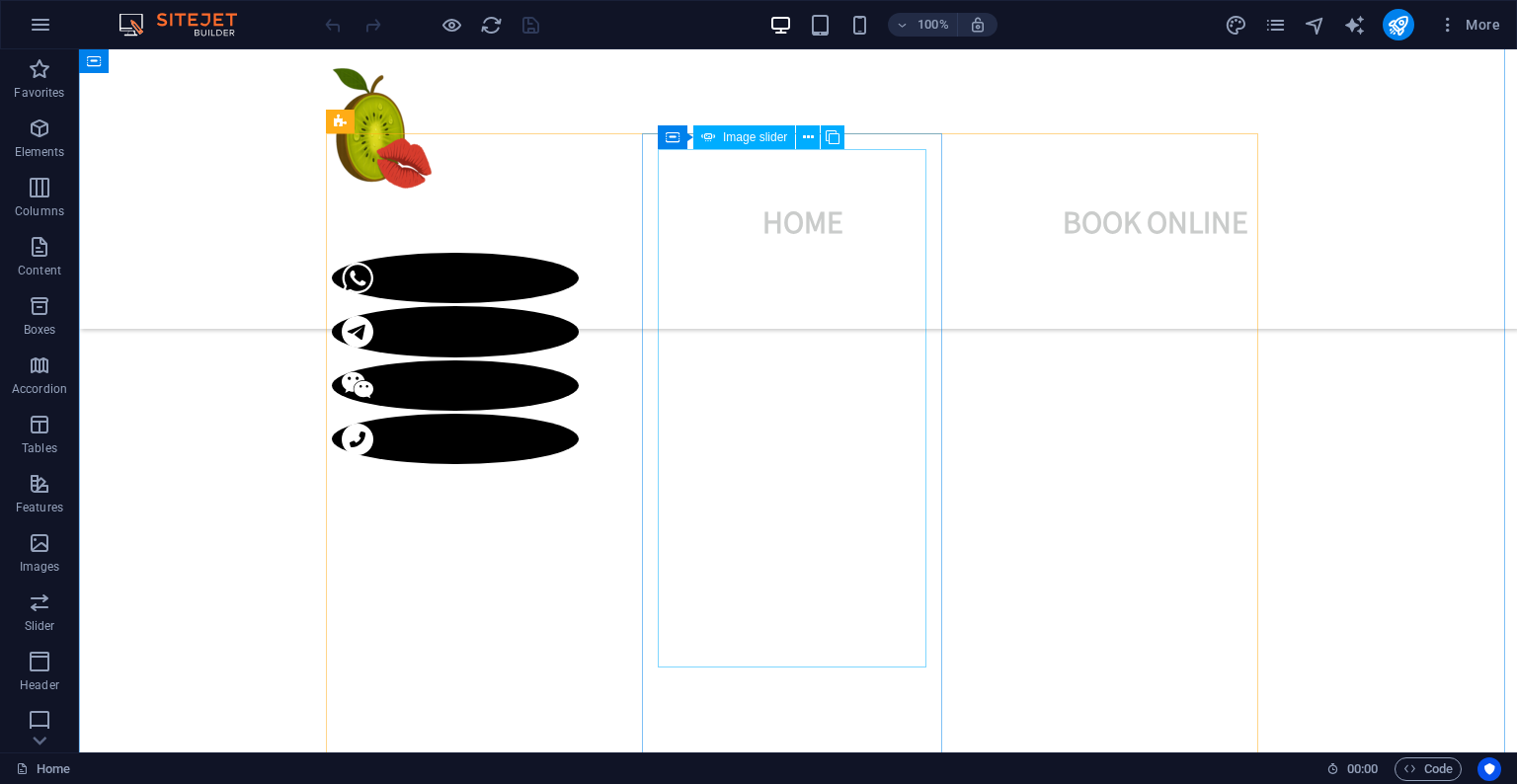 scroll, scrollTop: 1407, scrollLeft: 0, axis: vertical 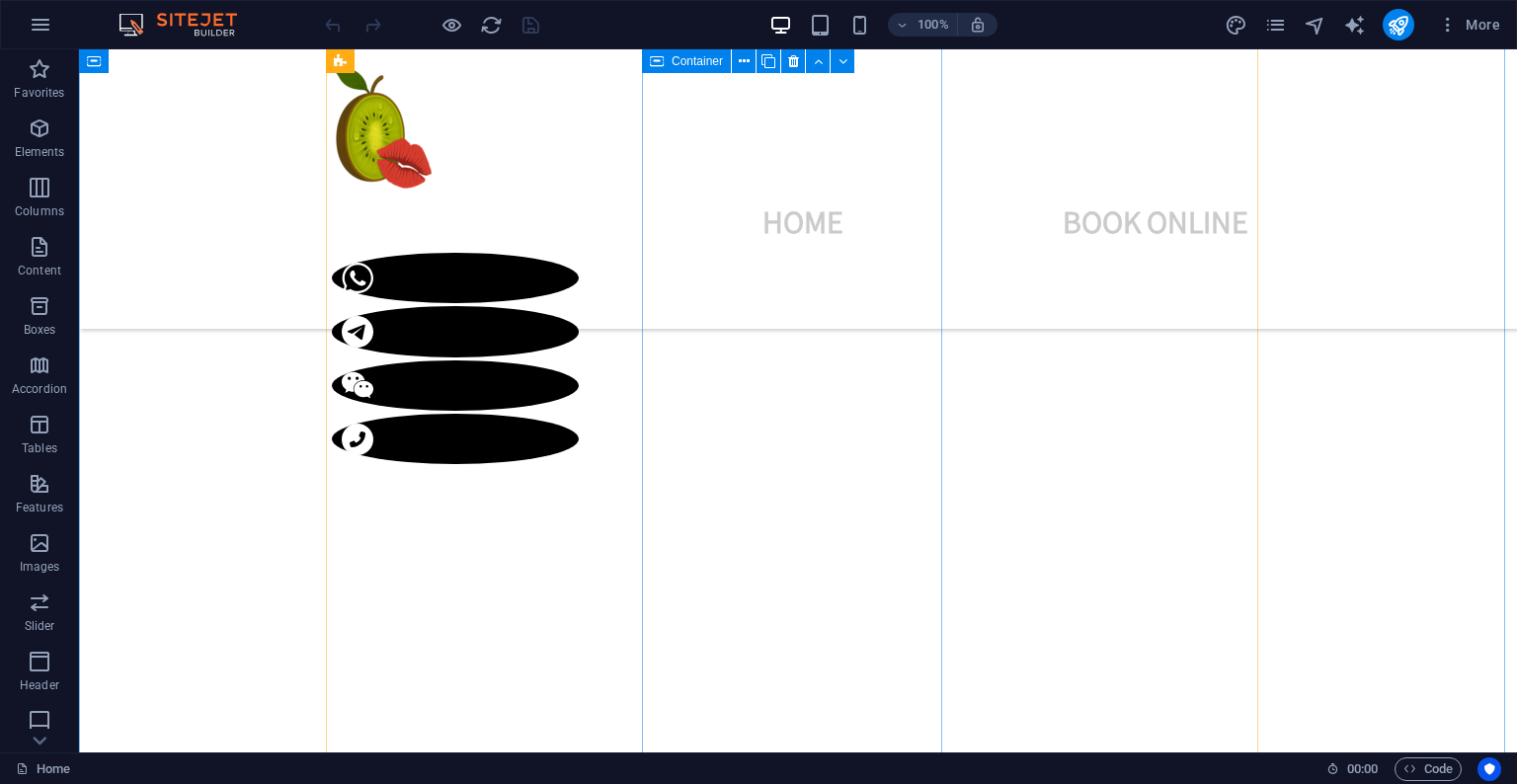 click on "1 2 3 🇯🇵[NAME] Irresistible Charm     Available Pure and natural Japanese beauty with a sweet, amateur charm that will melt your stress away. 🌏 Ethnicity: Japanese 📏 Measurements: 32C-23-33 📐 Height/Weight: 161cm | 100lbs 💸 Rates: 250/HH | 350/45min | 450/HR 💎 Services: PSE | BBBJ | DFK | CIM ✨ Extras: COF +$80 | Greek +$200 | BBF +$200 | Video +$200" at bounding box center [482, 3500] 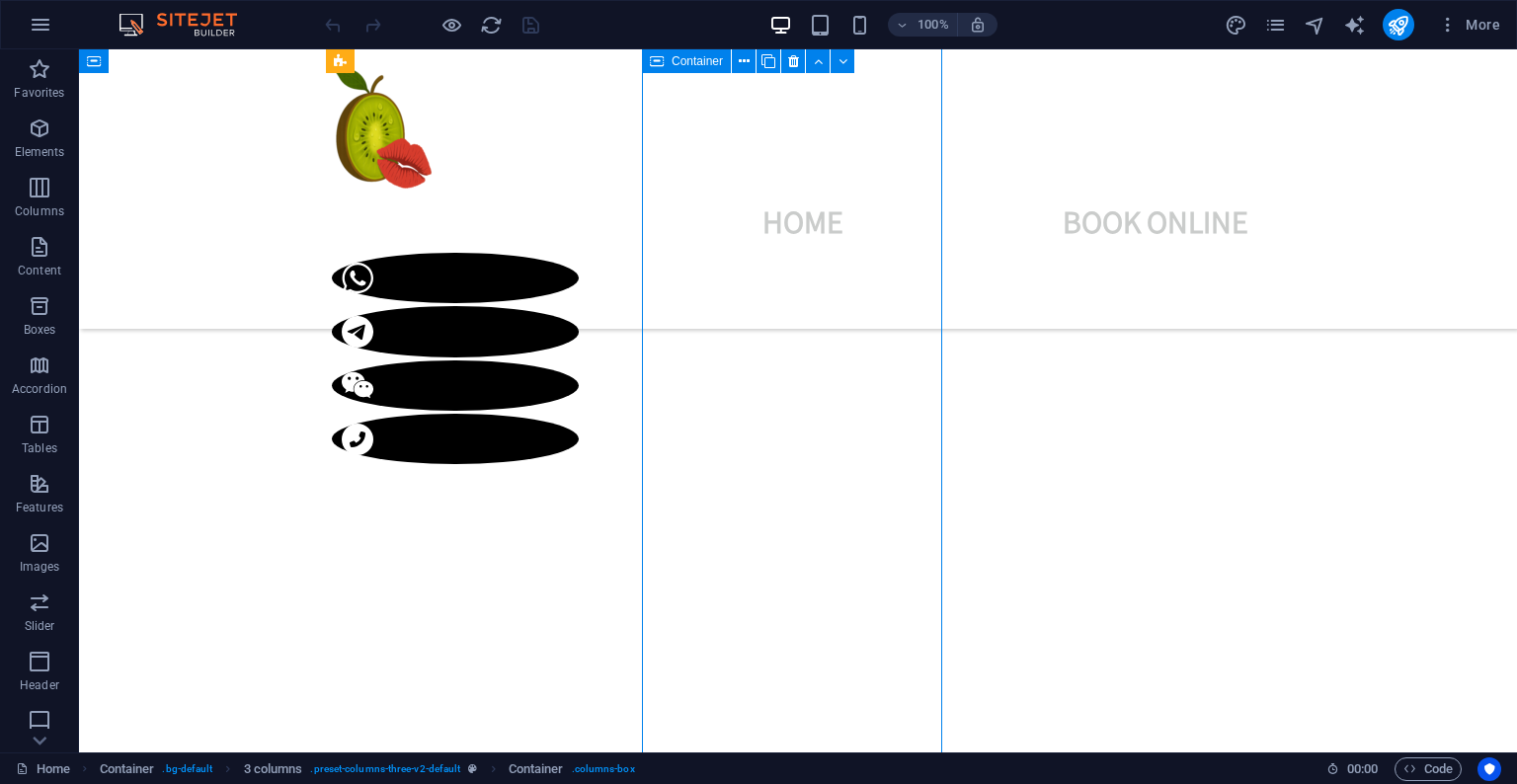 scroll, scrollTop: 1277, scrollLeft: 0, axis: vertical 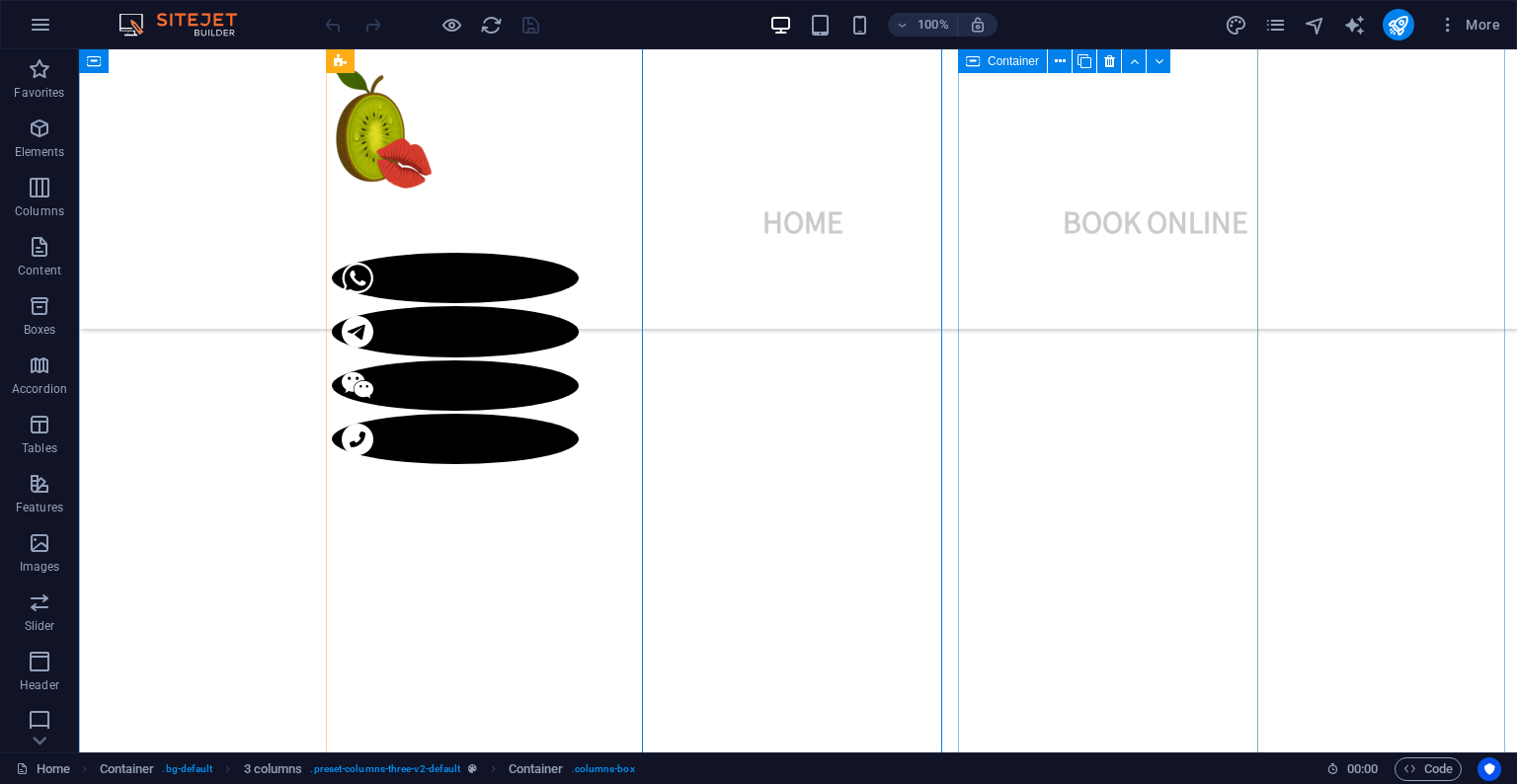 click on "1 2 3 🇻🇳Angela One Week of Pure Bliss     Available - [DAYS] days ONLY Long legs, soft curves, and a D-cup dream. Available for a few days only – book fast. 🌏 Ethnicity: Vietnamese 📏 Measurements: [MEASUREMENTS] 📐 Height/Weight: [HEIGHT]cm | [WEIGHT]lbs 💸 Rates: [RATE]/HH | [RATE]/45min | [RATE]/HR 💎 Services: PSE | BBBJ | DFK | CIM ✨ Extras: CIM +[PRICE] | RIMMING +[PRICE] | COF +[PRICE]" at bounding box center (482, 5165) 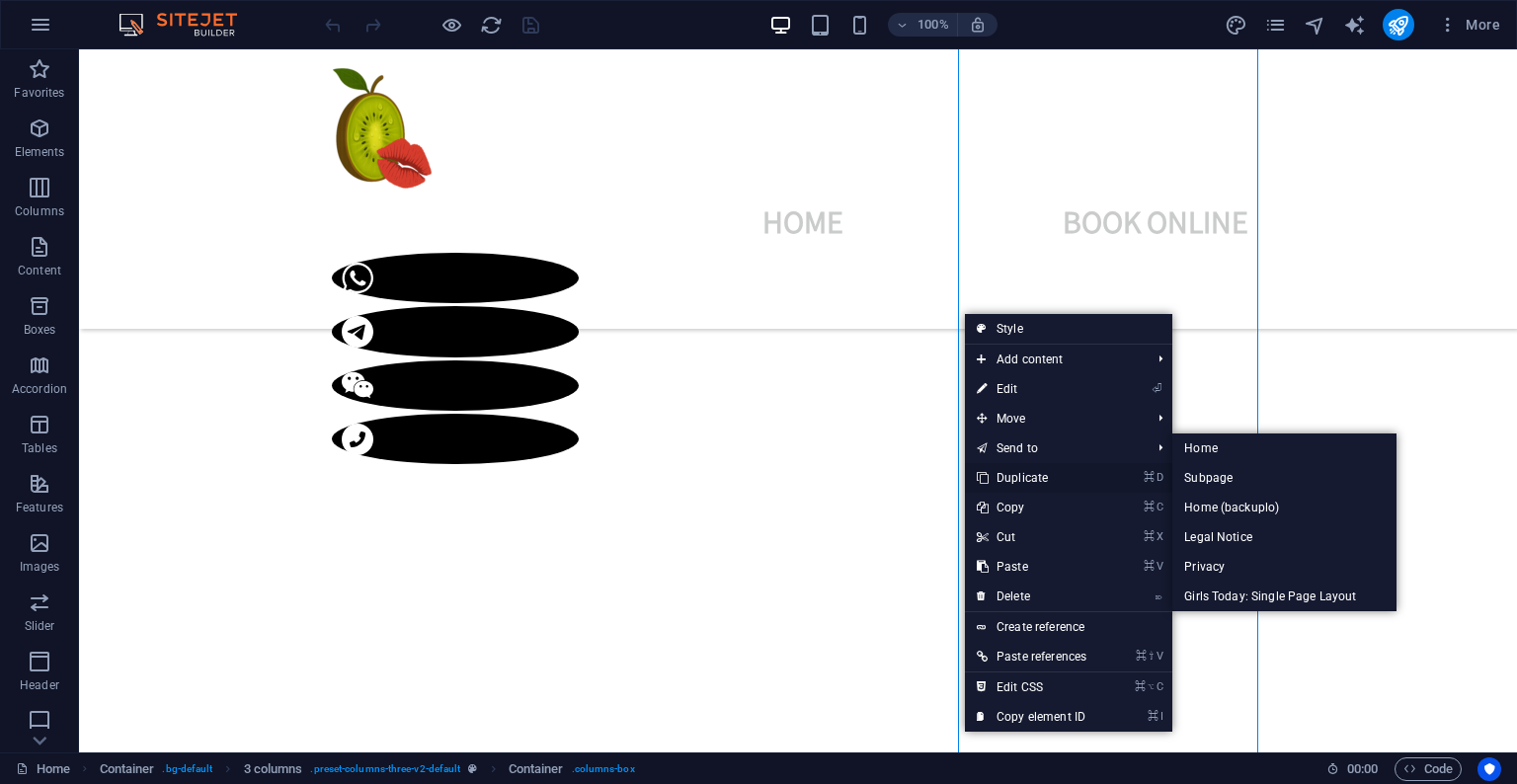 click on "⌘ D  Duplicate" at bounding box center [1031, 478] 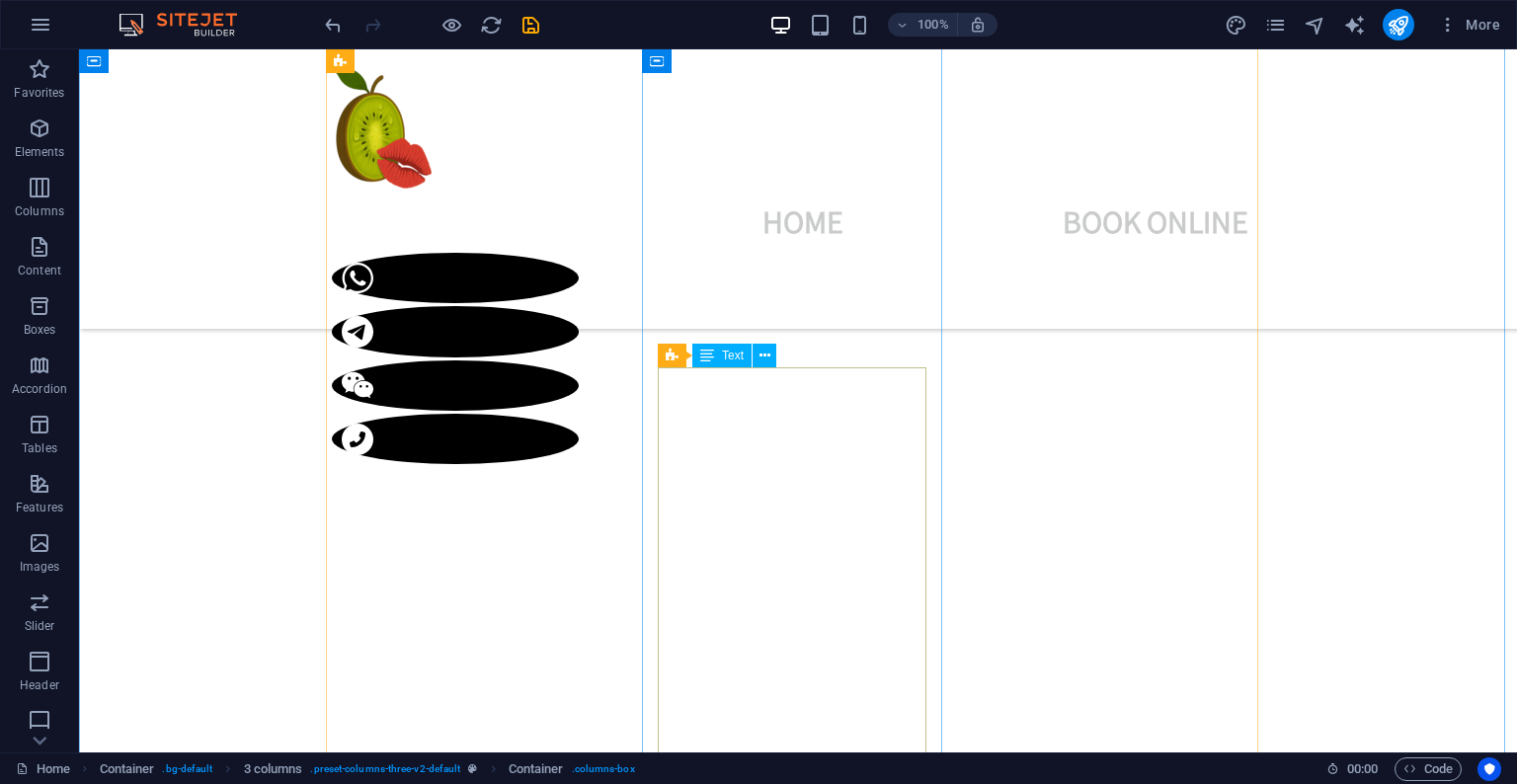 scroll, scrollTop: 841, scrollLeft: 0, axis: vertical 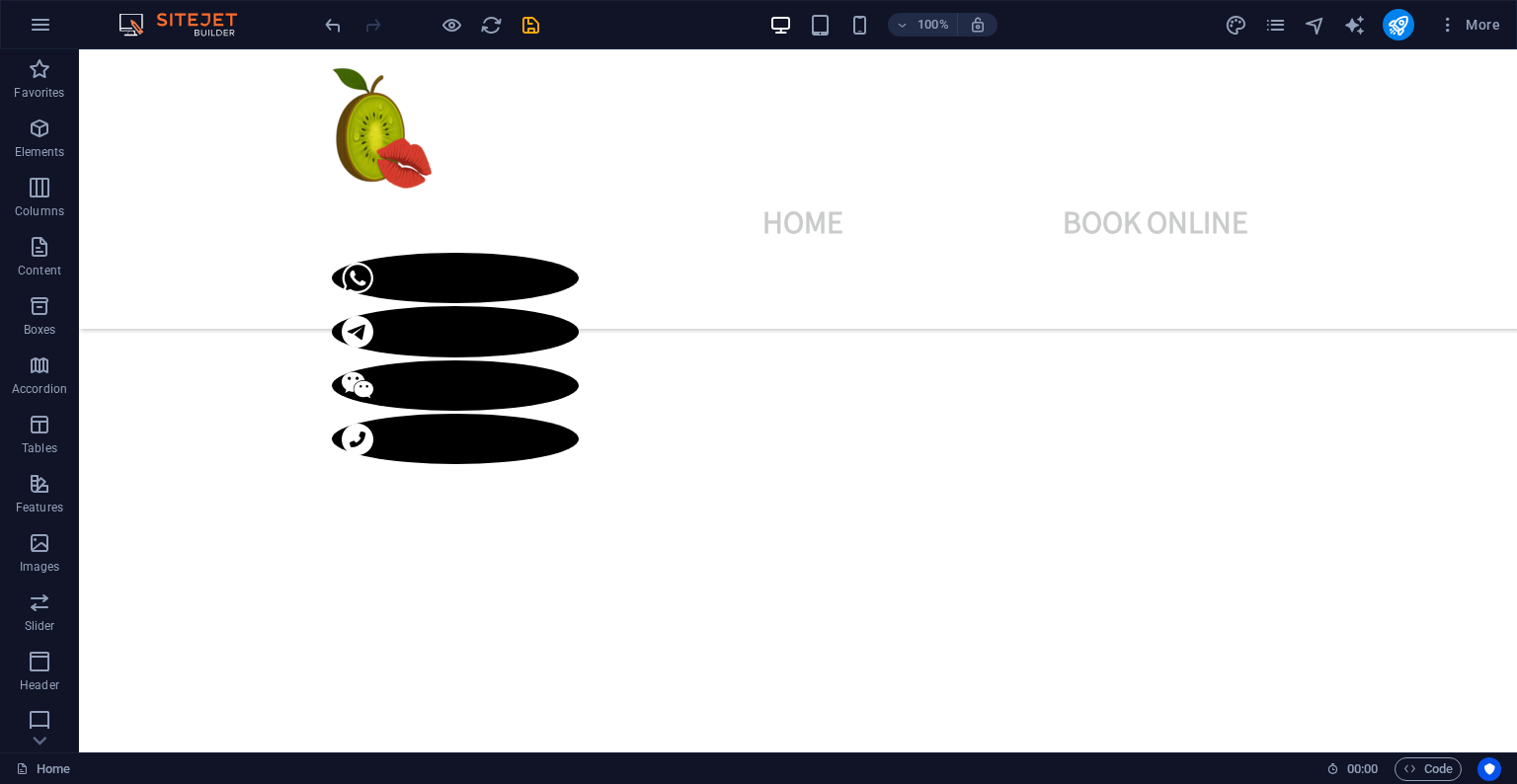 drag, startPoint x: 931, startPoint y: 200, endPoint x: 931, endPoint y: 76, distance: 124 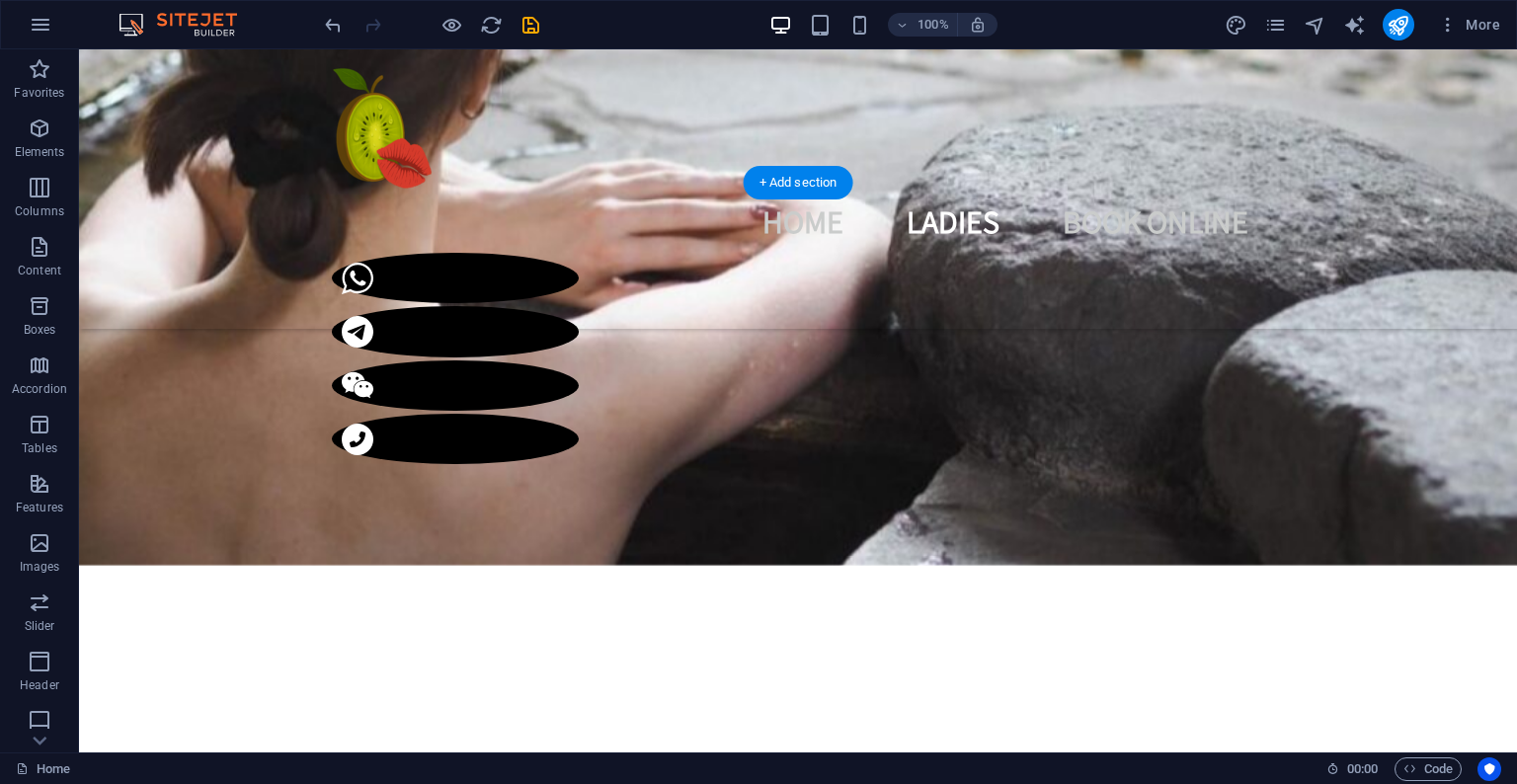 scroll, scrollTop: 639, scrollLeft: 0, axis: vertical 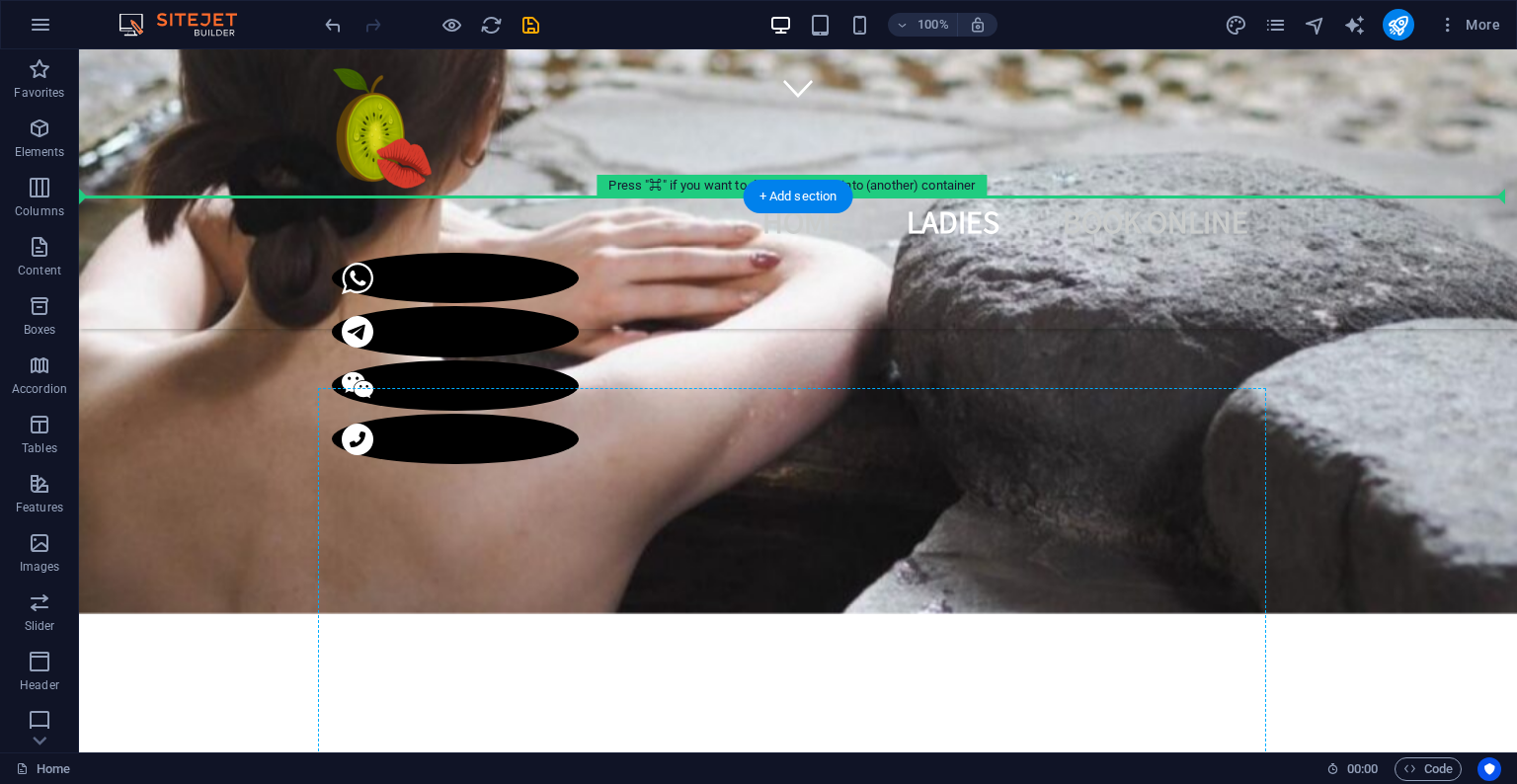 click on "1 2 3 🇯🇵[NAME] Irresistible Charm     Available Pure and natural Japanese beauty with a sweet, amateur charm that will melt your stress away. 🌏 Ethnicity: Japanese 📏 Measurements: 32C-23-33 📐 Height/Weight: 161cm | 100lbs 💸 Rates: 250/HH | 350/45min | 450/HR 💎 Services: PSE | BBBJ | DFK | CIM ✨ Extras: COF +$80 | Greek +$200 | BBF +$200 | Video +$200" at bounding box center (482, 4269) 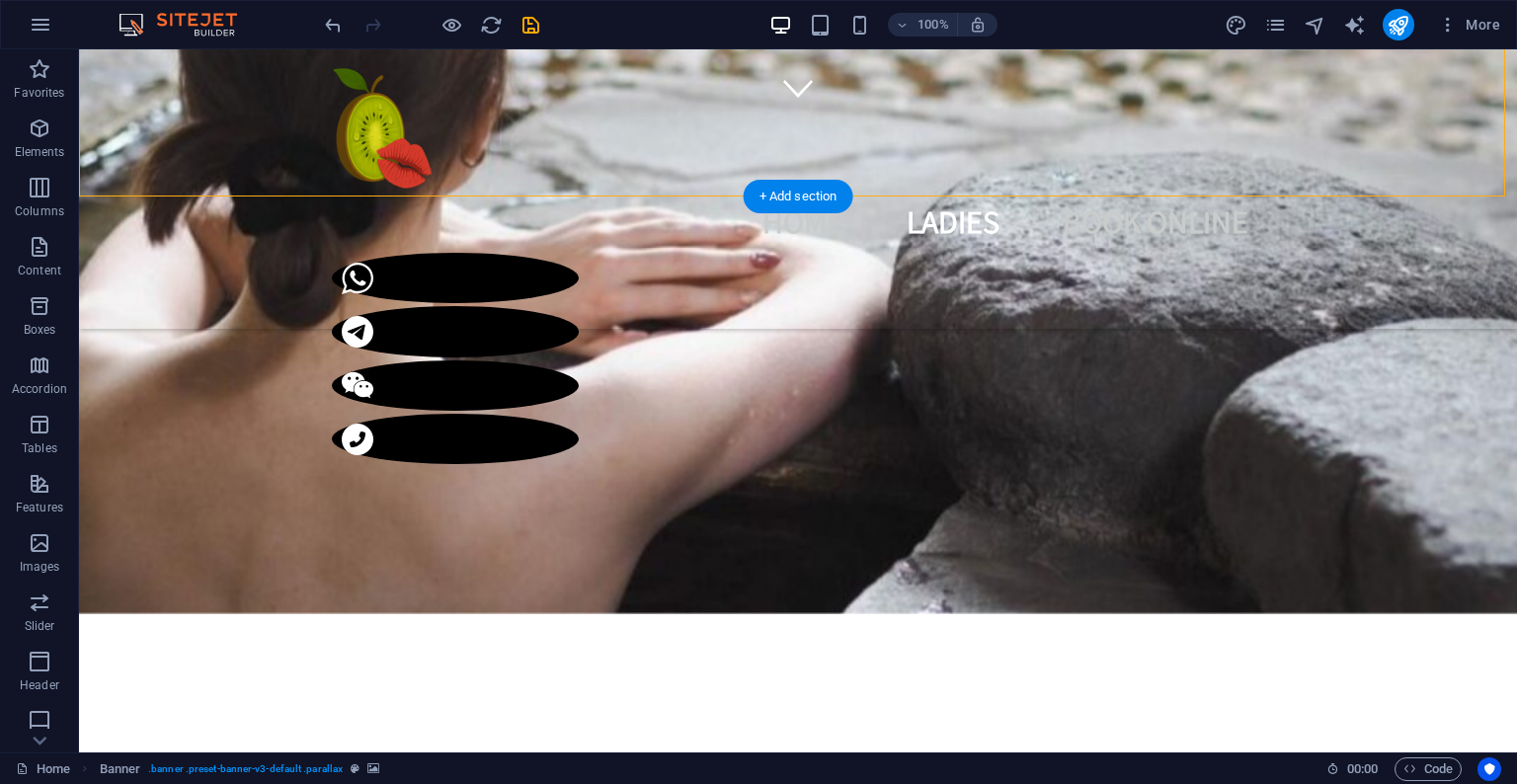 click on "1 2 3 🇯🇵[NAME] Irresistible Charm     Available Pure and natural Japanese beauty with a sweet, amateur charm that will melt your stress away. 🌏 Ethnicity: Japanese 📏 Measurements: 32C-23-33 📐 Height/Weight: 161cm | 100lbs 💸 Rates: 250/HH | 350/45min | 450/HR 💎 Services: PSE | BBBJ | DFK | CIM ✨ Extras: COF +$80 | Greek +$200 | BBF +$200 | Video +$200" at bounding box center [482, 4269] 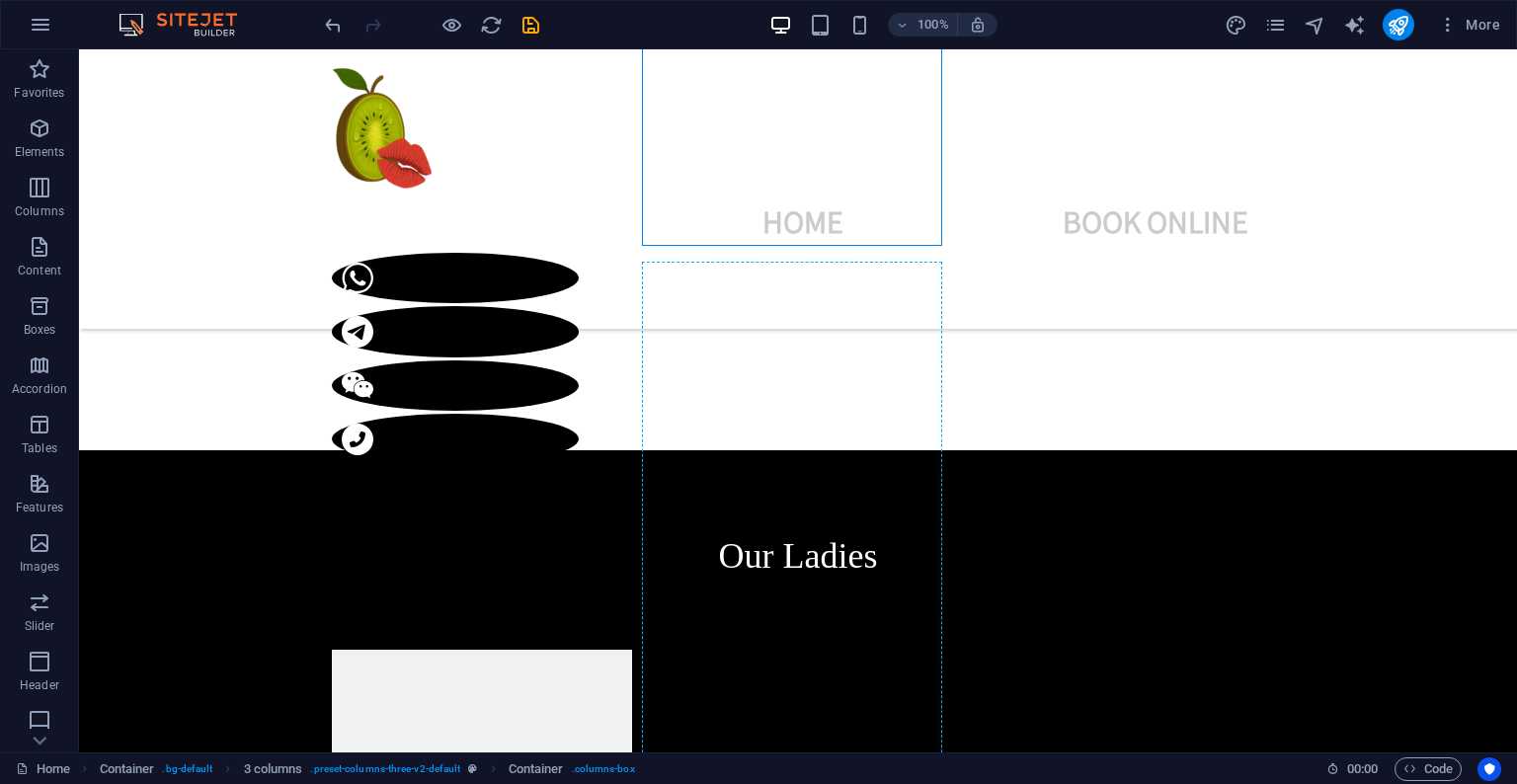 scroll, scrollTop: 2079, scrollLeft: 0, axis: vertical 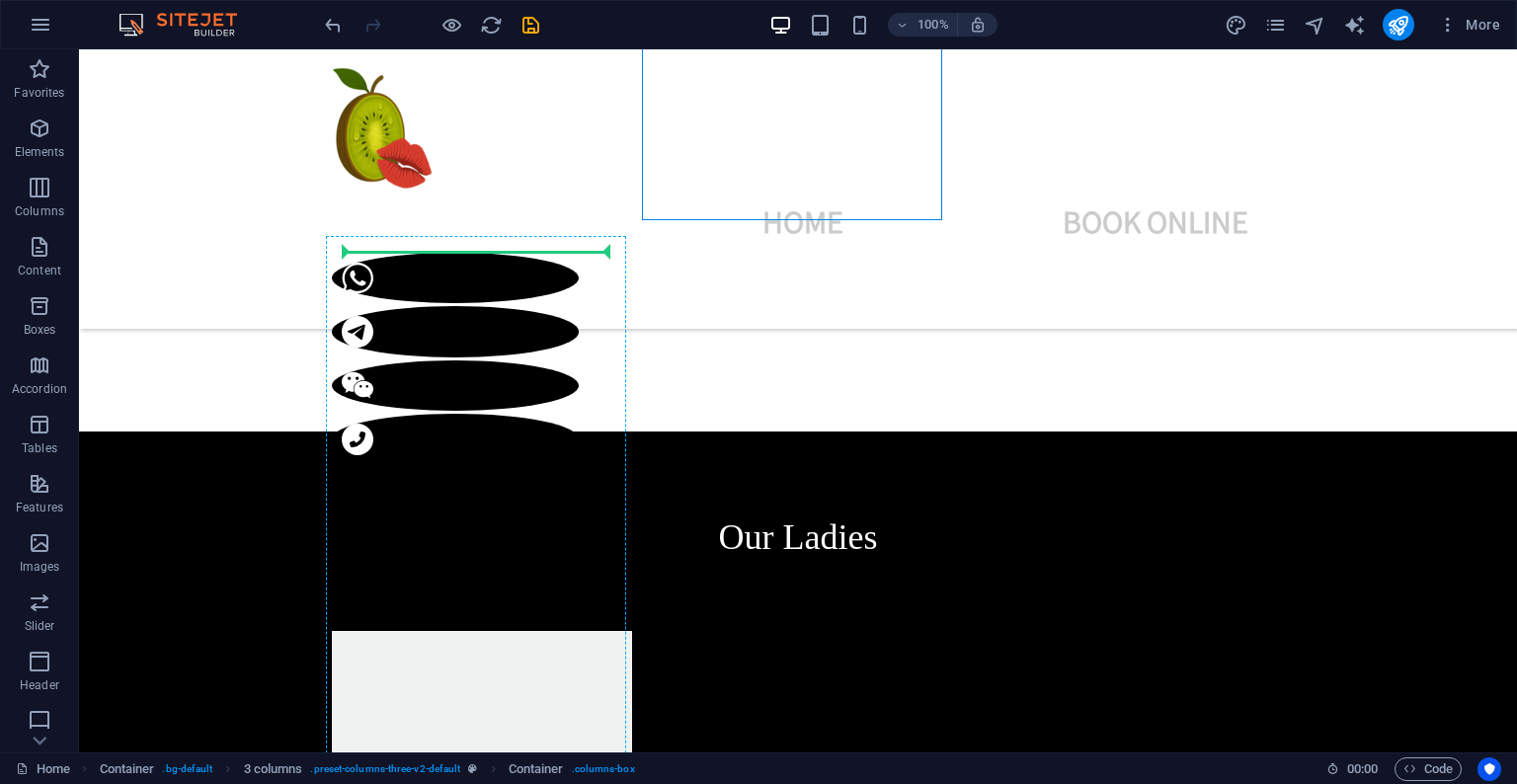 drag, startPoint x: 935, startPoint y: 405, endPoint x: 543, endPoint y: 251, distance: 421.1651 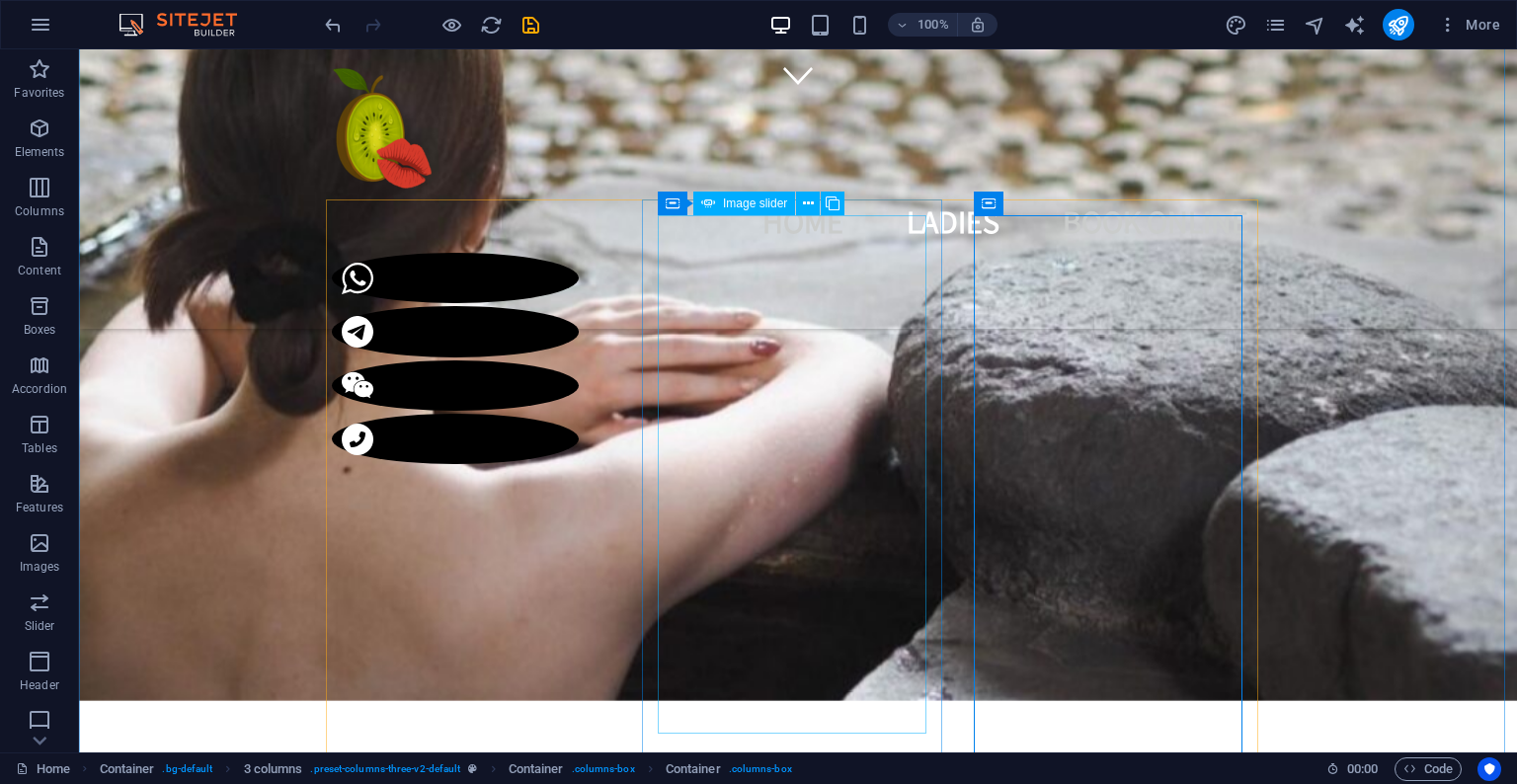 scroll, scrollTop: 834, scrollLeft: 0, axis: vertical 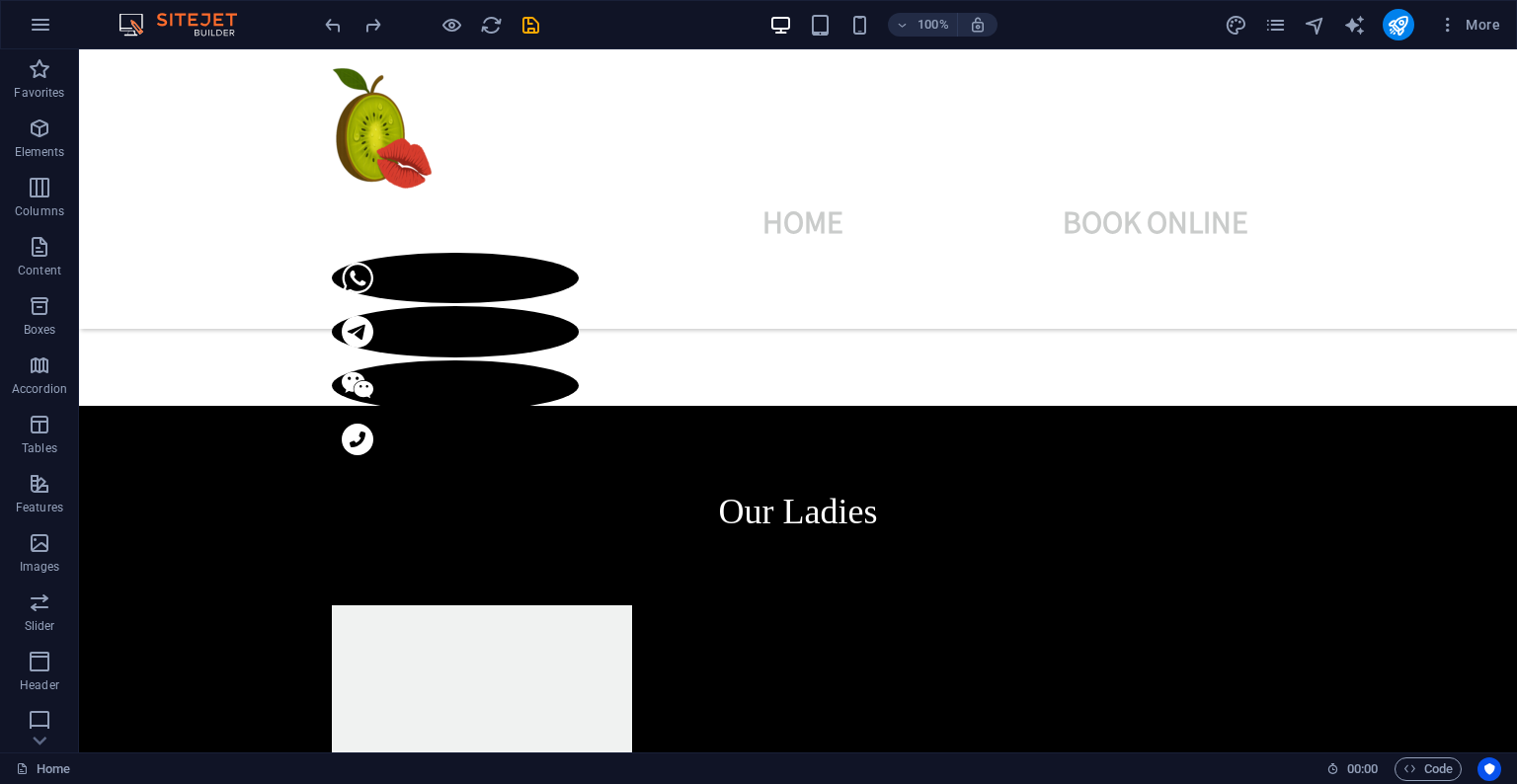 drag, startPoint x: 931, startPoint y: 208, endPoint x: 644, endPoint y: 216, distance: 287.11148 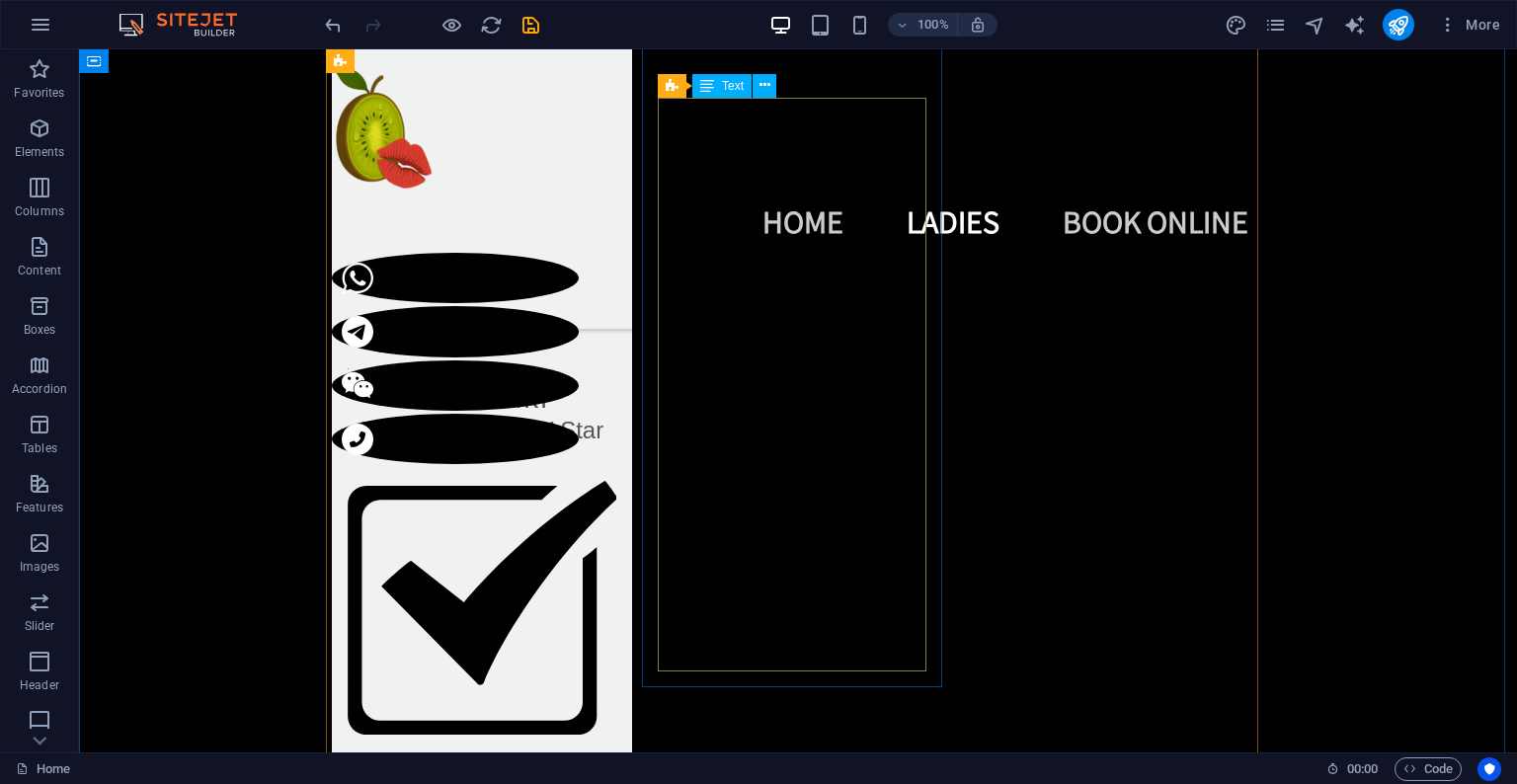 scroll, scrollTop: 3370, scrollLeft: 0, axis: vertical 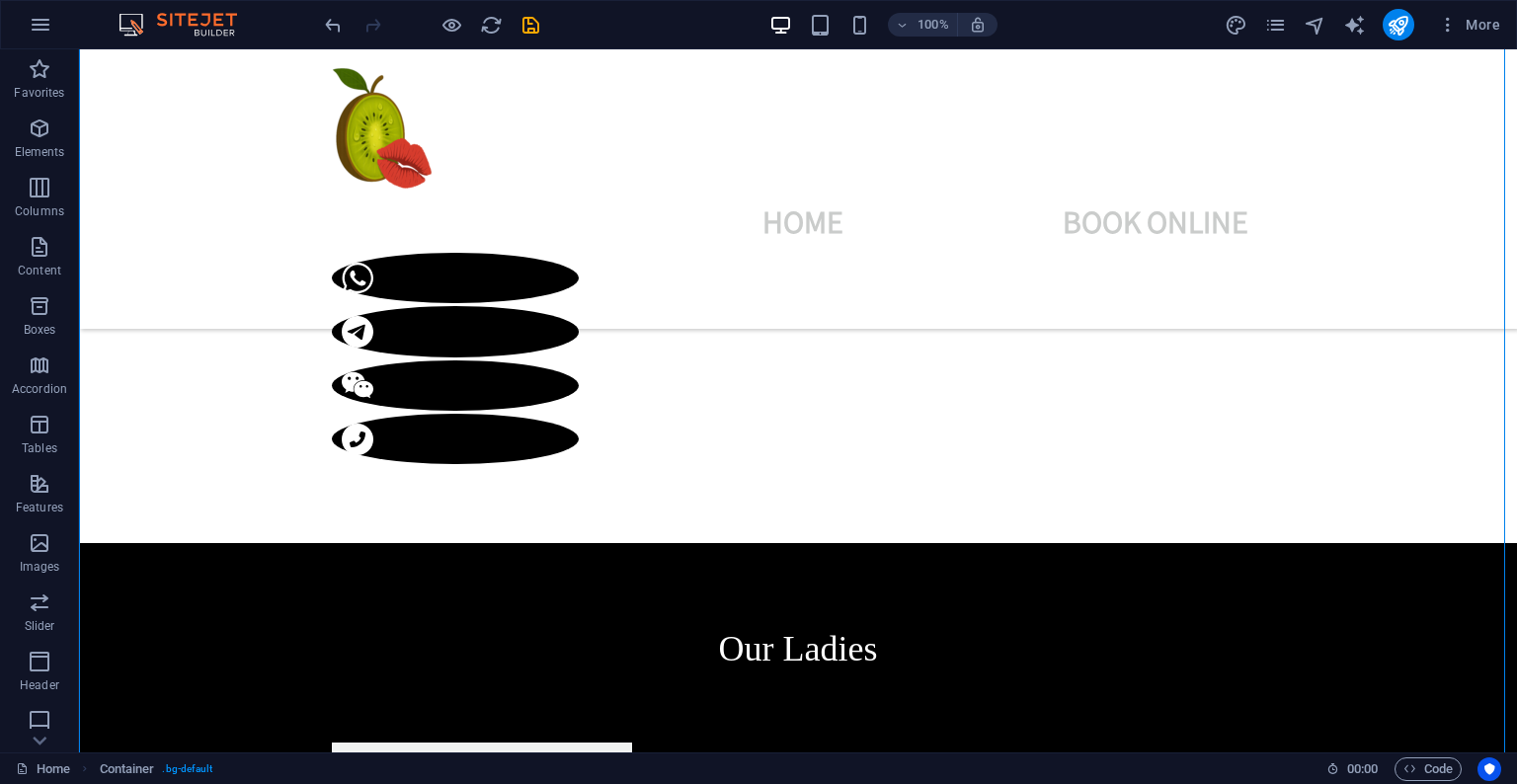 drag, startPoint x: 616, startPoint y: 214, endPoint x: 499, endPoint y: 404, distance: 223.13449 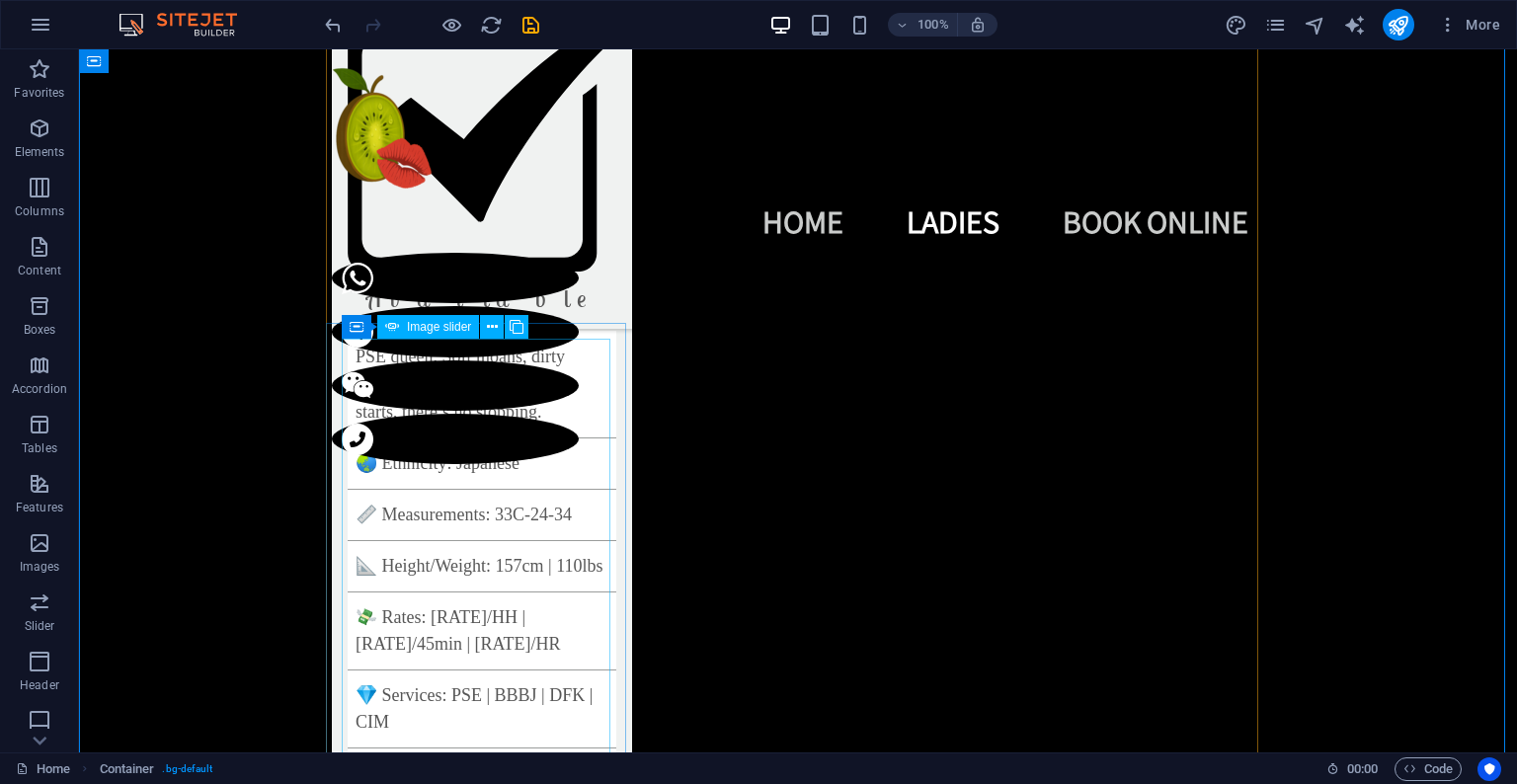 scroll, scrollTop: 3341, scrollLeft: 0, axis: vertical 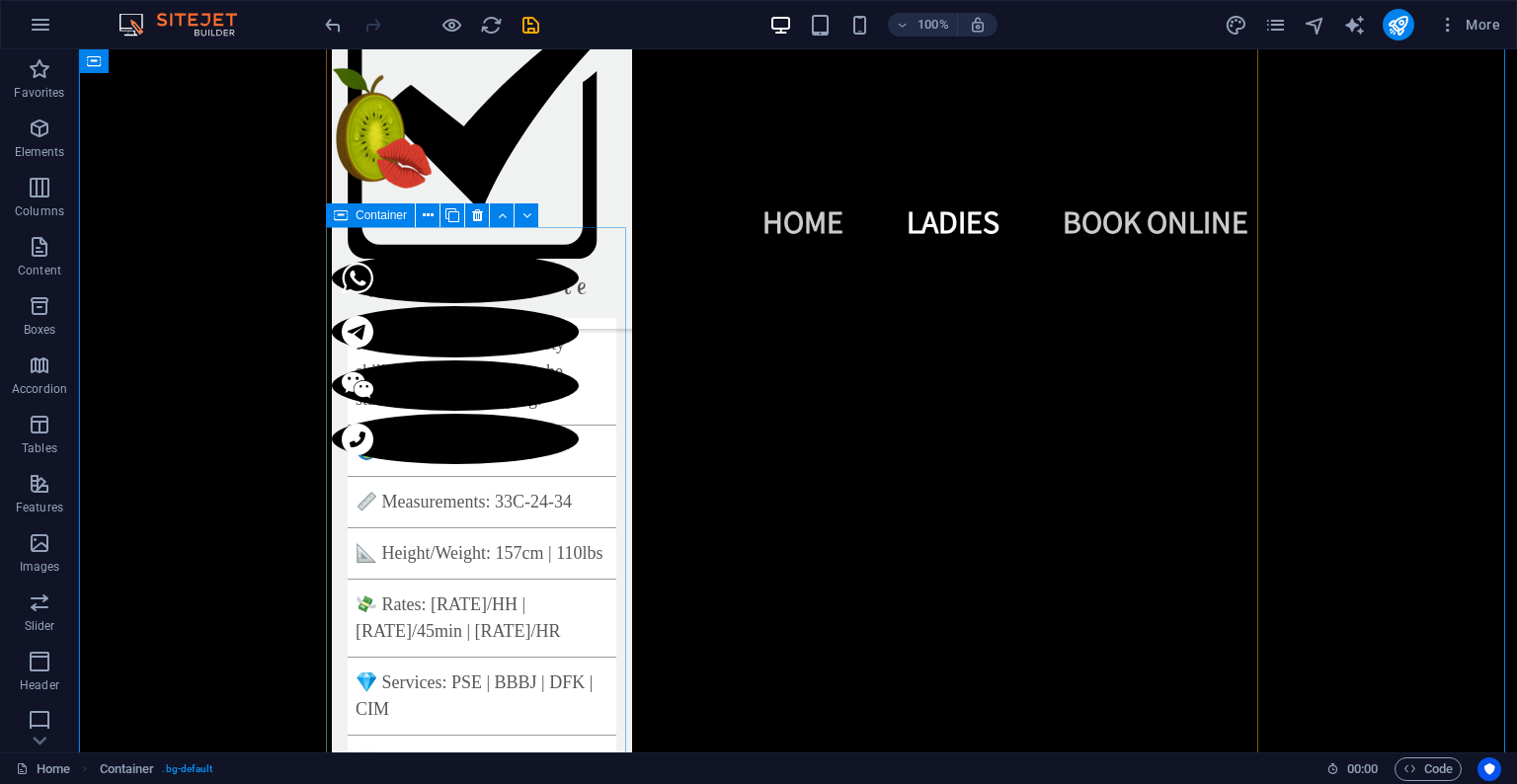 click on "1 2 🇰🇷 🇻🇳 Hana Exotic Beauty     Available - [WEEKS] week ONLY A rare mix of Korean elegance and Vietnamese charm. Smooth skin, irresistible curves, and a personality that makes you melt. 🌏 Ethnicity: Korean-Vietnamese 📏 Measurements: [MEASUREMENTS] 📐 Height/Weight: [HEIGHT]cm | [WEIGHT]lbs 💸 Rates: [RATE]/HH | [RATE]/45min | [RATE]/HR 💎 Services: PSE | BBBJ | DFK | CIM ✨ Extras: CIM +[PRICE] | RIMMING +[PRICE] | COF +[PRICE]" at bounding box center [482, 9370] 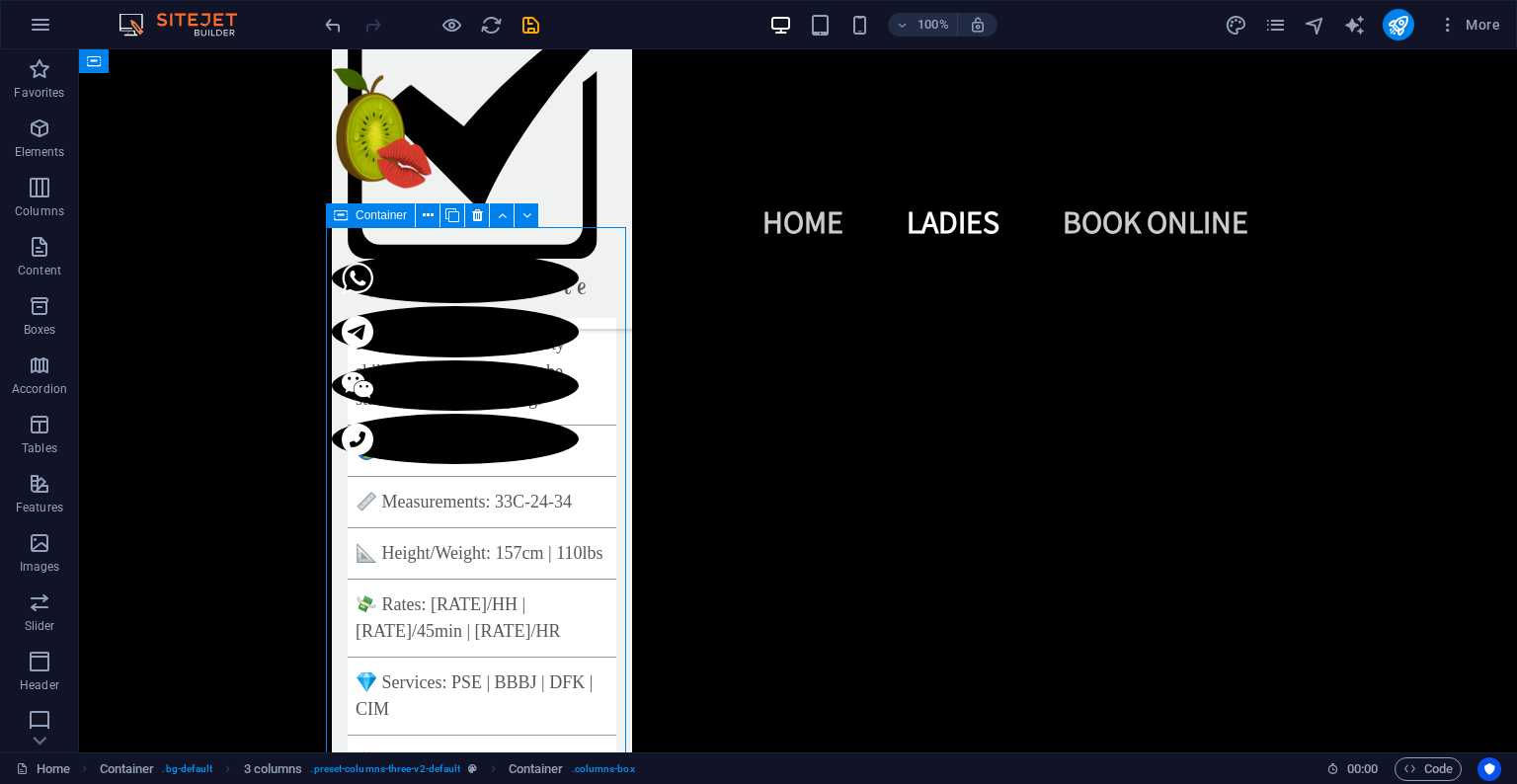 click on "1 2 🇰🇷 🇻🇳 Hana Exotic Beauty     Available - [WEEKS] week ONLY A rare mix of Korean elegance and Vietnamese charm. Smooth skin, irresistible curves, and a personality that makes you melt. 🌏 Ethnicity: Korean-Vietnamese 📏 Measurements: [MEASUREMENTS] 📐 Height/Weight: [HEIGHT]cm | [WEIGHT]lbs 💸 Rates: [RATE]/HH | [RATE]/45min | [RATE]/HR 💎 Services: PSE | BBBJ | DFK | CIM ✨ Extras: CIM +[PRICE] | RIMMING +[PRICE] | COF +[PRICE]" at bounding box center [482, 9370] 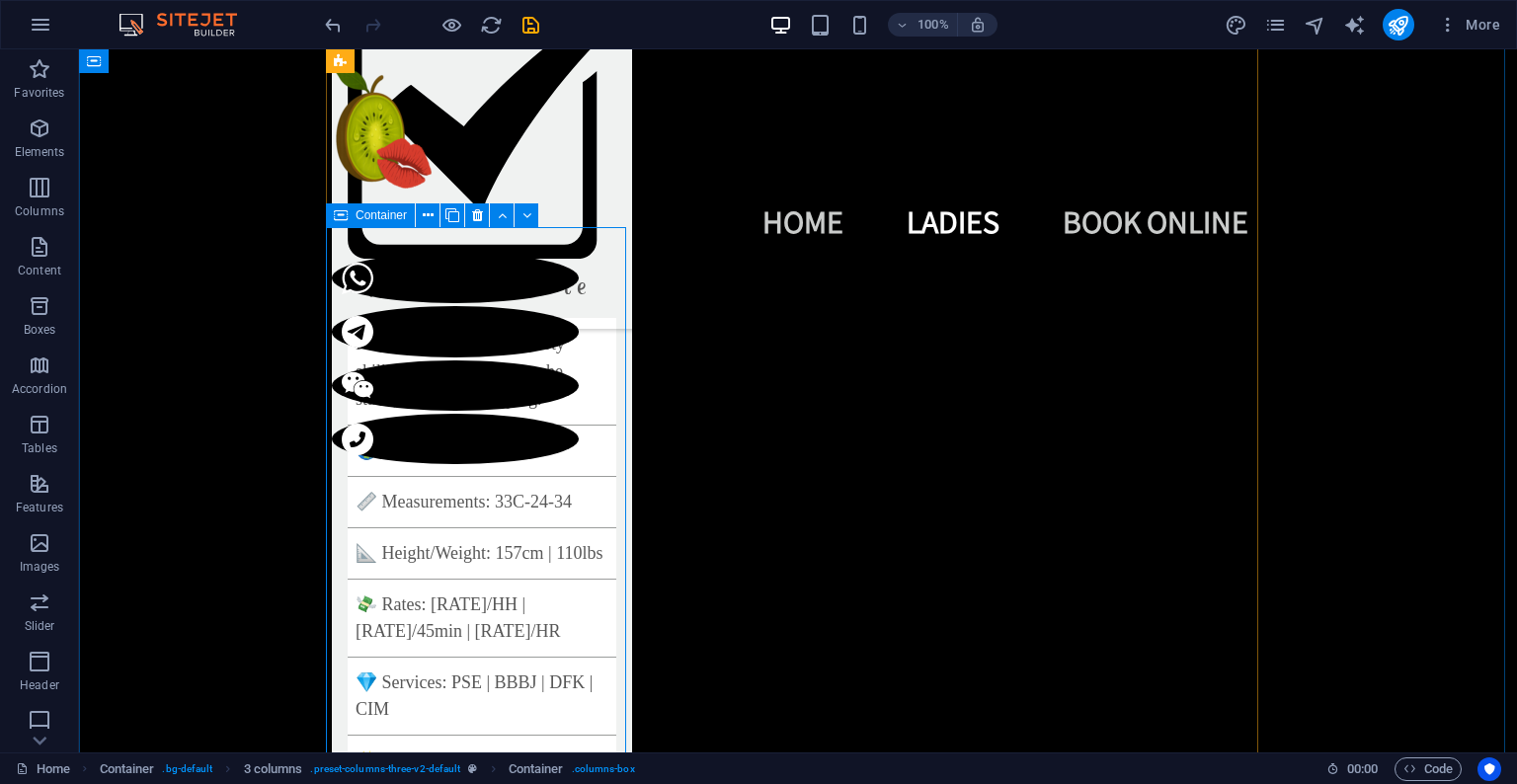 click on "1 2 🇰🇷 🇻🇳 Hana Exotic Beauty     Available - [WEEKS] week ONLY A rare mix of Korean elegance and Vietnamese charm. Smooth skin, irresistible curves, and a personality that makes you melt. 🌏 Ethnicity: Korean-Vietnamese 📏 Measurements: [MEASUREMENTS] 📐 Height/Weight: [HEIGHT]cm | [WEIGHT]lbs 💸 Rates: [RATE]/HH | [RATE]/45min | [RATE]/HR 💎 Services: PSE | BBBJ | DFK | CIM ✨ Extras: CIM +[PRICE] | RIMMING +[PRICE] | COF +[PRICE]" at bounding box center [482, 9370] 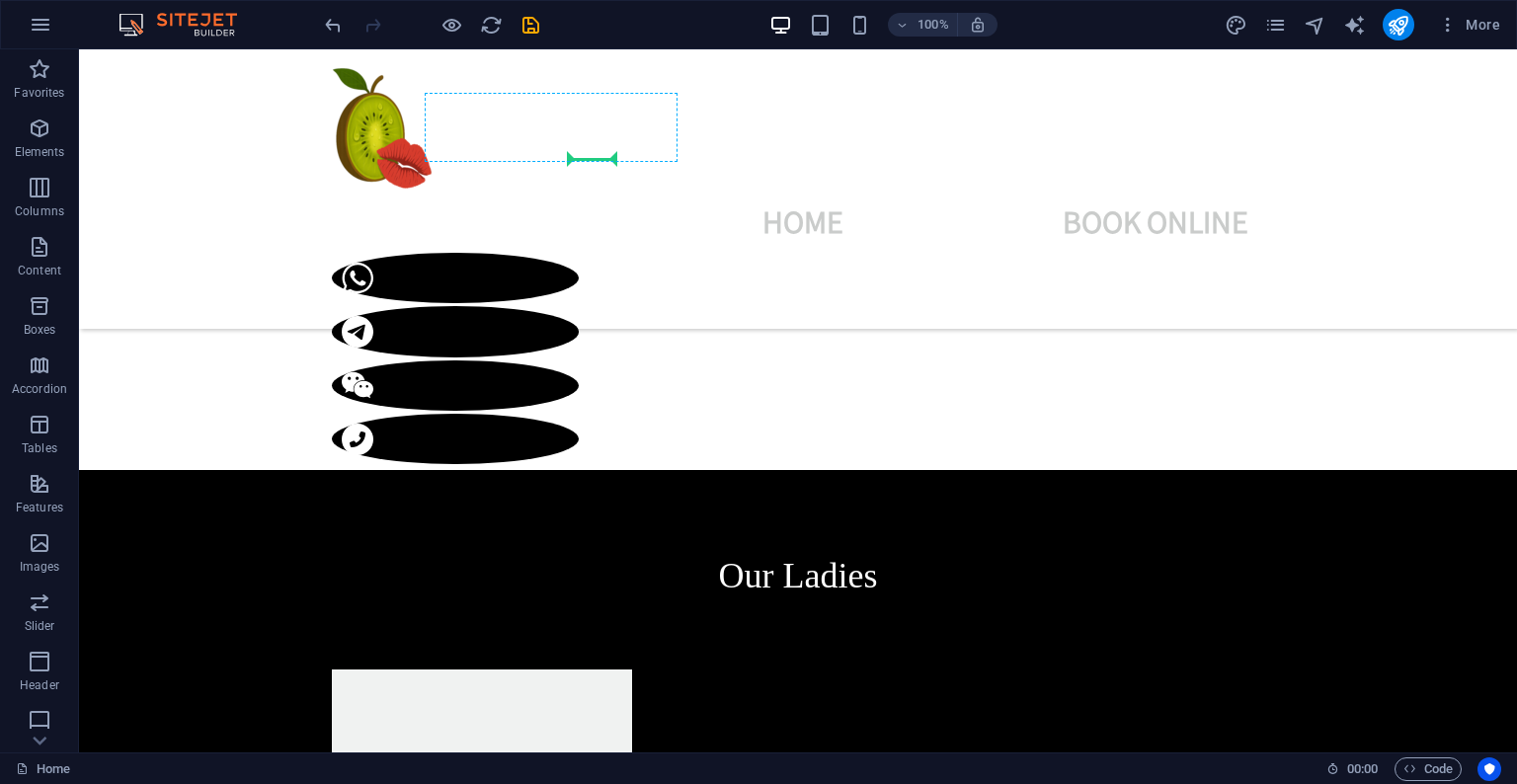 scroll, scrollTop: 2036, scrollLeft: 0, axis: vertical 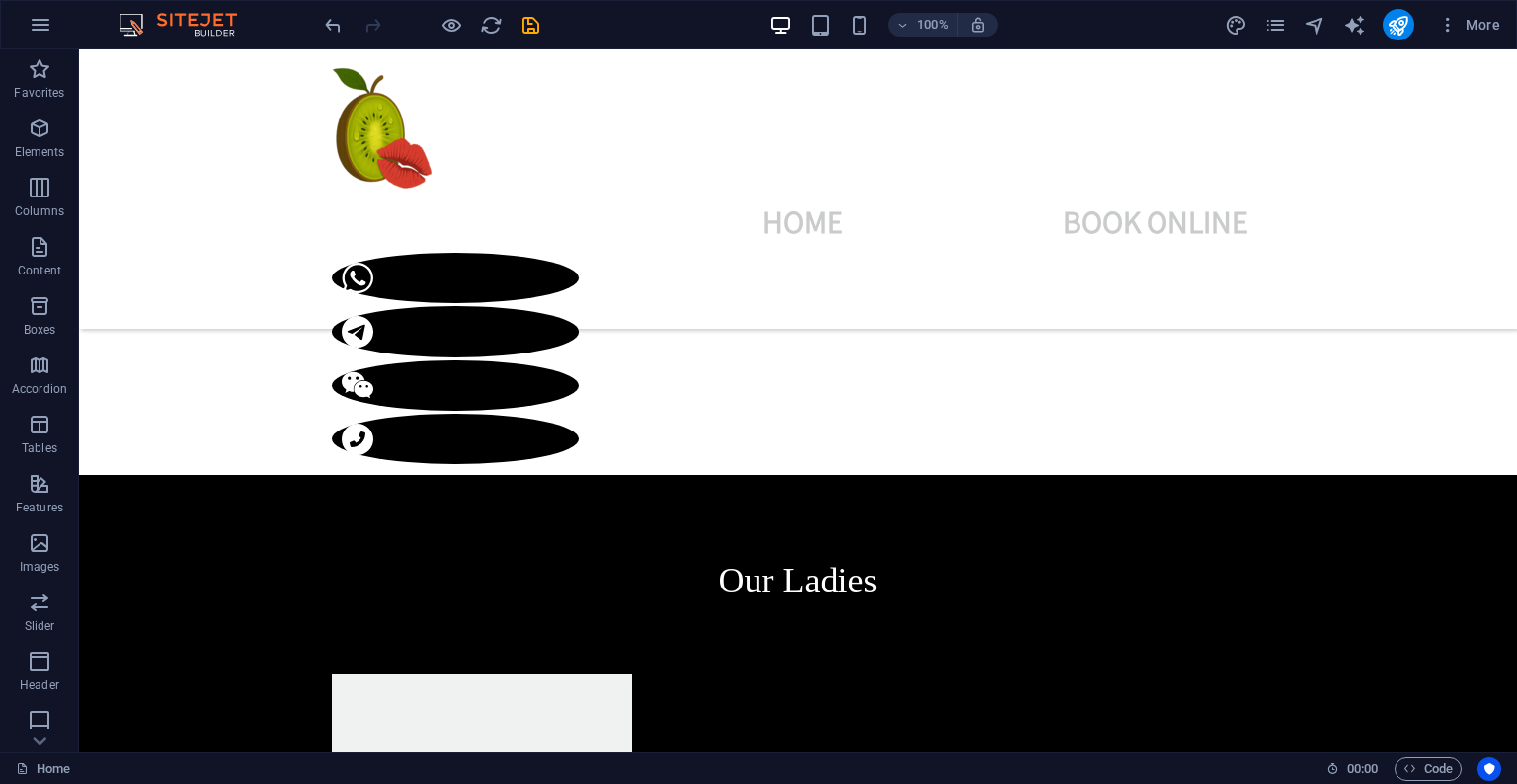 drag, startPoint x: 616, startPoint y: 236, endPoint x: 576, endPoint y: 265, distance: 49.406477 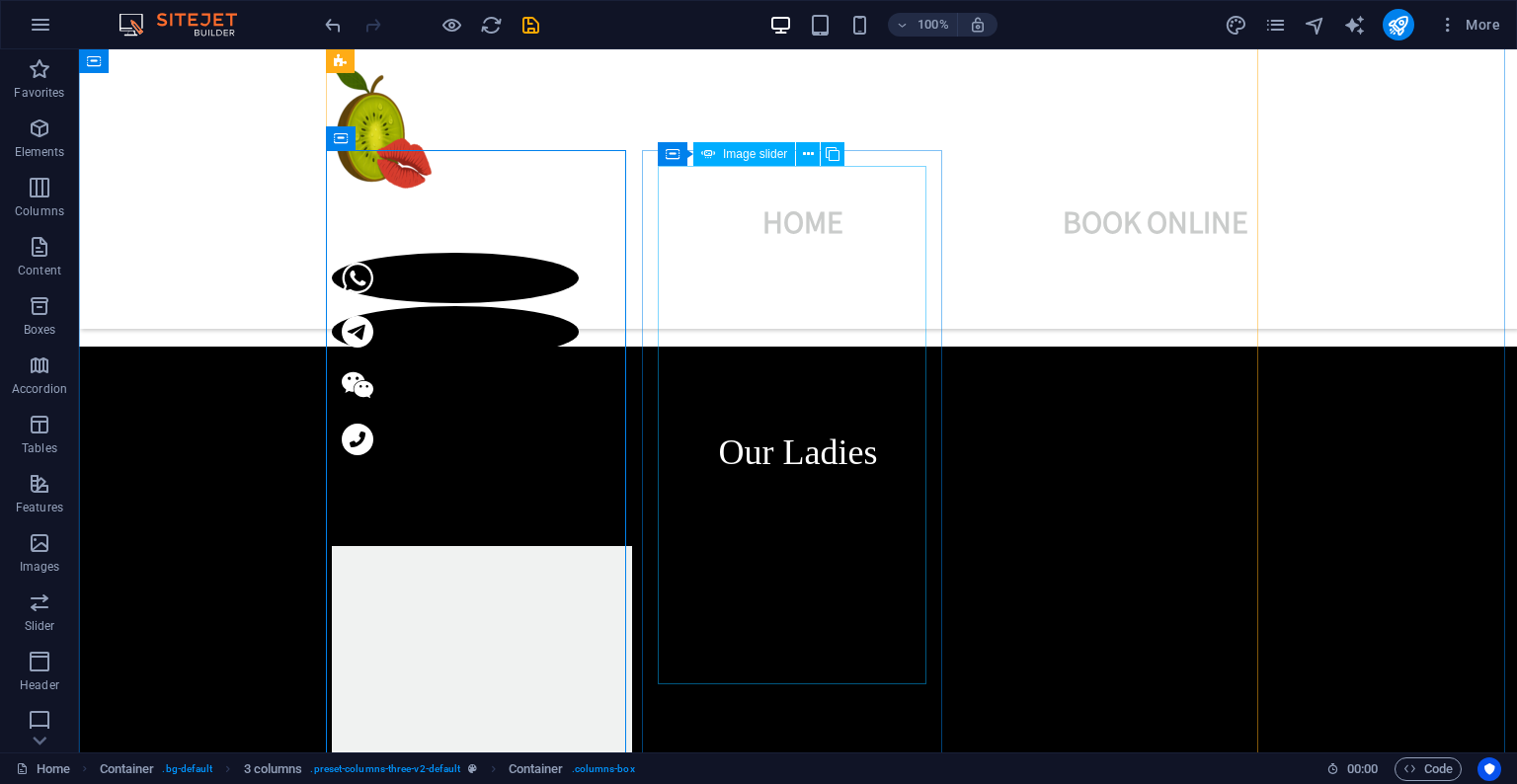 scroll, scrollTop: 2173, scrollLeft: 0, axis: vertical 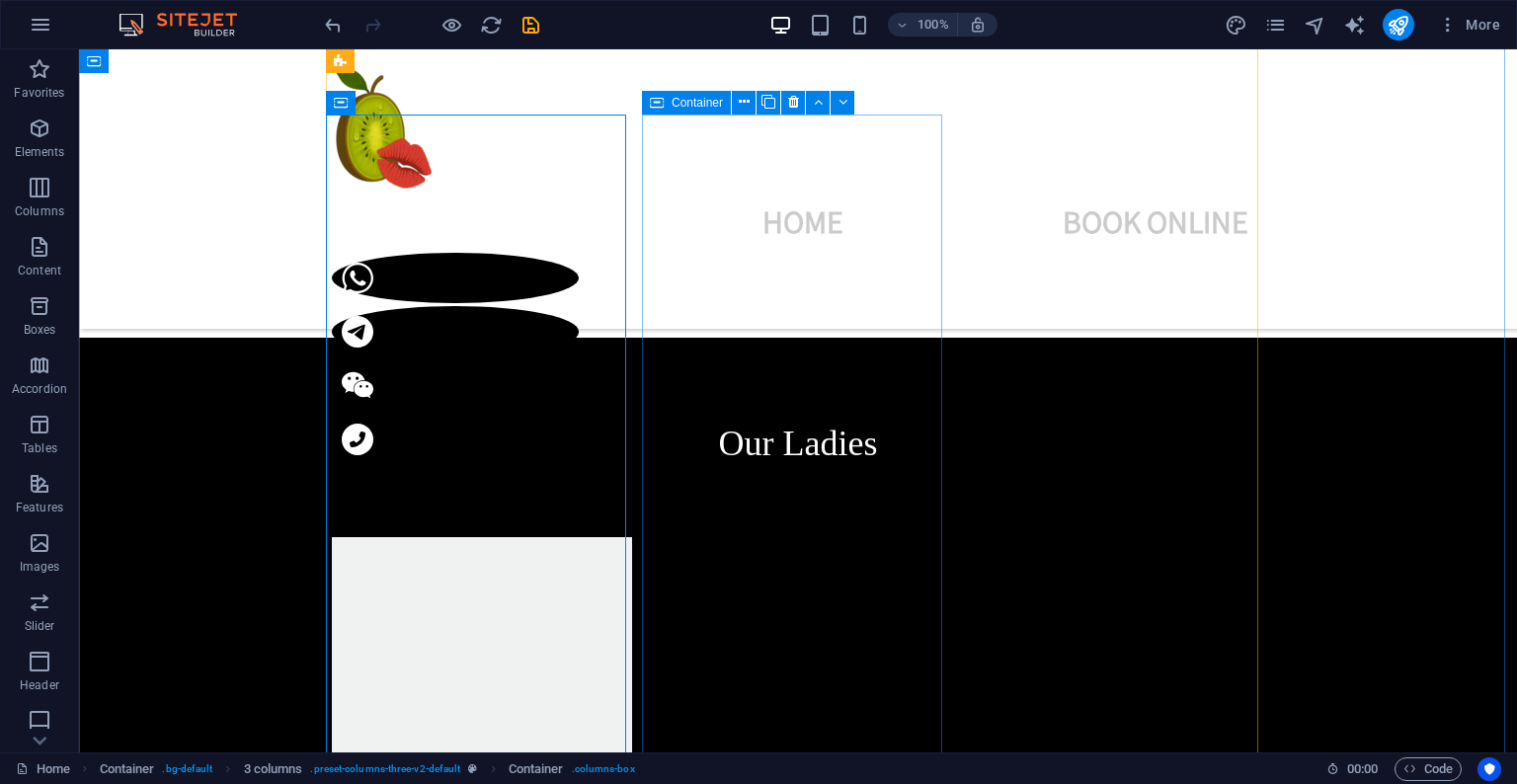 click on "1 2 🇻🇳Titty Submissive Slim Doll     Available Shy voice, soft skin, full surrender. She listens. She obeys. She’s yours. 🌏 Ethnicity: Vietnamese 📏 Measurements: 34C-23-35 📐 Height/Weight: 155cm | 105lbs 💸 Rates: 160/HH | 240/45min | 300/HR 💎 Services: FULL | GFE | BBBJ | DFK ✨ Extras: CIM +$40 | RIMMING +$50" at bounding box center (482, 7516) 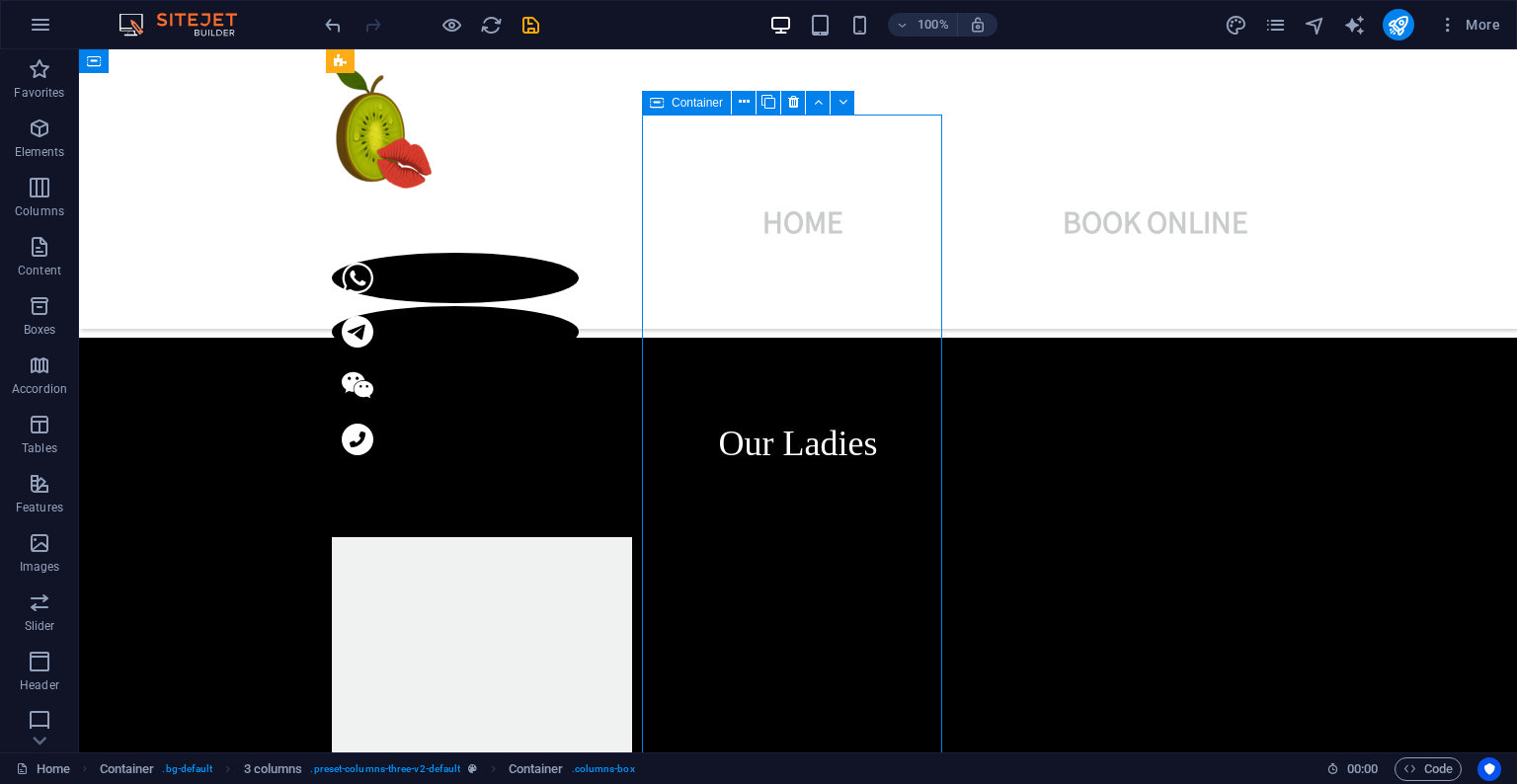 click on "1 2 🇻🇳Titty Submissive Slim Doll     Available Shy voice, soft skin, full surrender. She listens. She obeys. She’s yours. 🌏 Ethnicity: Vietnamese 📏 Measurements: 34C-23-35 📐 Height/Weight: 155cm | 105lbs 💸 Rates: 160/HH | 240/45min | 300/HR 💎 Services: FULL | GFE | BBBJ | DFK ✨ Extras: CIM +$40 | RIMMING +$50" at bounding box center (482, 7516) 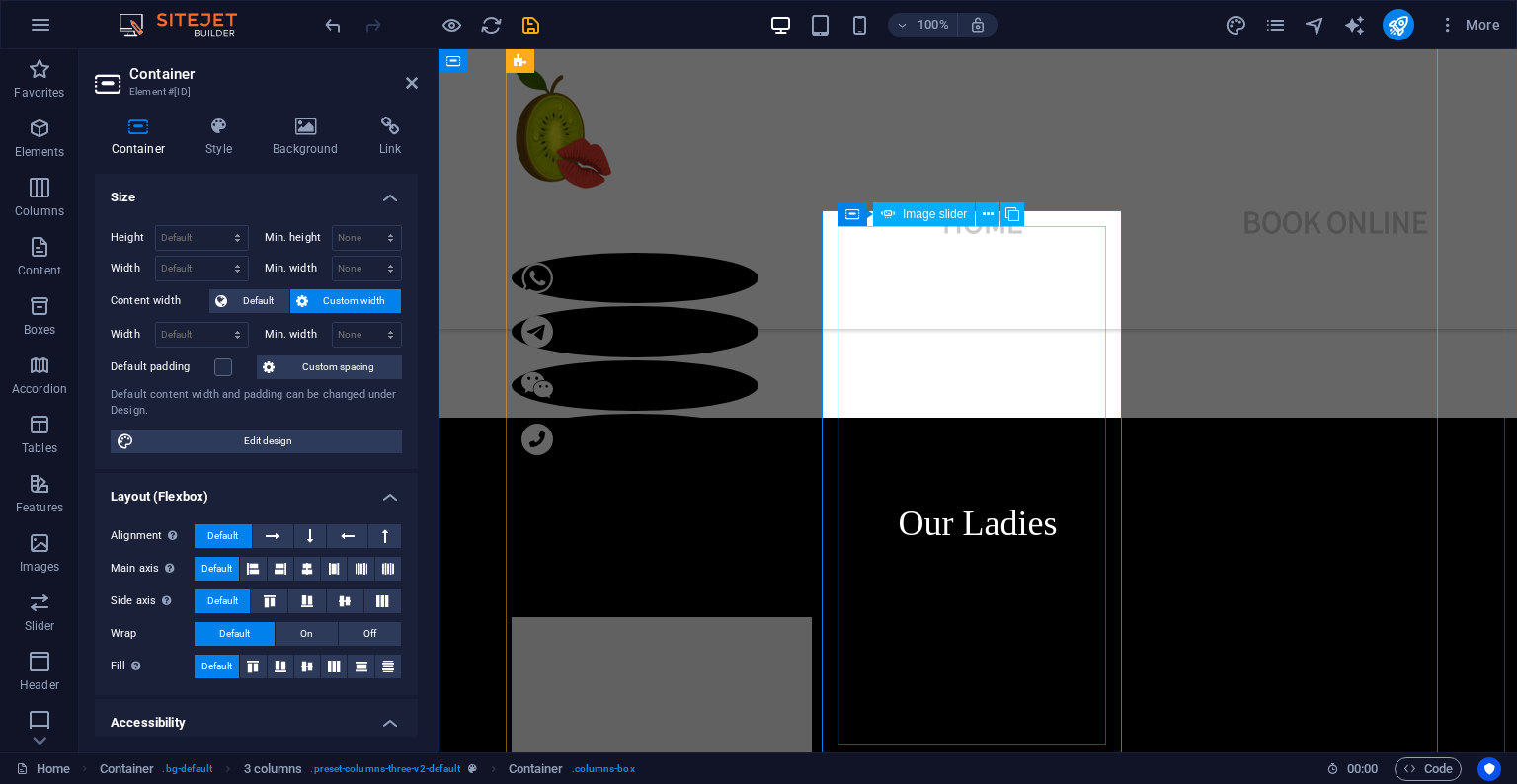 scroll, scrollTop: 2049, scrollLeft: 0, axis: vertical 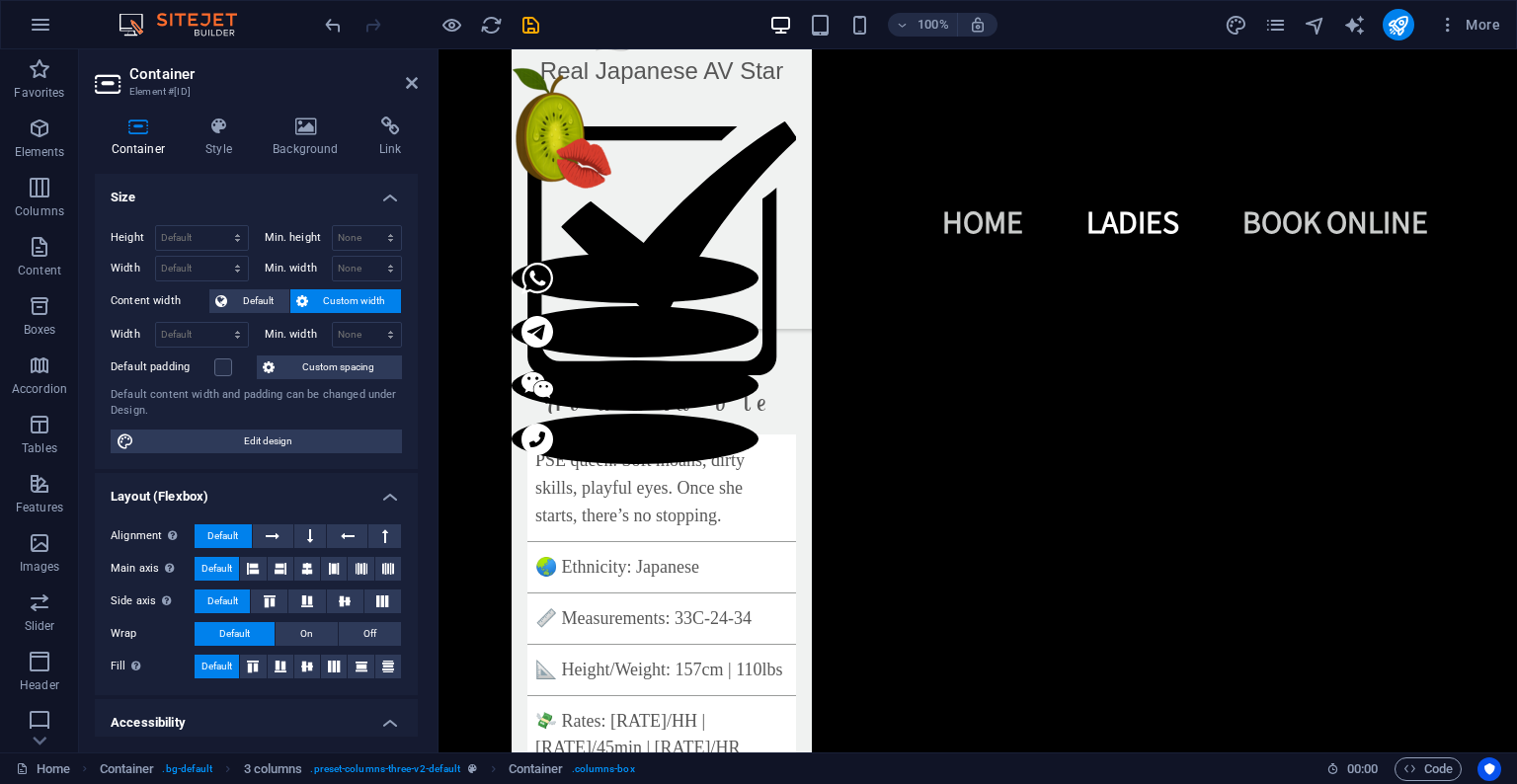 drag, startPoint x: 1114, startPoint y: 249, endPoint x: 798, endPoint y: 433, distance: 365.66651 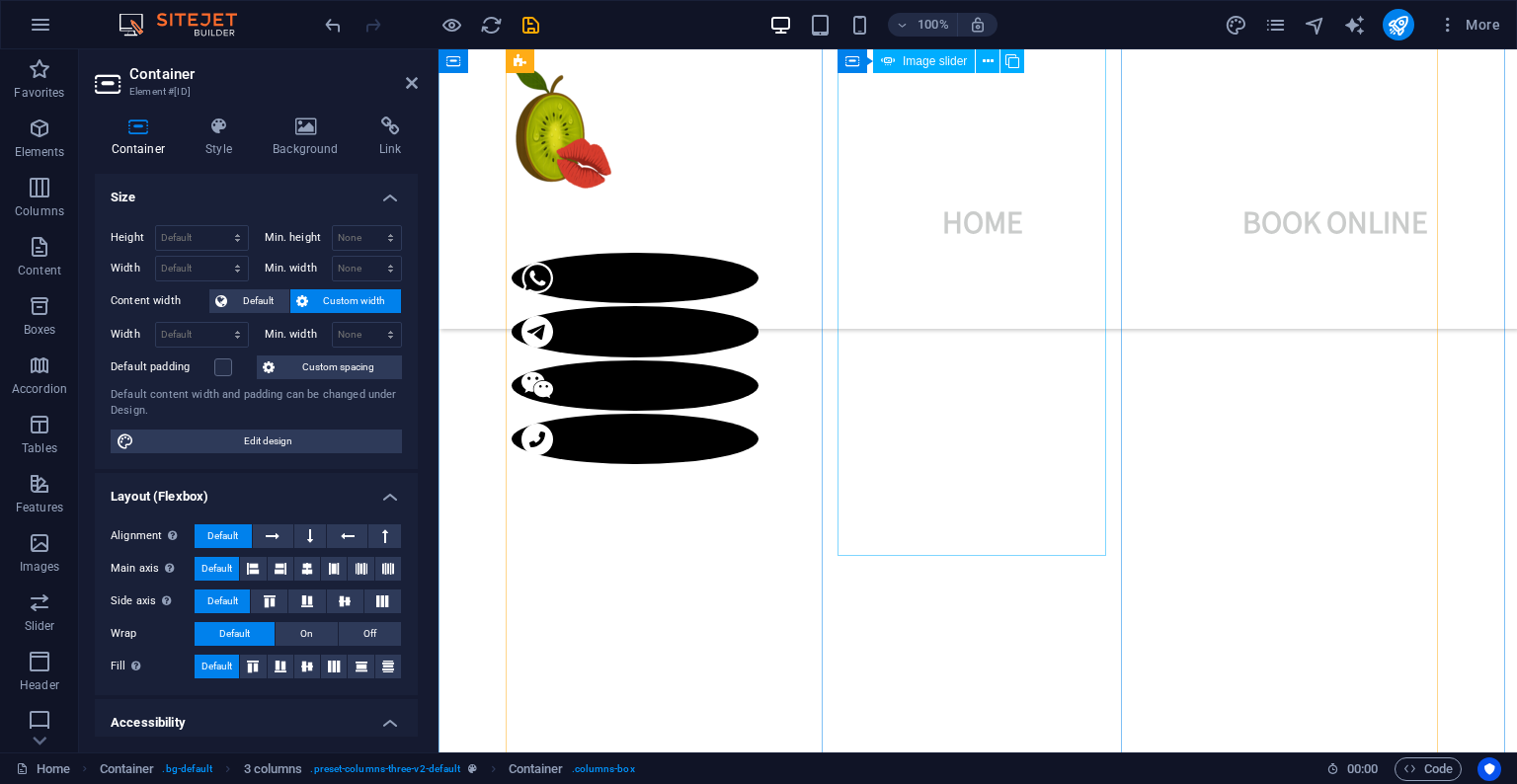 scroll, scrollTop: 916, scrollLeft: 0, axis: vertical 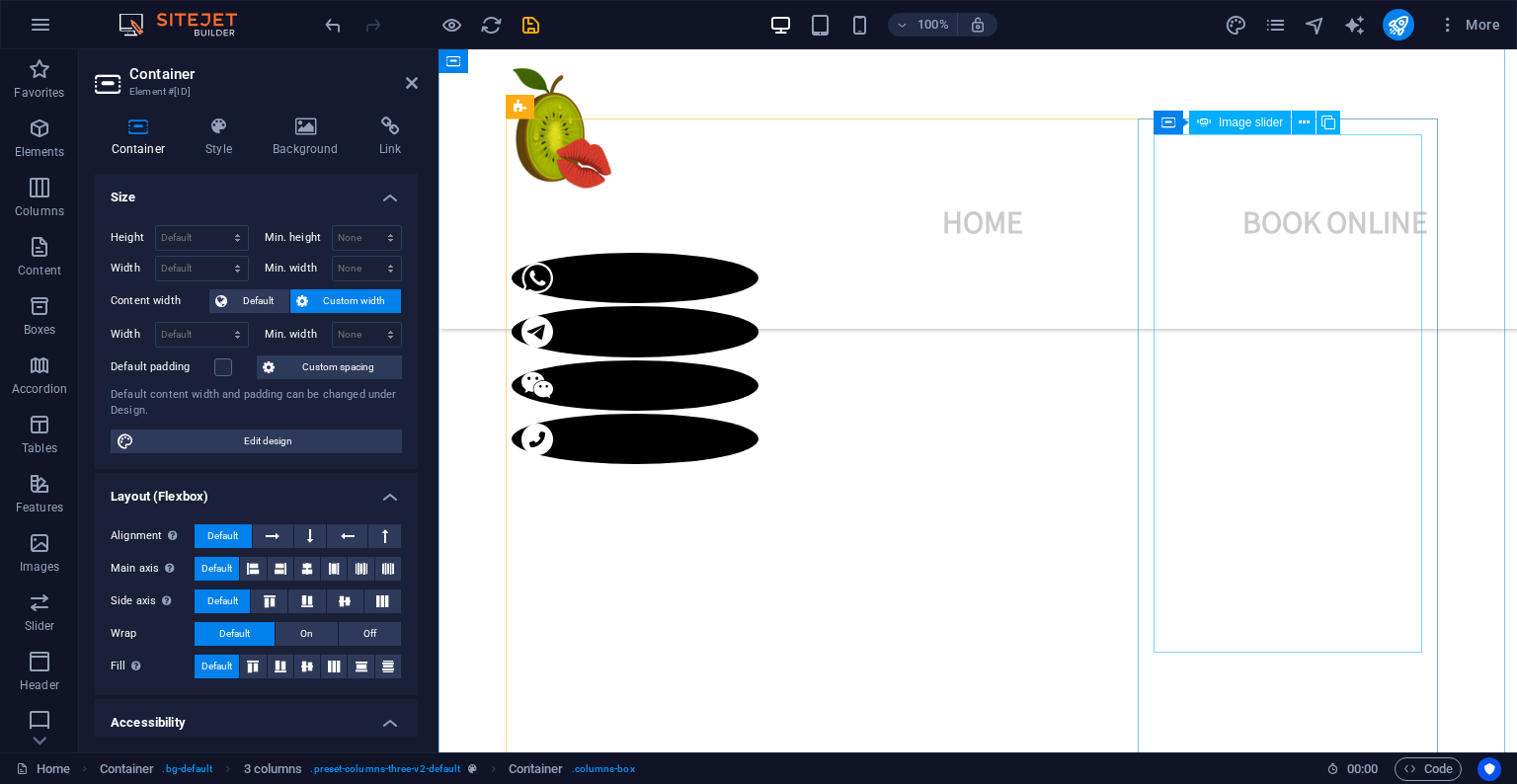 click at bounding box center [393, 7696] 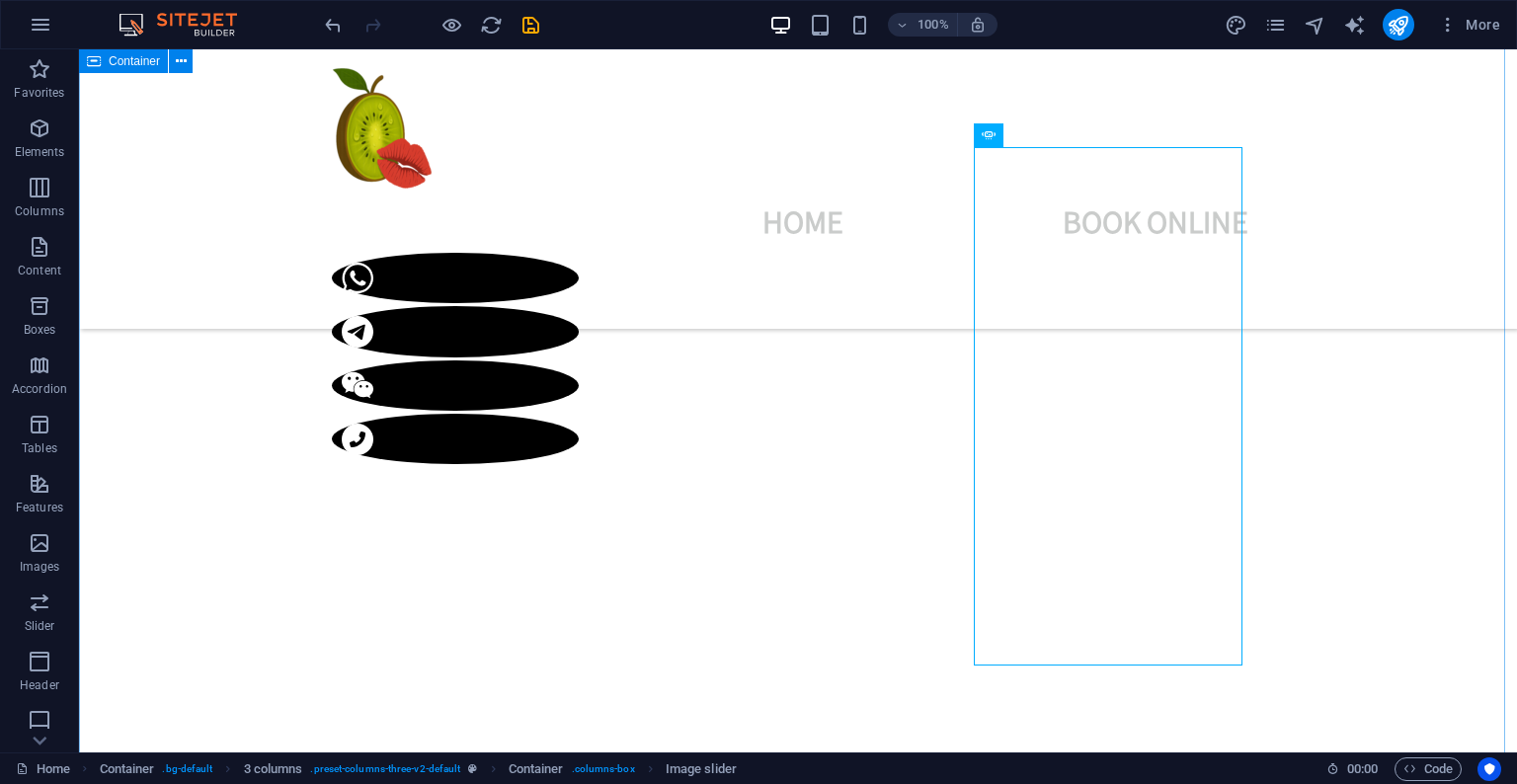 scroll, scrollTop: 852, scrollLeft: 0, axis: vertical 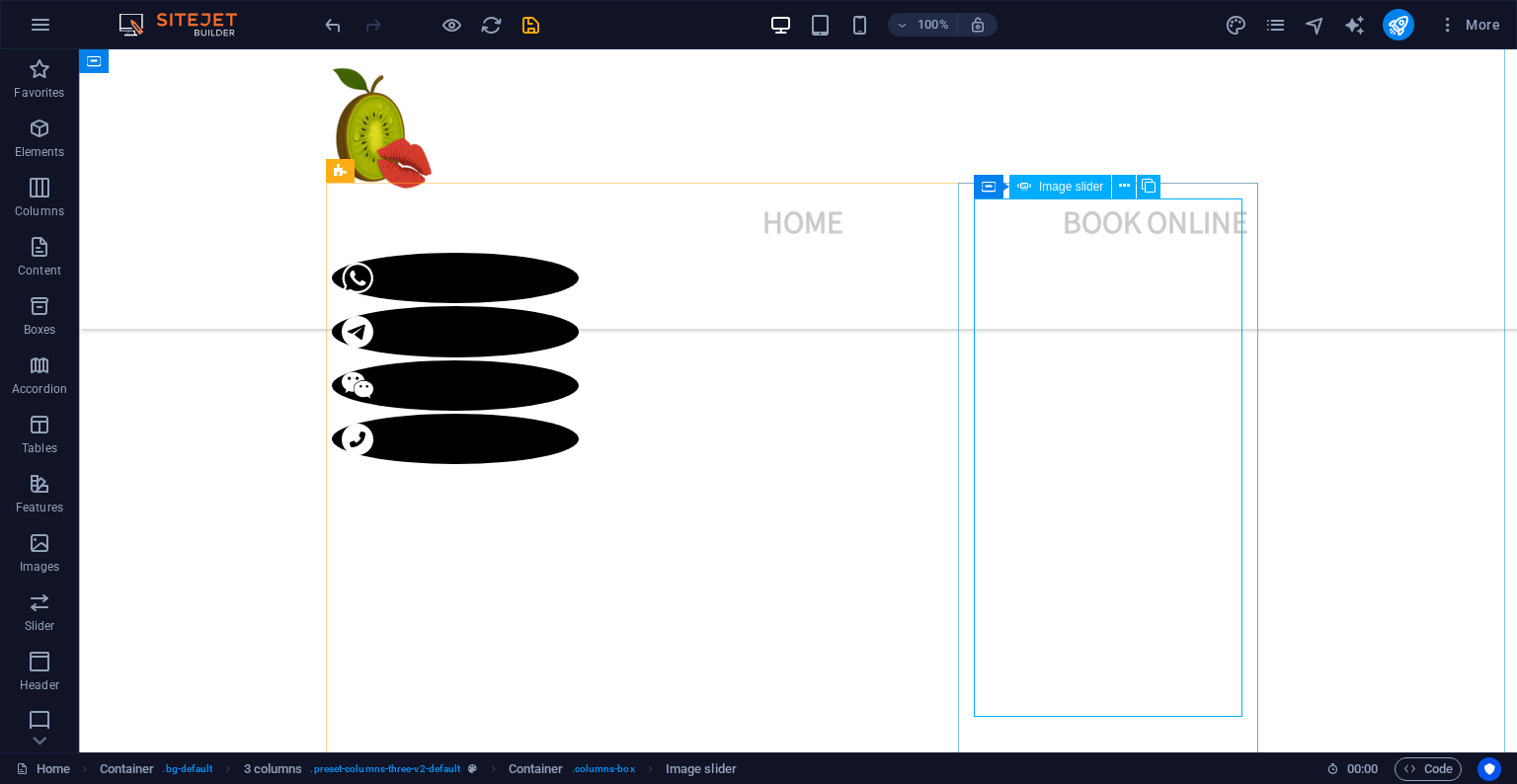 click at bounding box center [213, 7760] 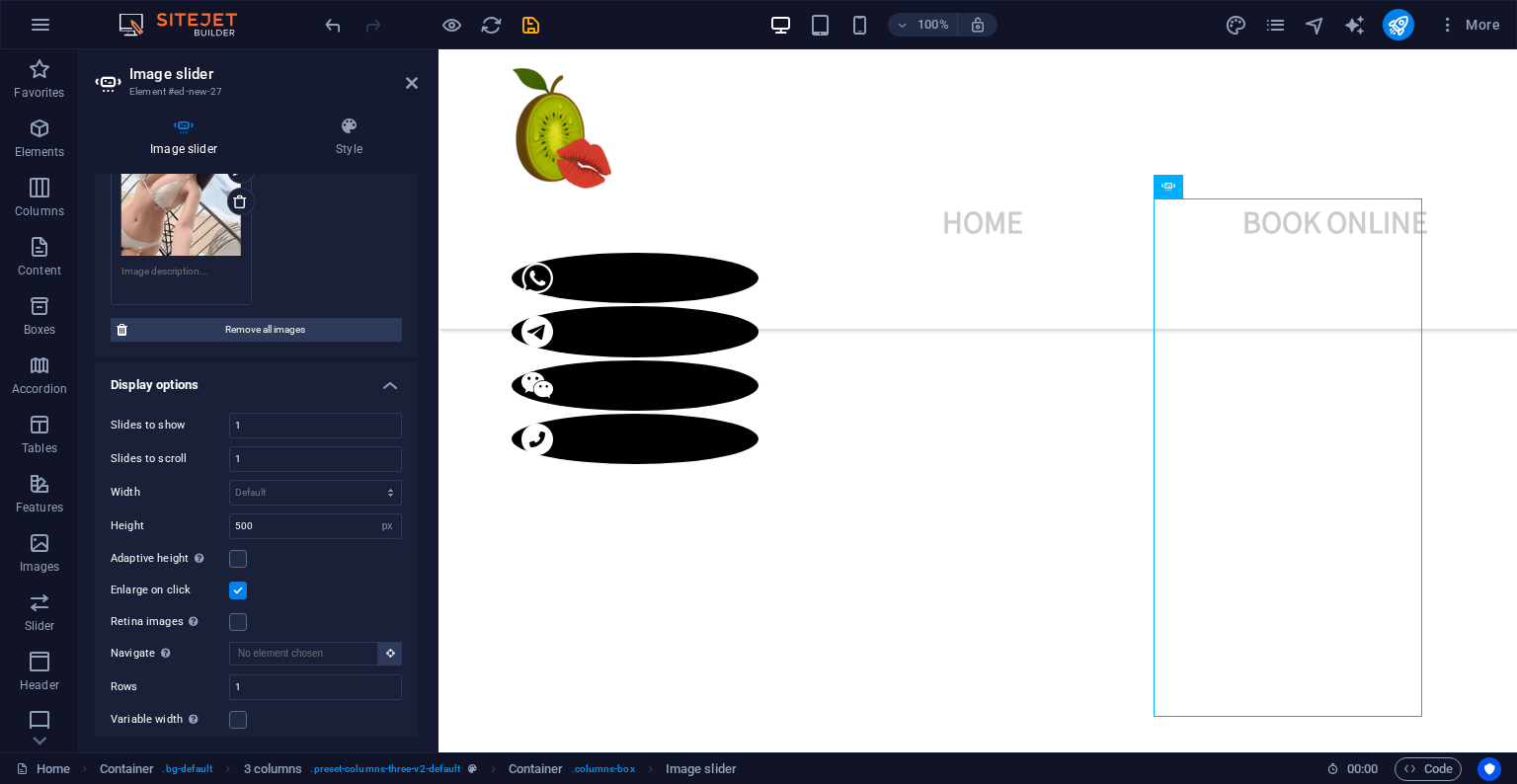 scroll, scrollTop: 442, scrollLeft: 0, axis: vertical 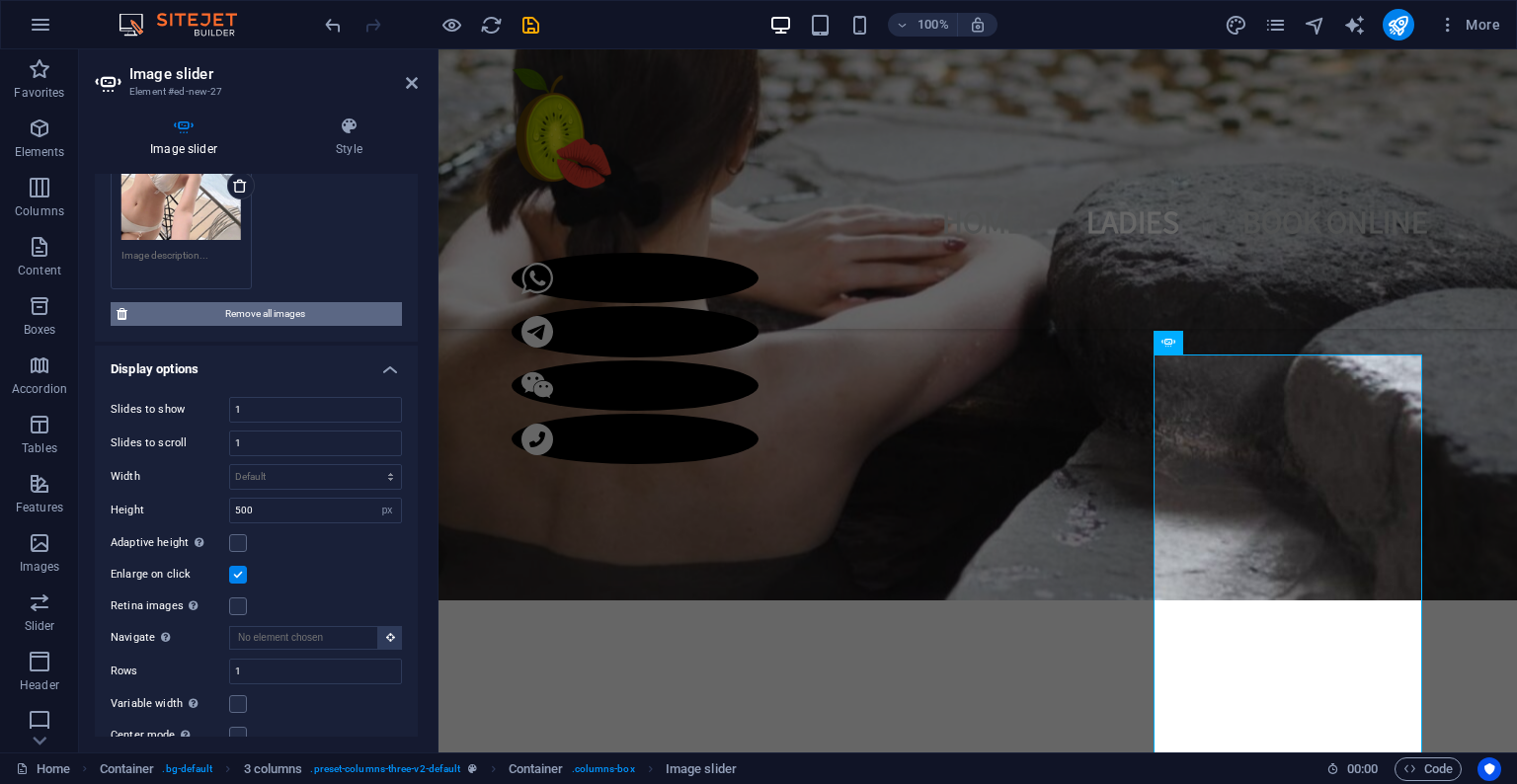 click on "Remove all images" at bounding box center [265, 314] 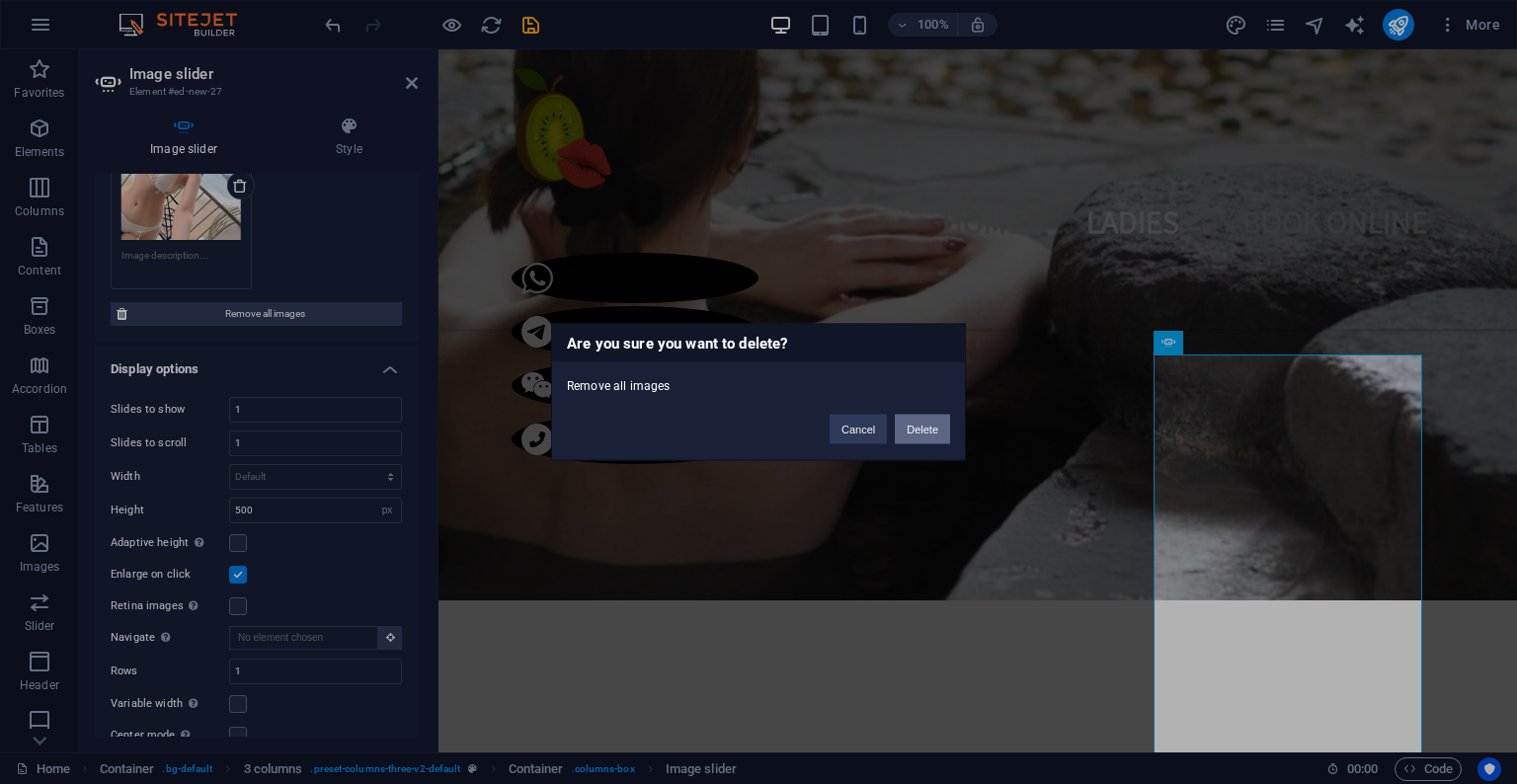 click on "Delete" at bounding box center [922, 430] 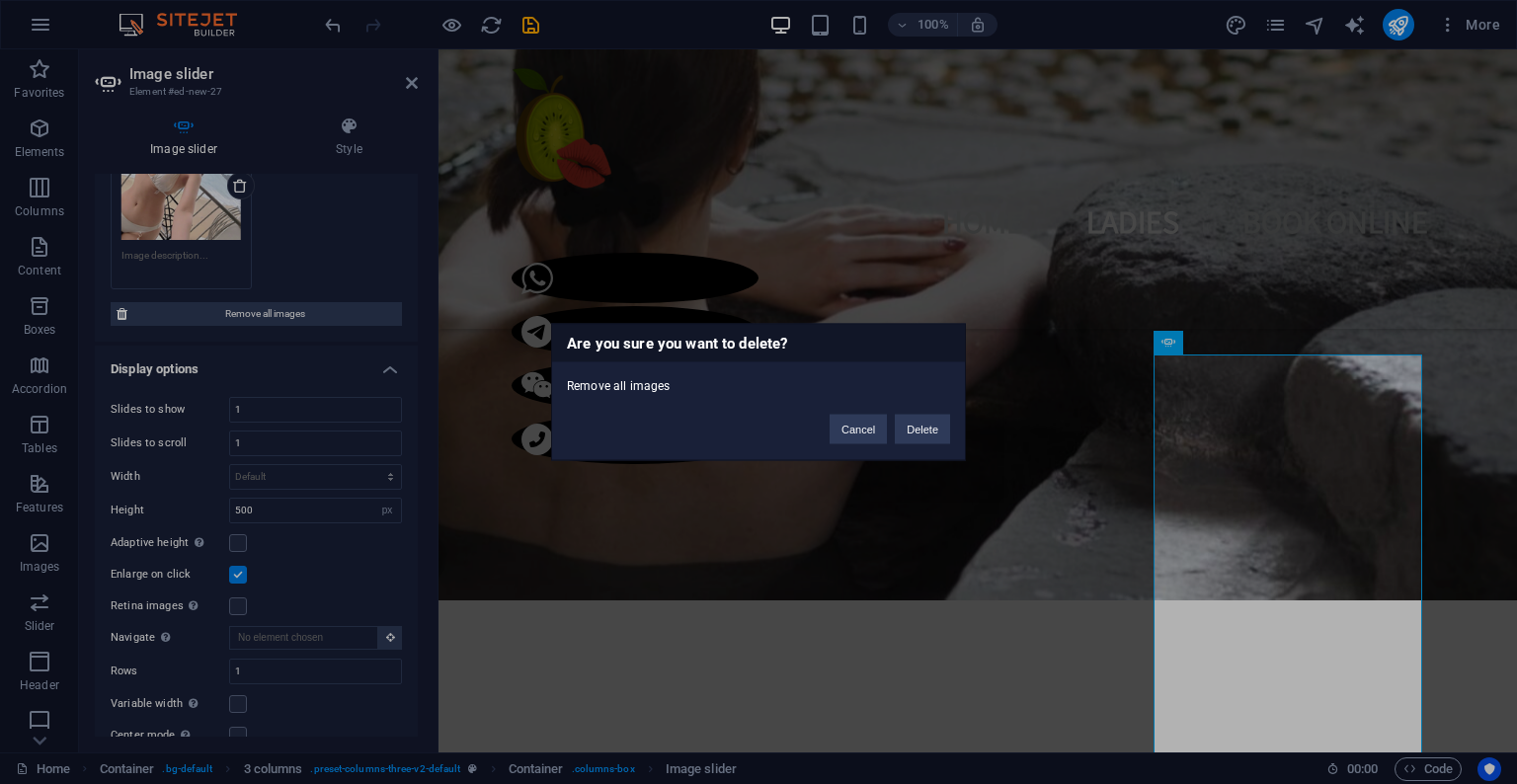scroll, scrollTop: 382, scrollLeft: 0, axis: vertical 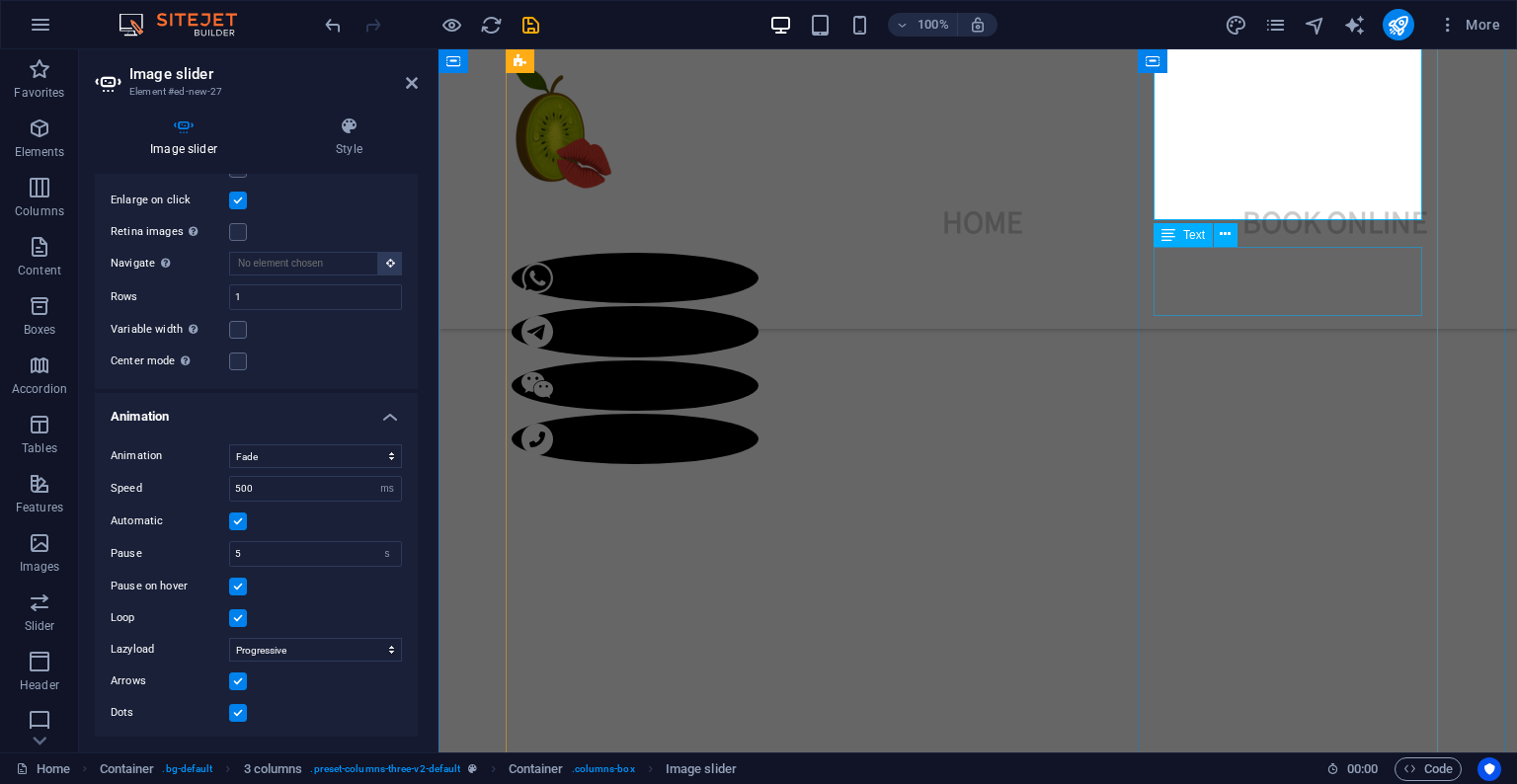 click on "🇻🇳Angela One Week of Pure Bliss" at bounding box center (662, 5018) 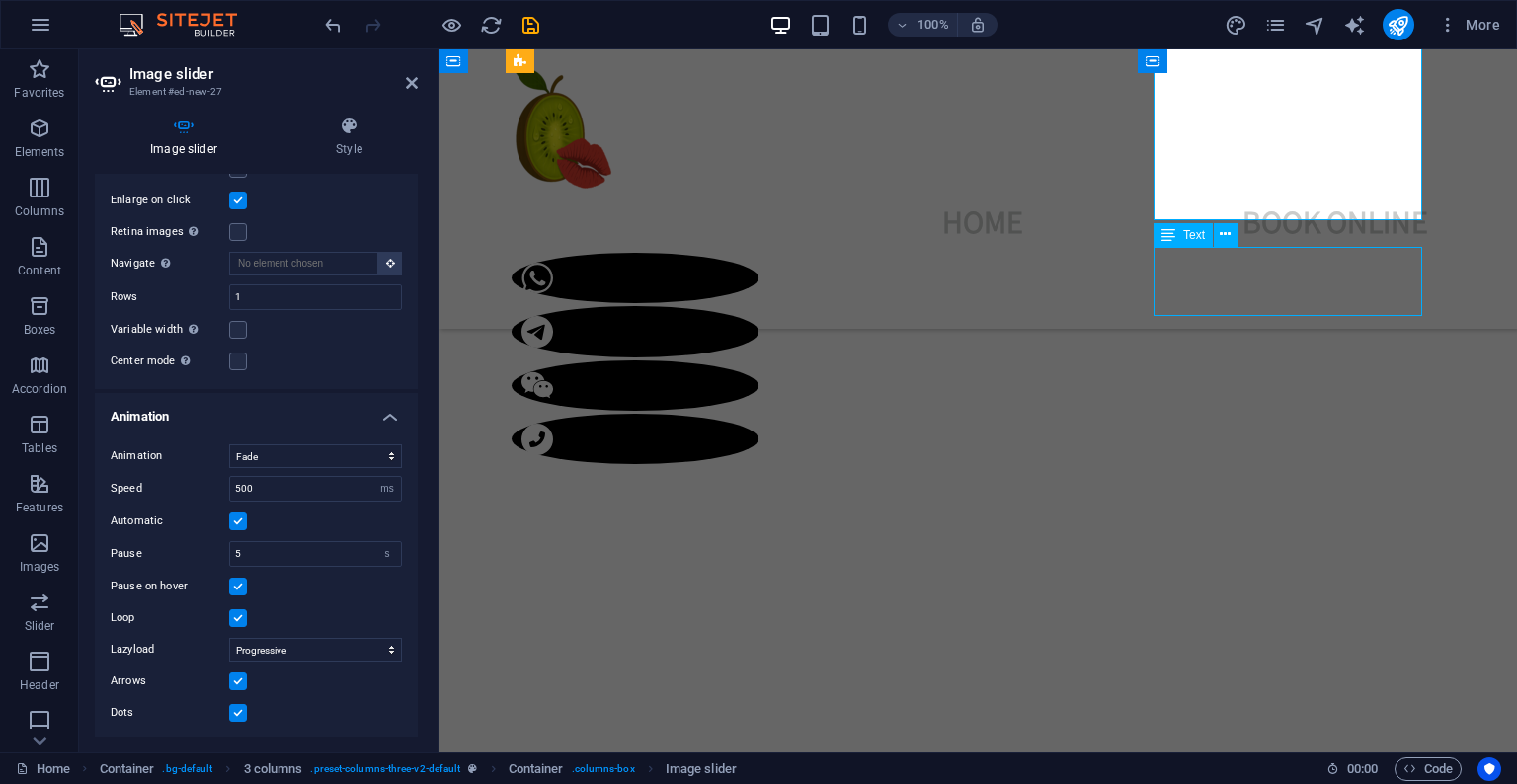click on "🇻🇳Angela One Week of Pure Bliss" at bounding box center (662, 5018) 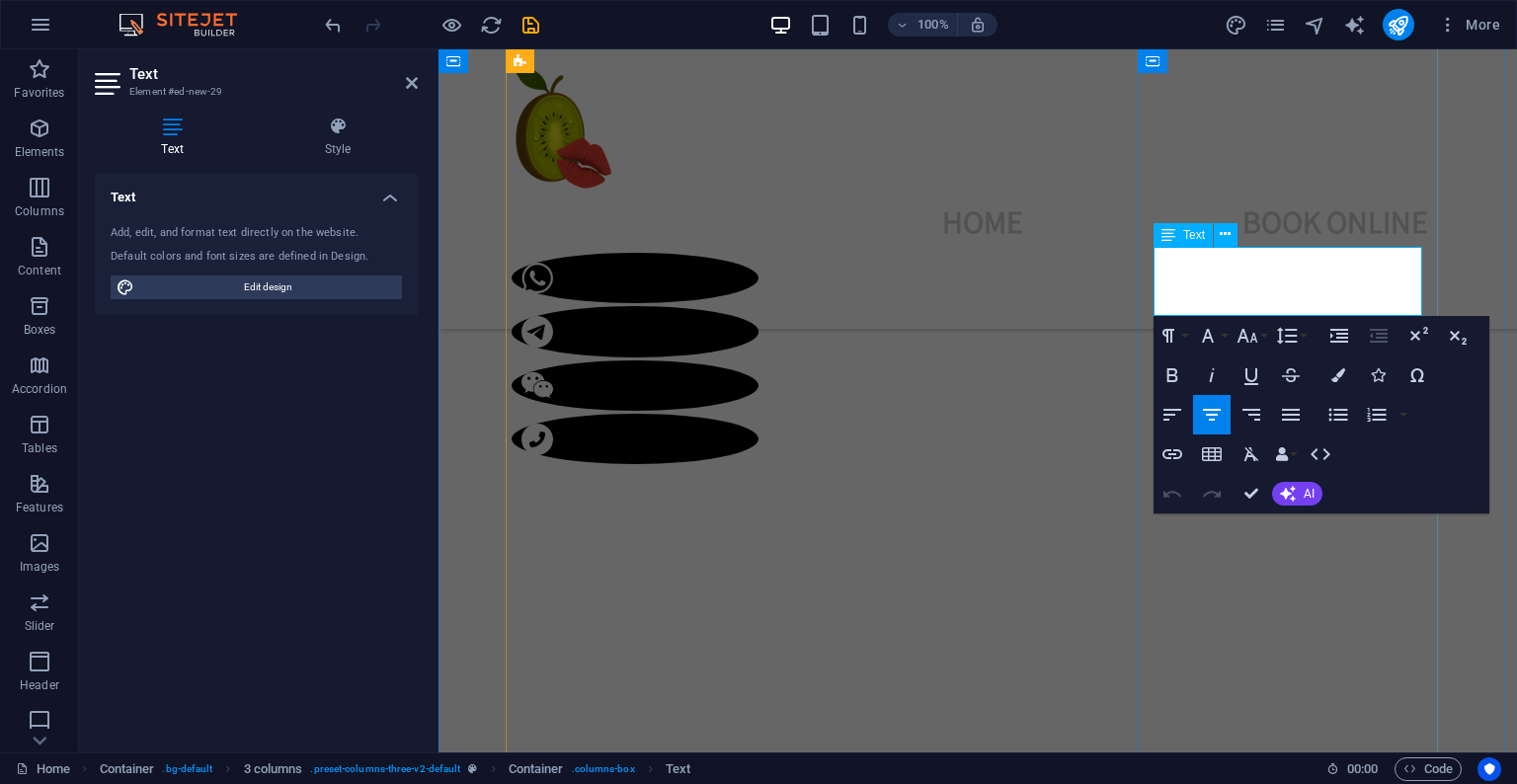 click on "🇻🇳Angela One Week of Pure Bliss" at bounding box center (662, 5018) 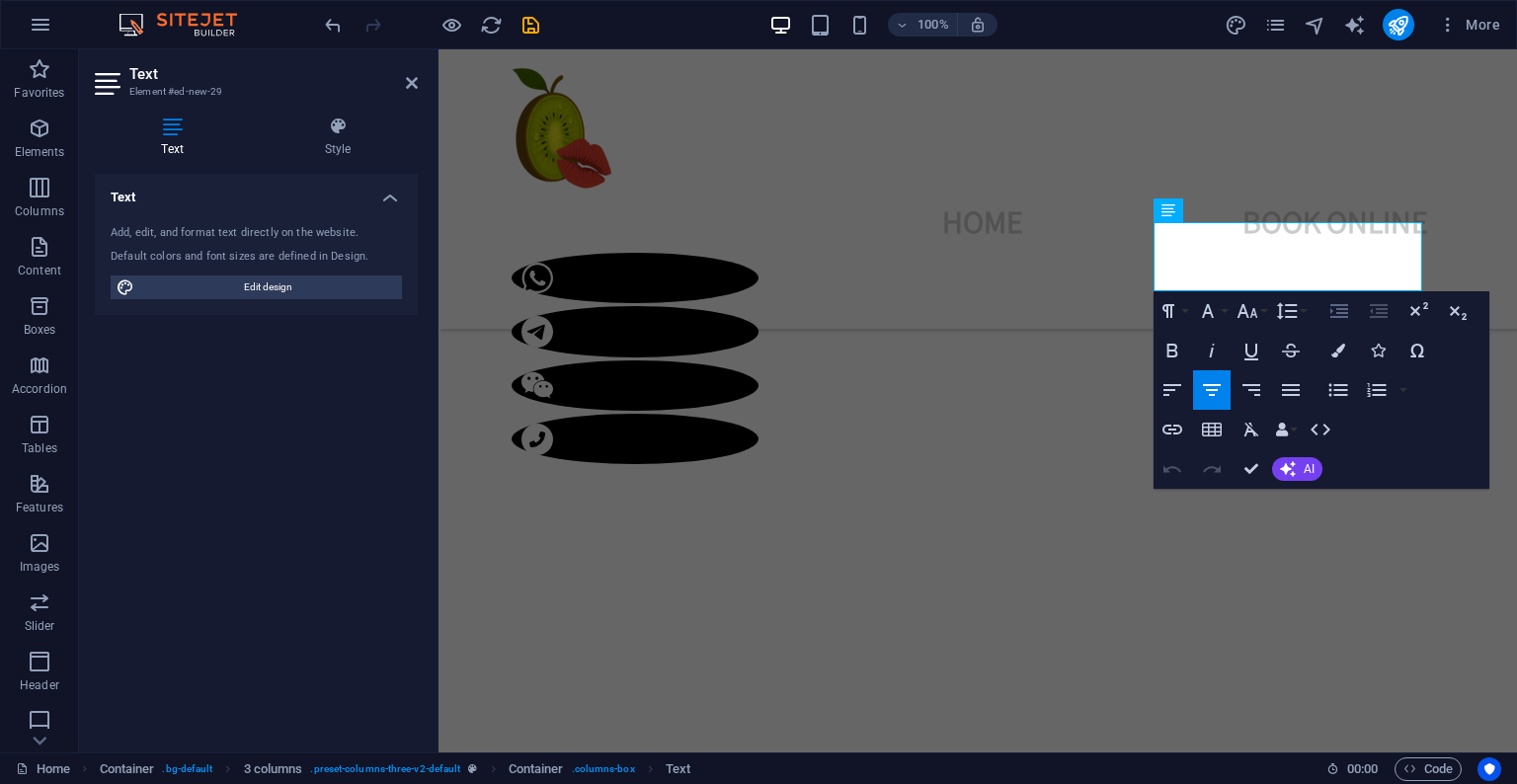 scroll, scrollTop: 1372, scrollLeft: 0, axis: vertical 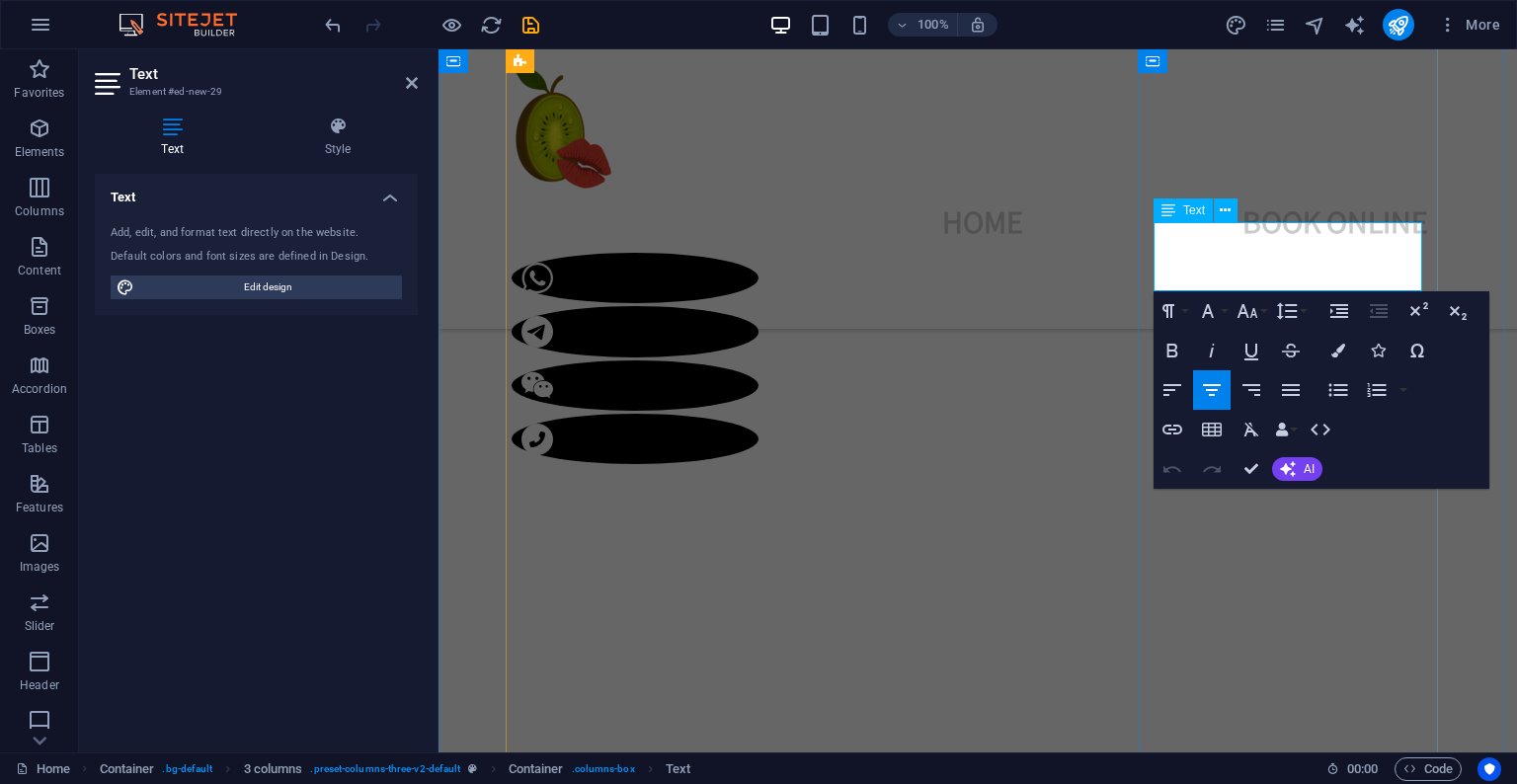 click on "One Week of Pure Bliss" at bounding box center [661, 5013] 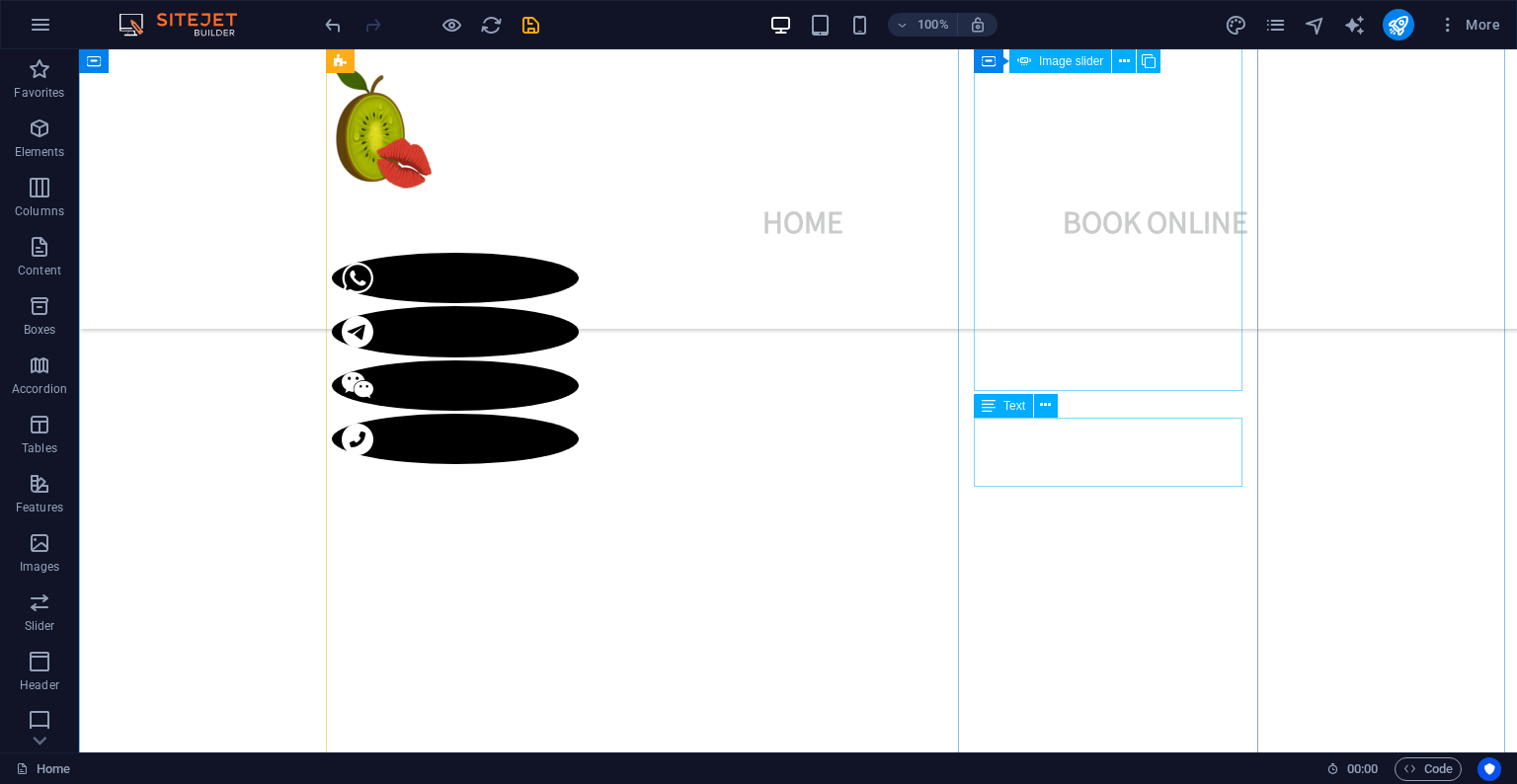 scroll, scrollTop: 1267, scrollLeft: 0, axis: vertical 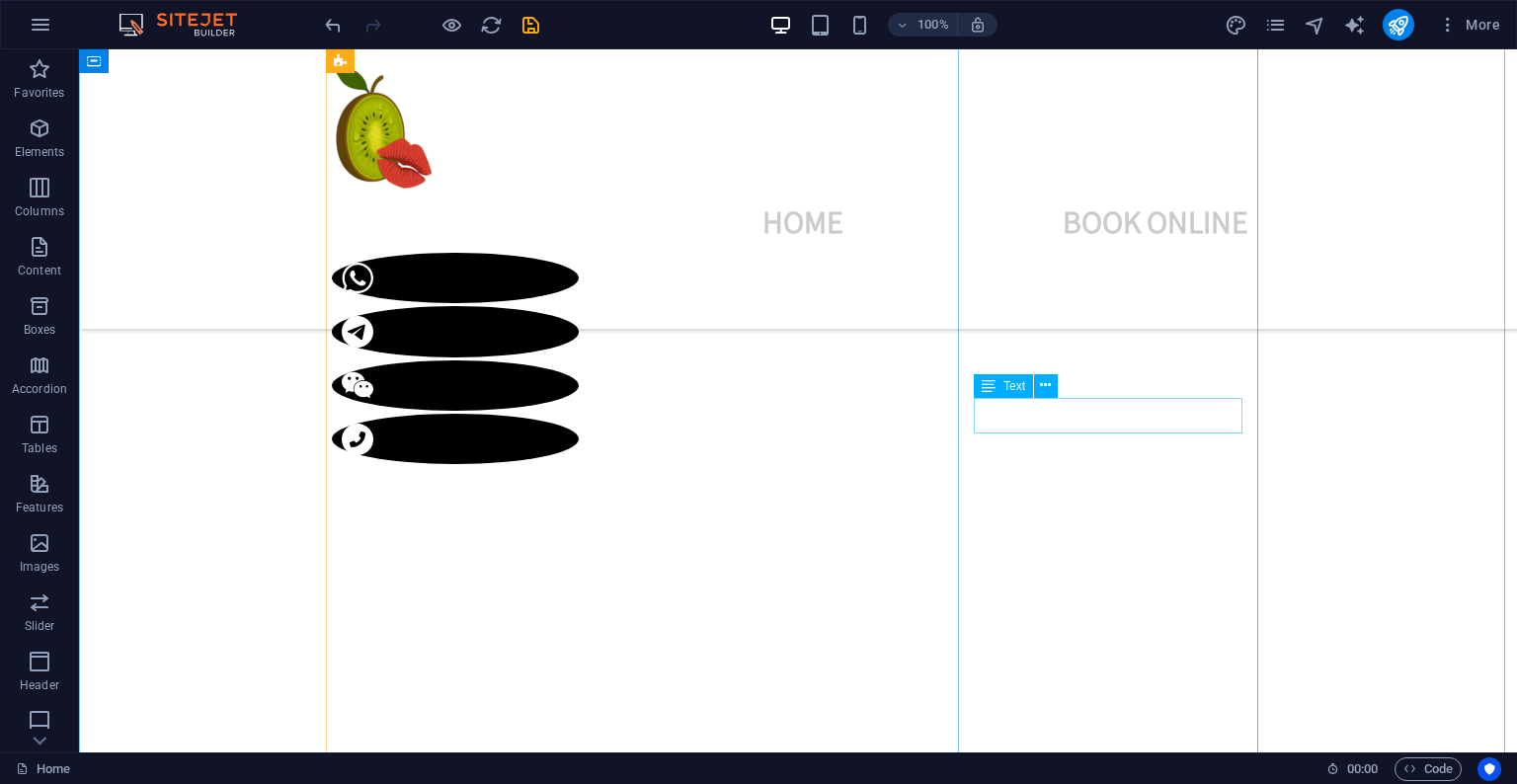 click on "Available - 5 days ONLY" at bounding box center [482, 5354] 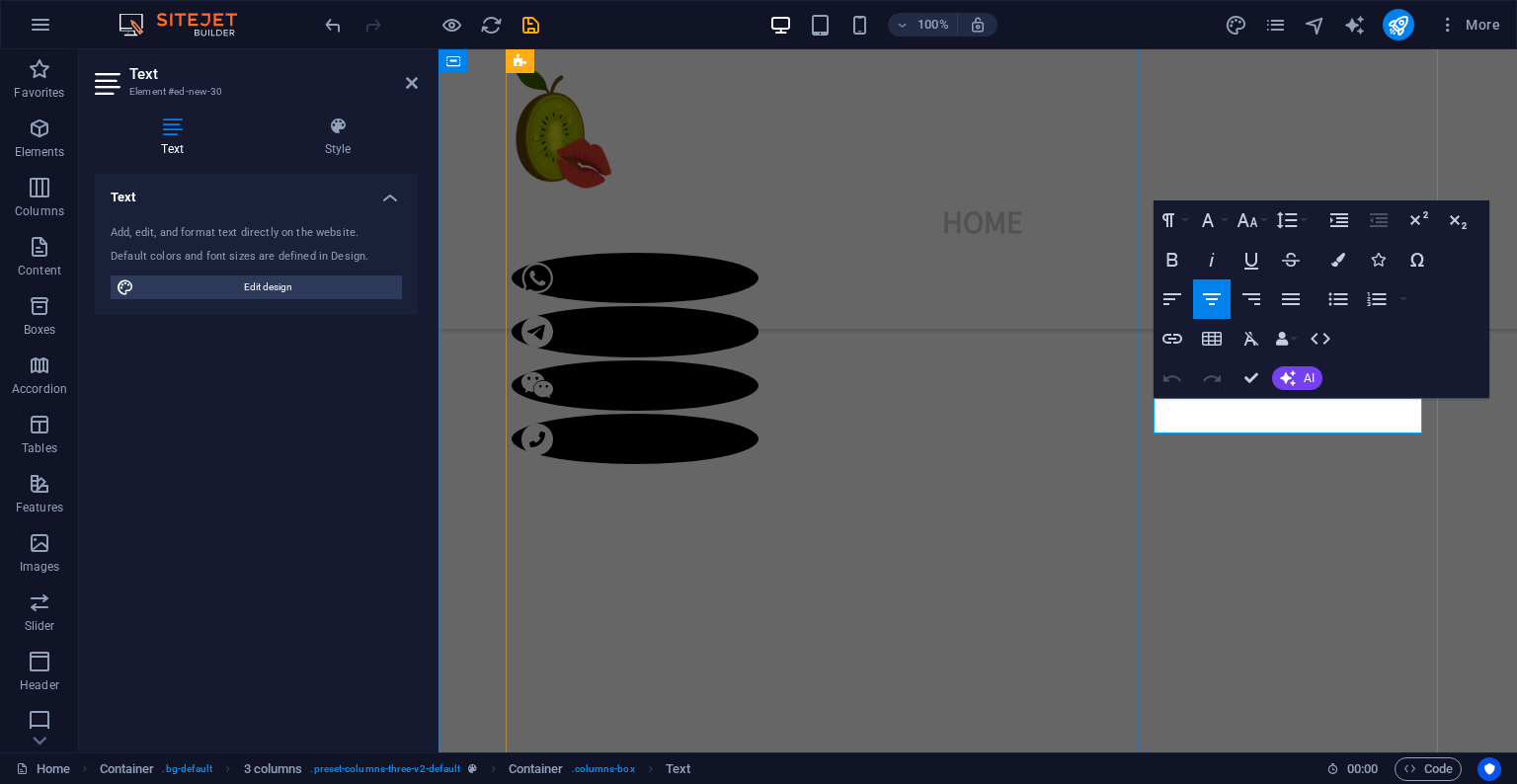 drag, startPoint x: 1276, startPoint y: 415, endPoint x: 1418, endPoint y: 416, distance: 142.00352 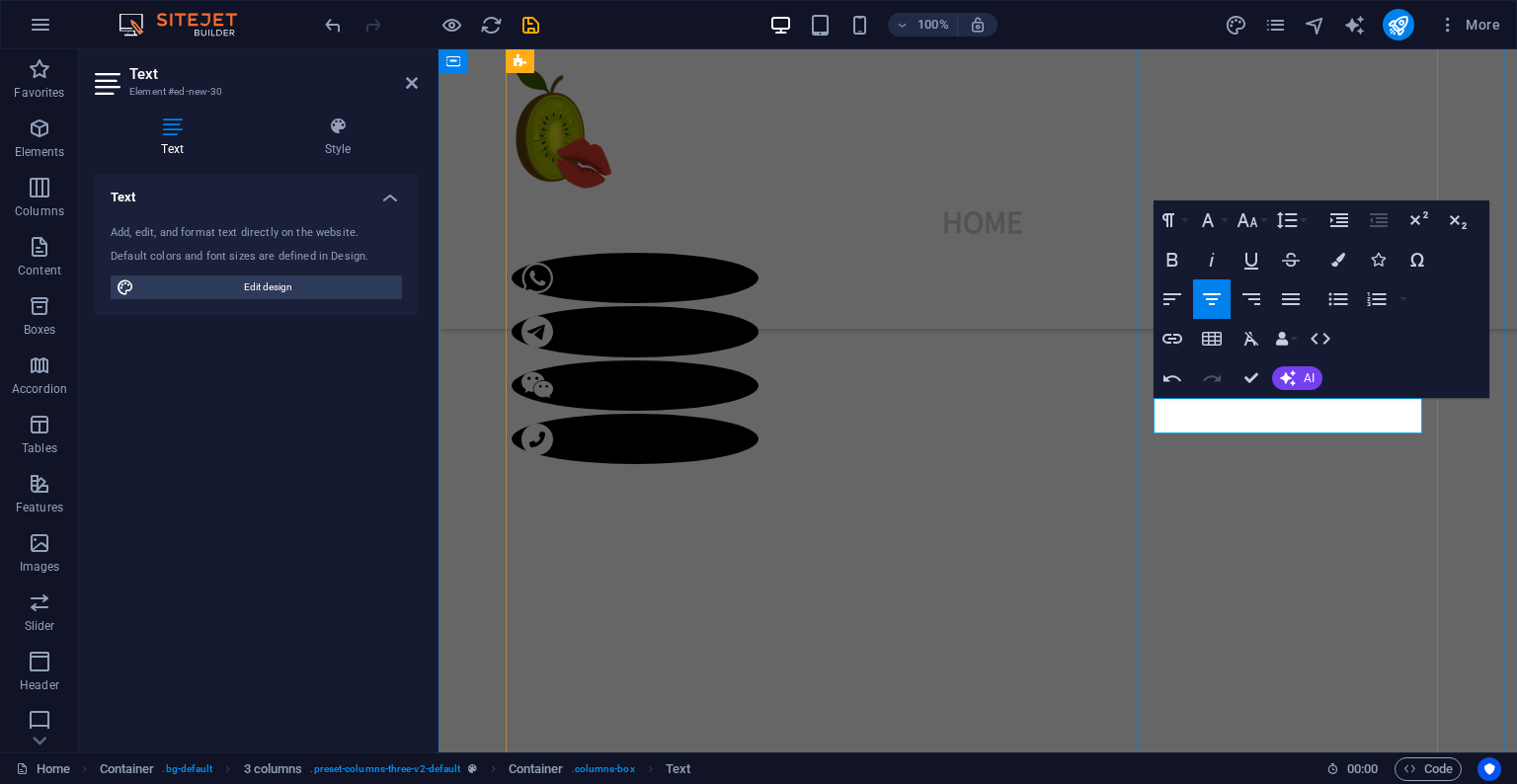 type 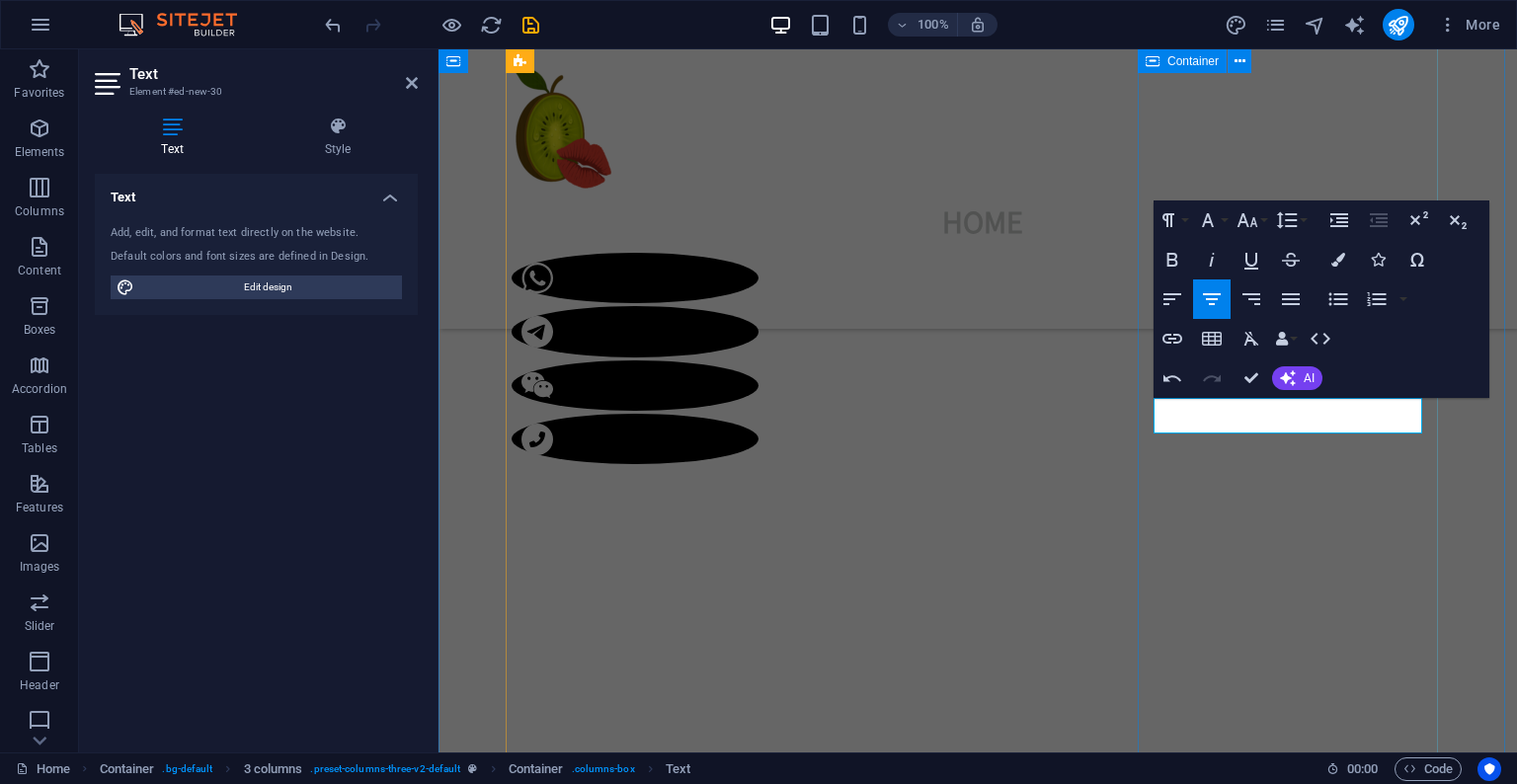 click on "🇻🇳[NAME] One Week of Pure Bliss     Available Long legs, soft curves, and a D-cup dream. Available for a few days only – book fast. 🌏 Ethnicity: Vietnamese 📏 Measurements: 36D-25-36 📐 Height/Weight: 168cm | 110lbs 💸 Rates: 220/HH | 300/45min | 400/HR 💎 Services: PSE | BBBJ | DFK | CIM ✨ Extras: CIM +$40 | RIMMING +$50 | COF +$80" at bounding box center [662, 5274] 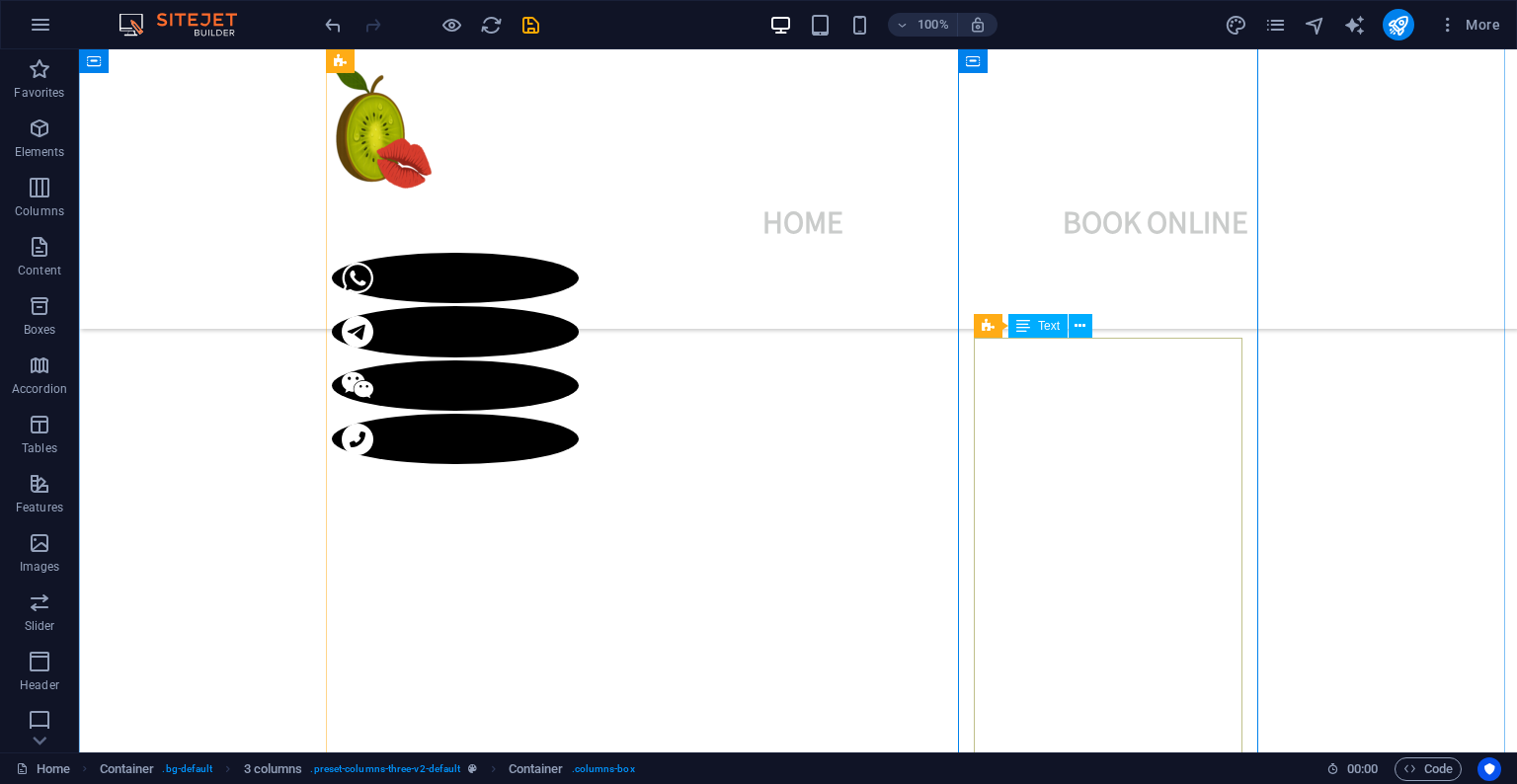 scroll, scrollTop: 1378, scrollLeft: 0, axis: vertical 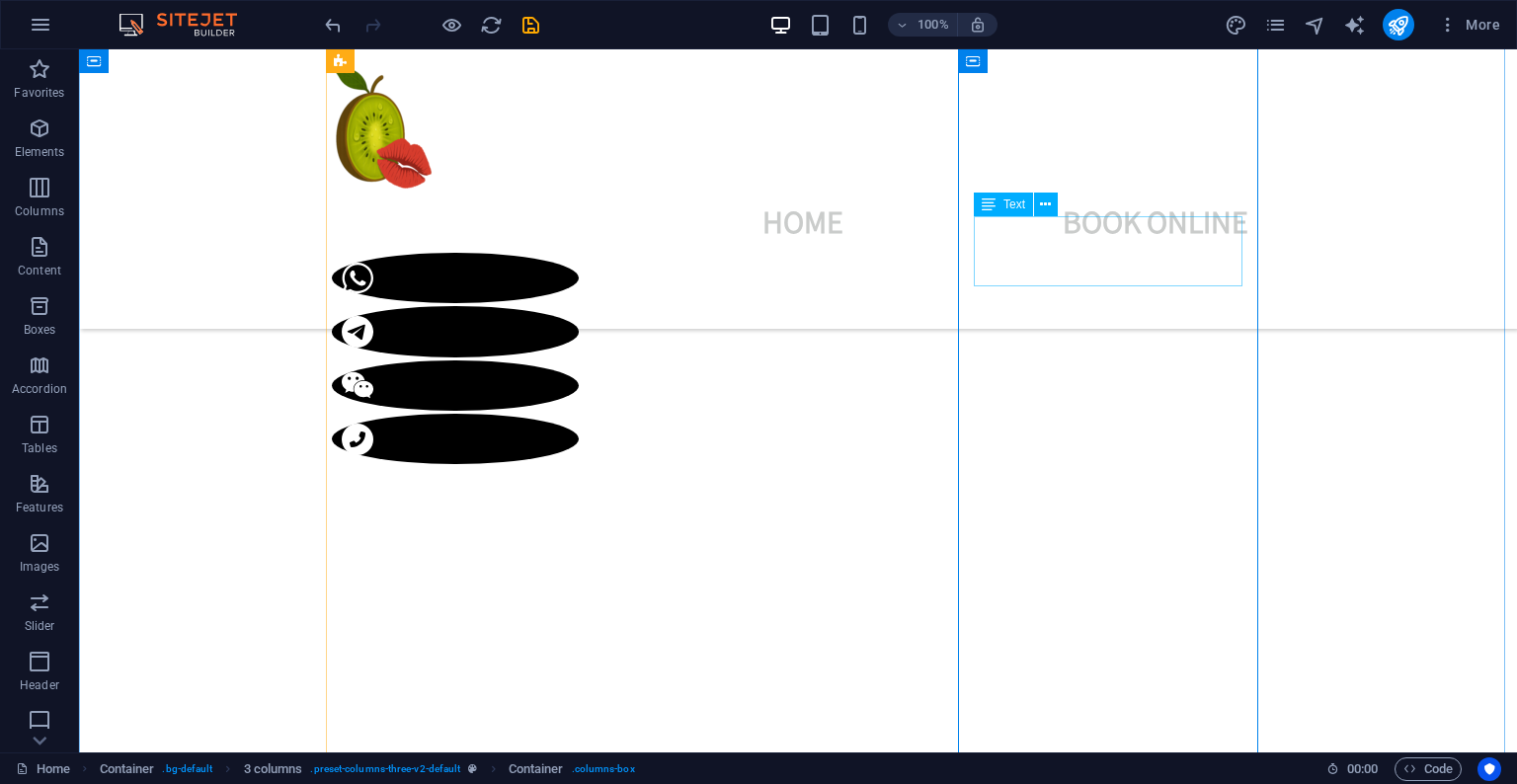 click on "🇻🇳Angela One Week of Pure Bliss" at bounding box center [482, 4987] 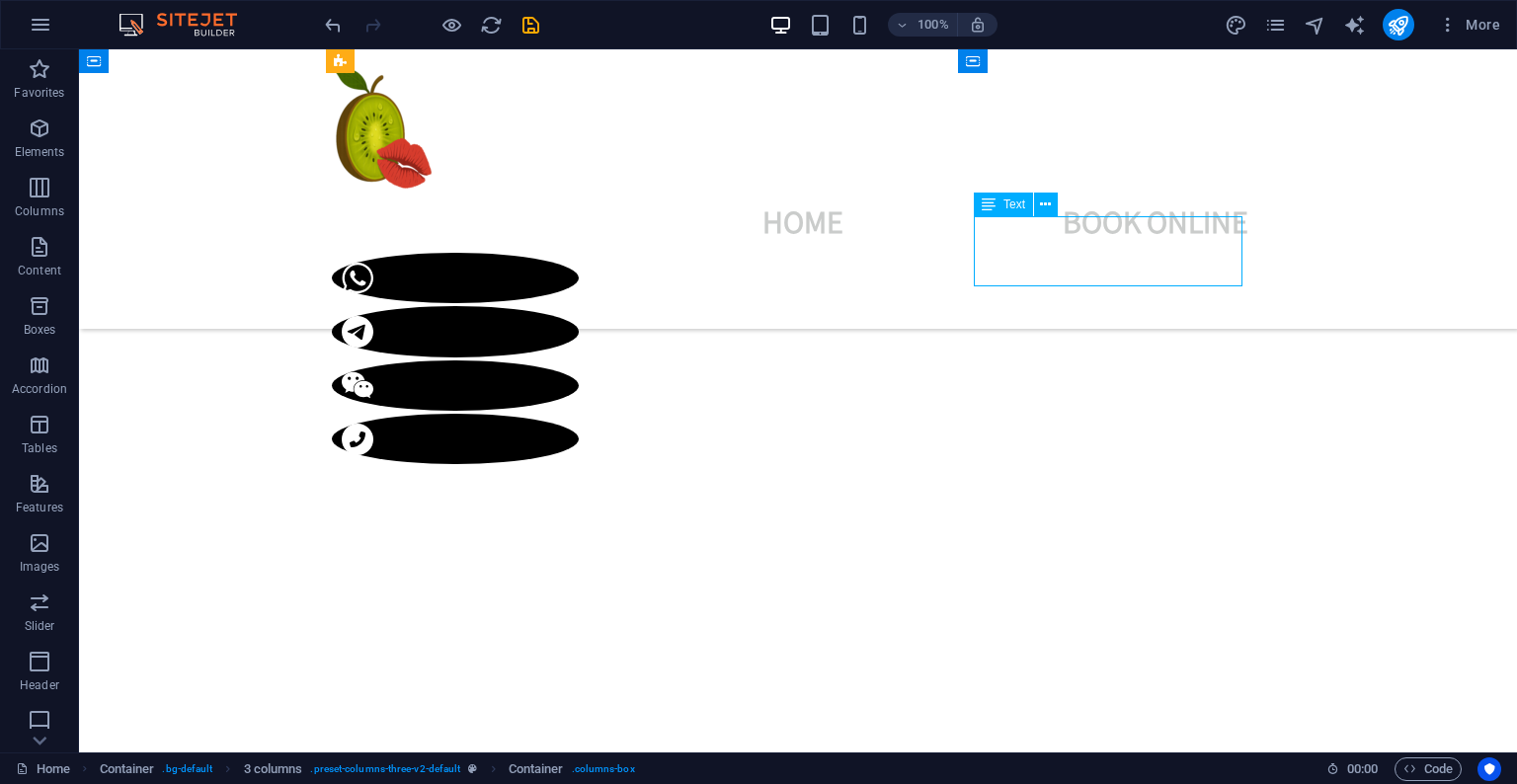 click on "🇻🇳Angela One Week of Pure Bliss" at bounding box center (482, 4987) 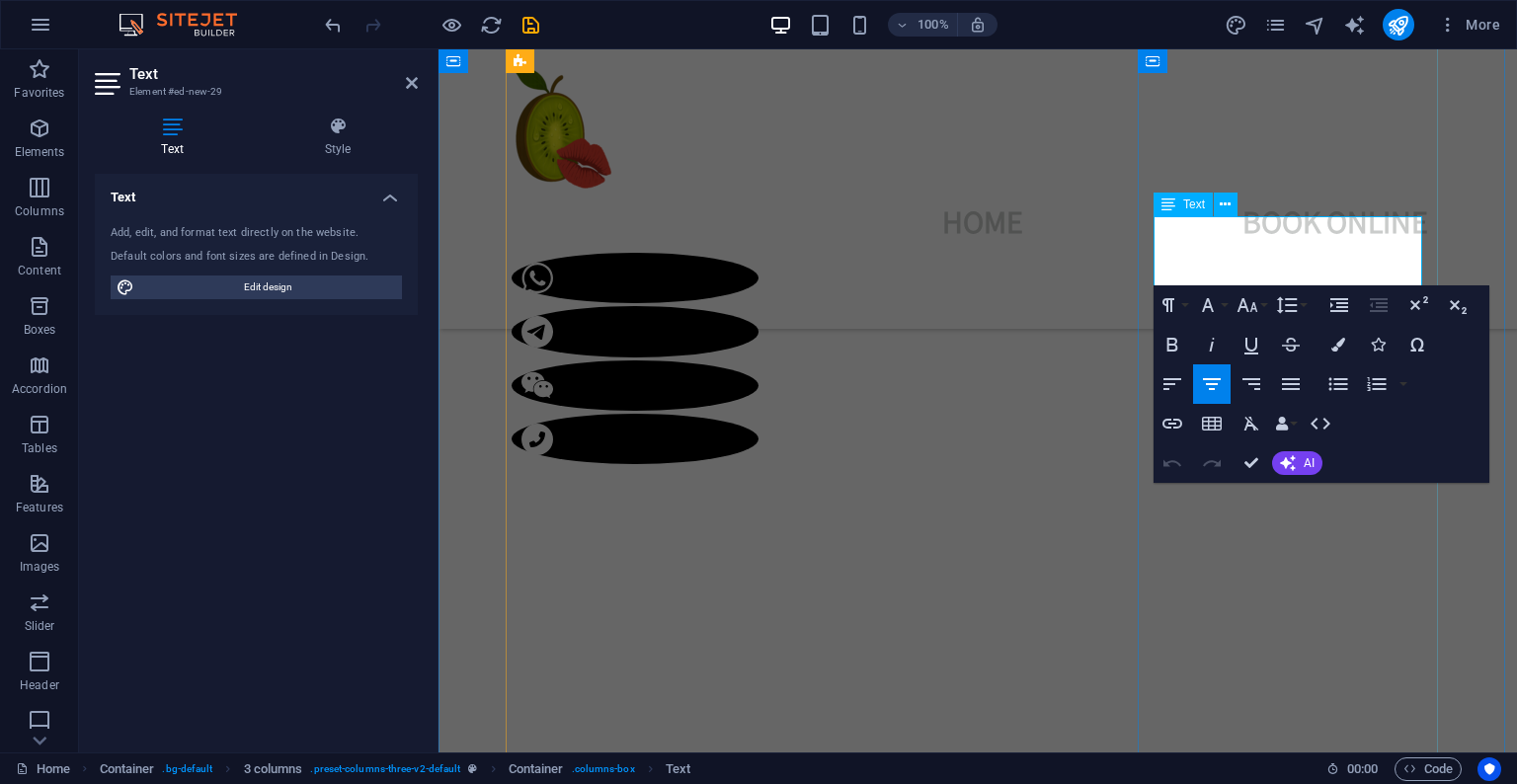 click on "🇻🇳Angela" at bounding box center [662, 4953] 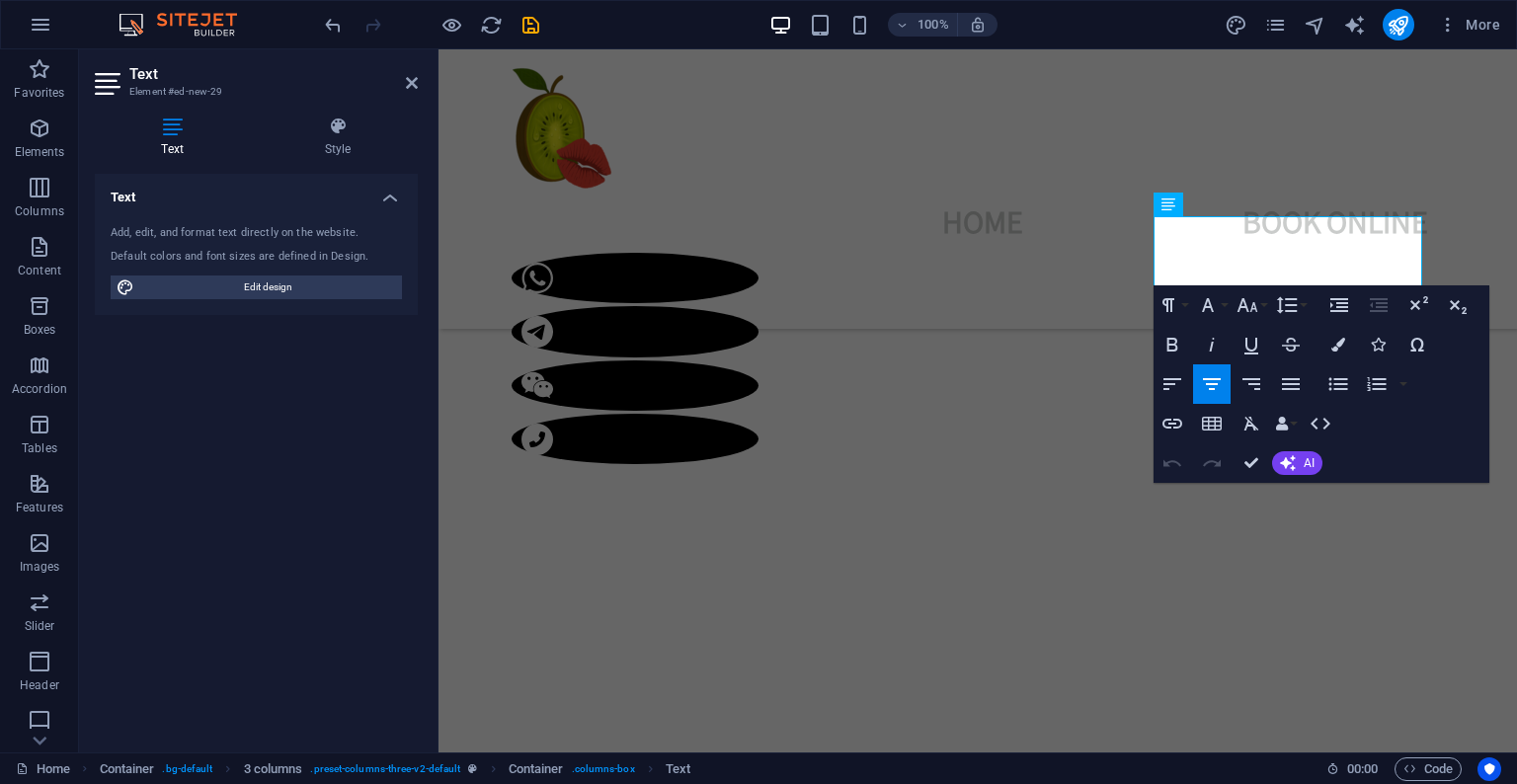 click on "🇻🇳Angela One Week of Pure Bliss" at bounding box center [662, 4987] 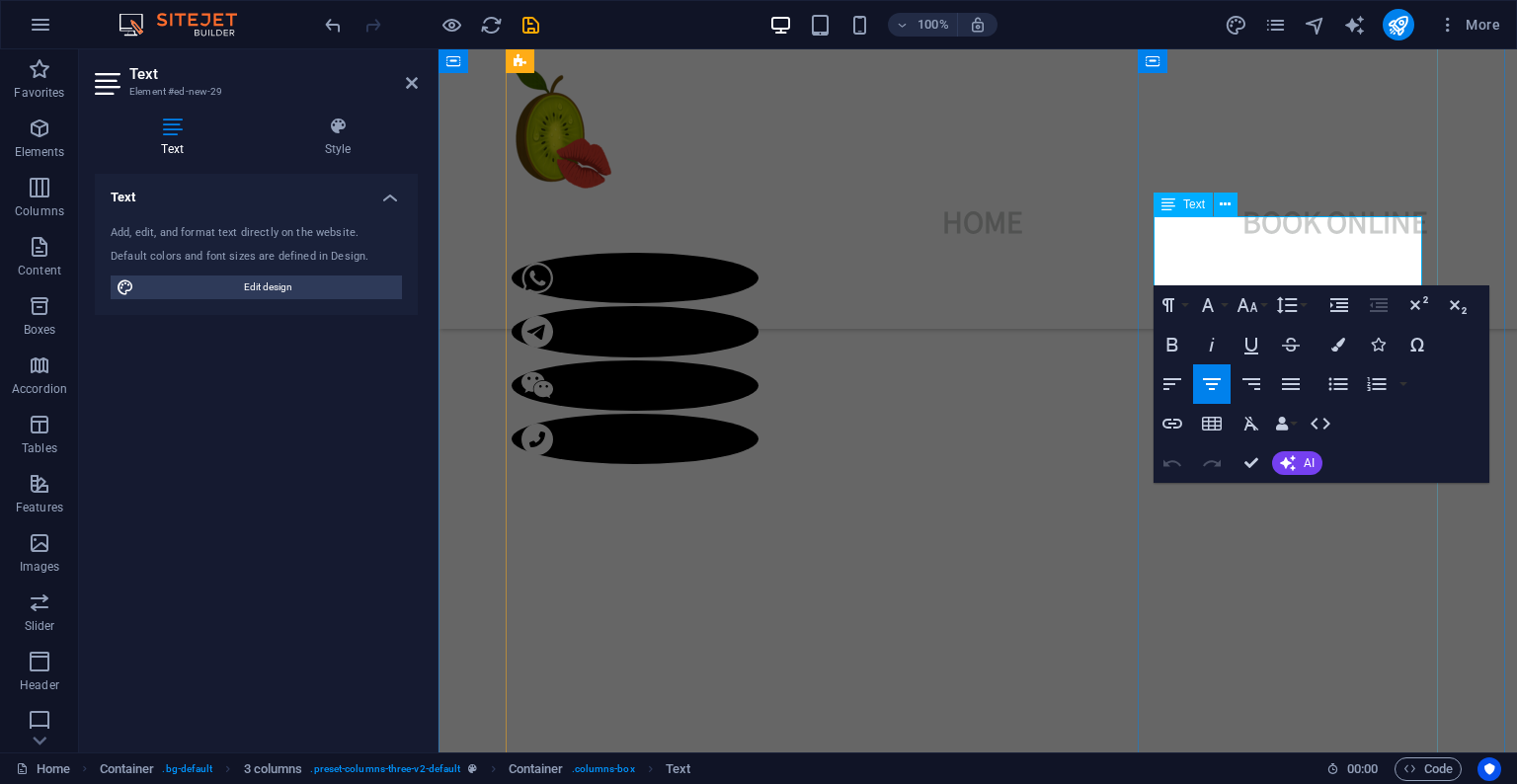 click on "🇻🇳Angela" at bounding box center [662, 4953] 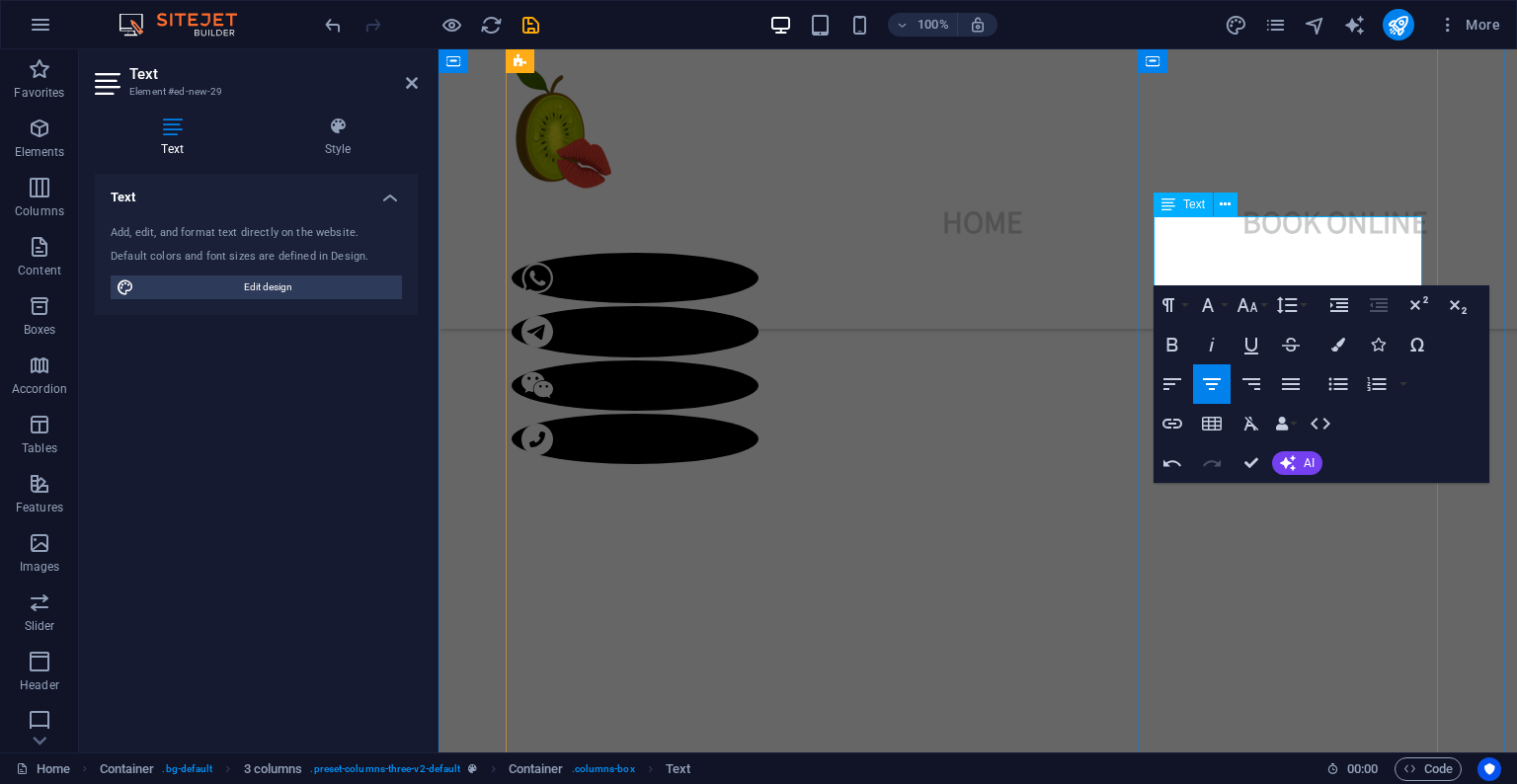 scroll, scrollTop: 0, scrollLeft: 17, axis: horizontal 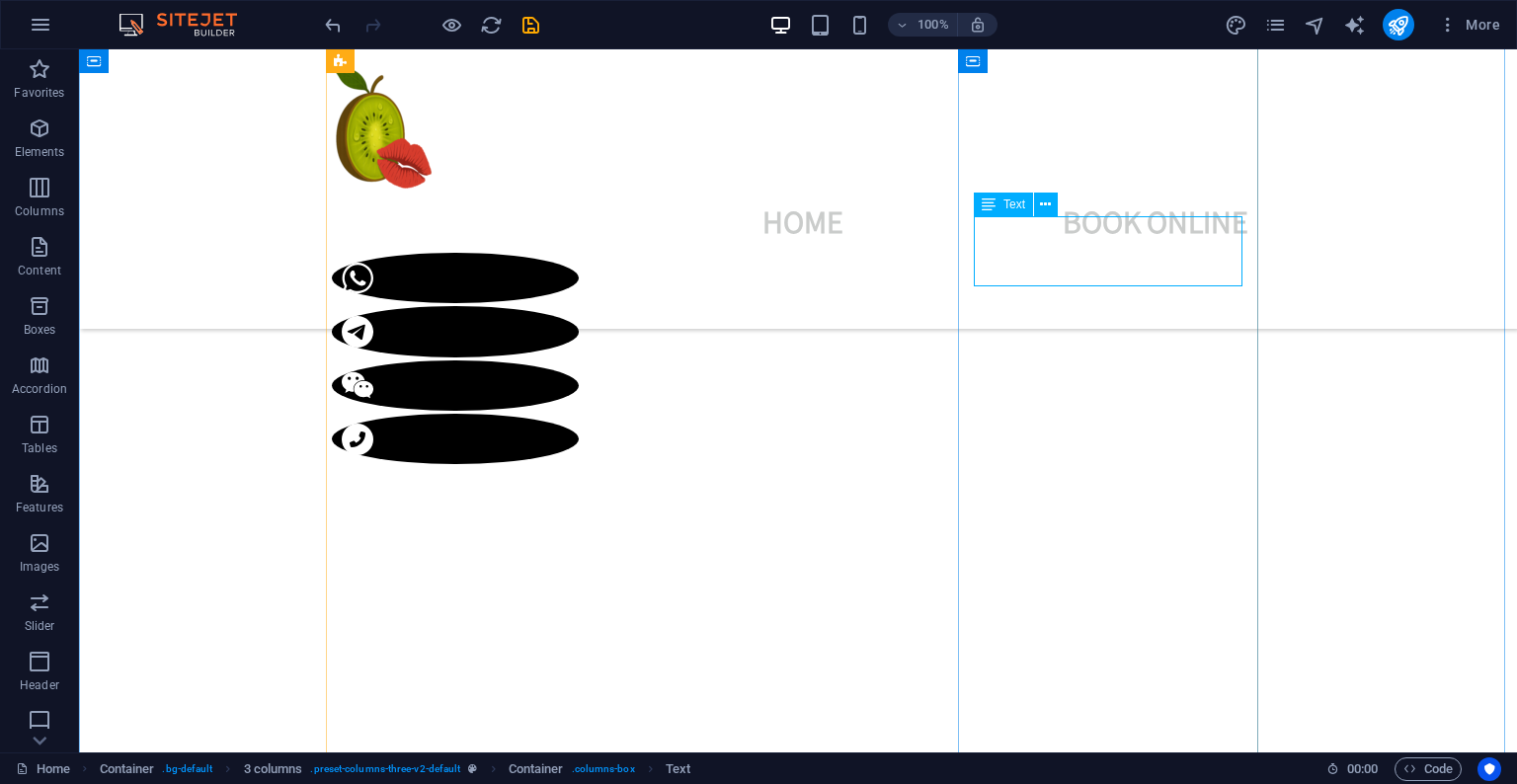 click on "🇹🇭 One Week of Pure Bliss" at bounding box center (482, 4987) 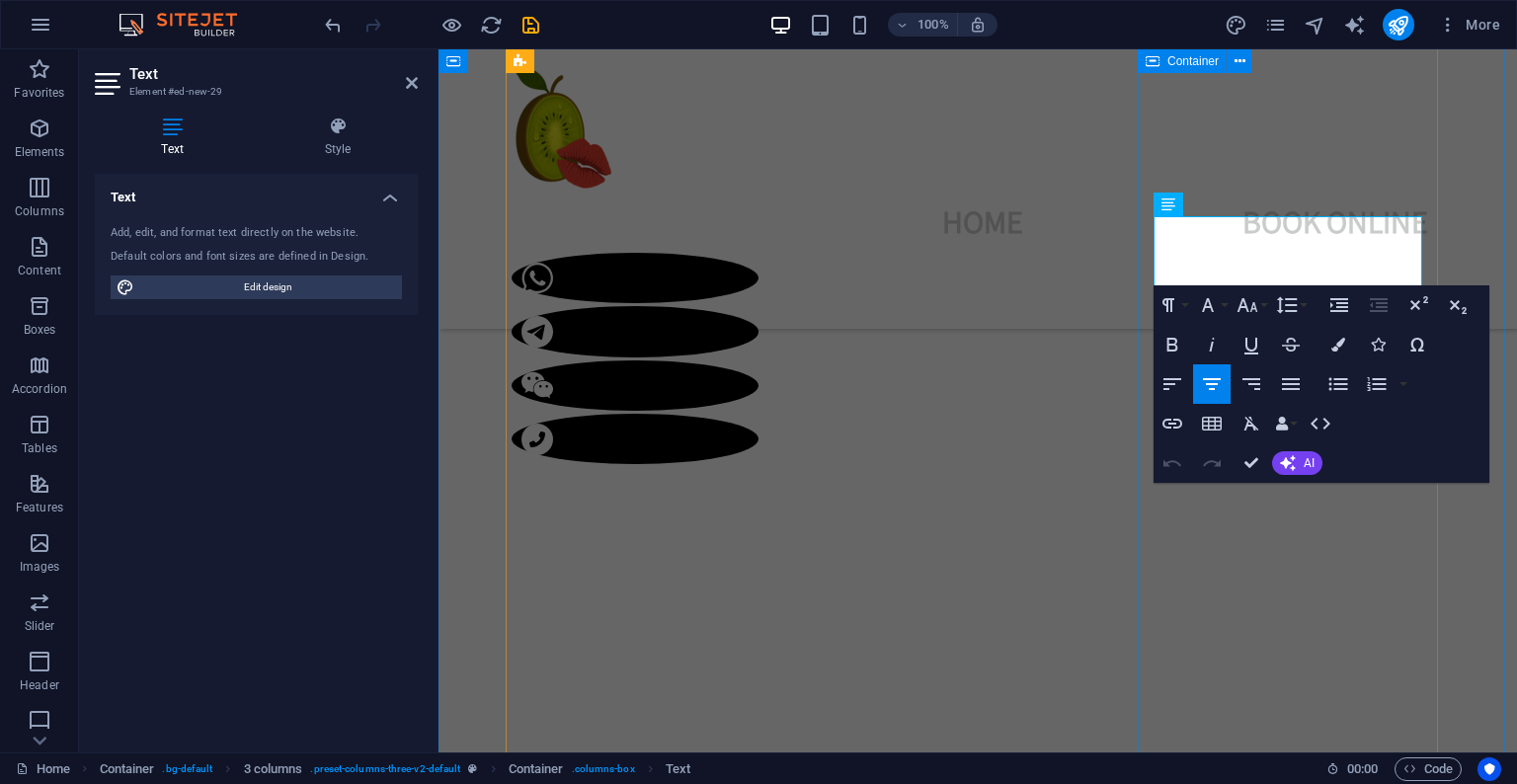 drag, startPoint x: 1158, startPoint y: 270, endPoint x: 1431, endPoint y: 294, distance: 274.0529 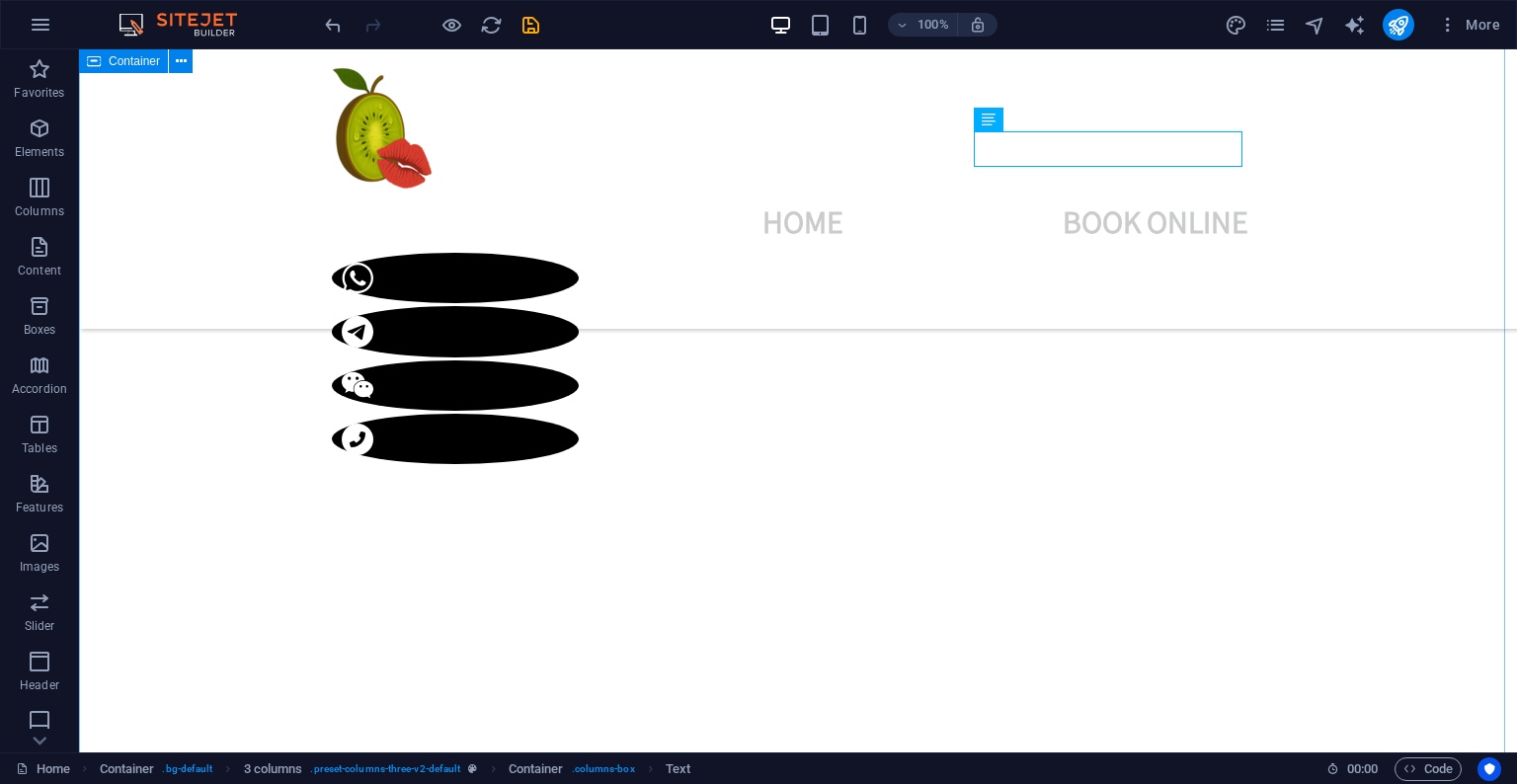 scroll, scrollTop: 1465, scrollLeft: 0, axis: vertical 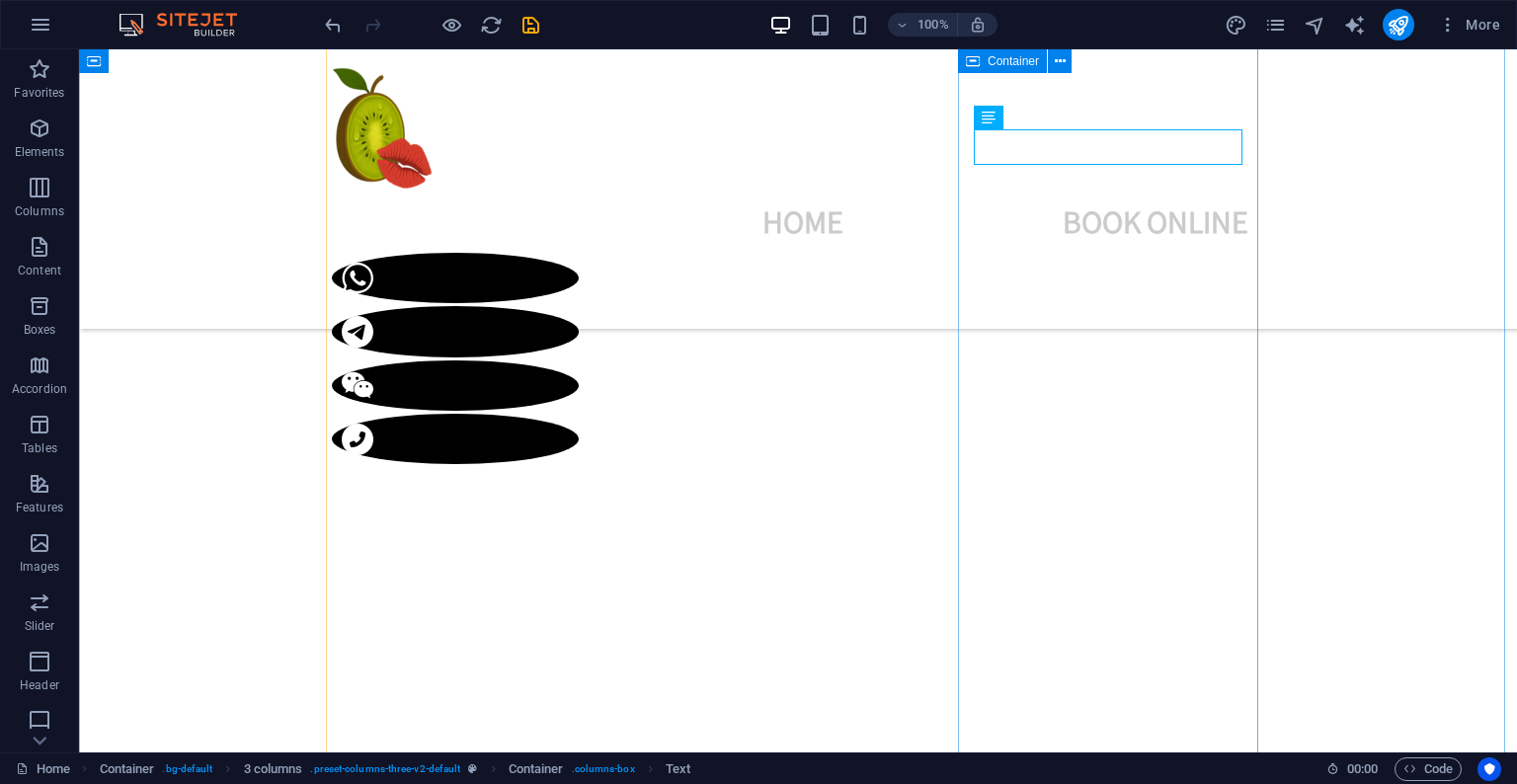 click on "🇹🇭     Available Long legs, soft curves, and a D-cup dream. Available for a few days only – book fast. 🌏 Ethnicity: Vietnamese 📏 Measurements: [MEASUREMENTS] 📐 Height/Weight: [HEIGHT]cm | [WEIGHT]lbs 💸 Rates: [RATE]/HH | [RATE]/45min | [RATE]/HR 💎 Services: PSE | BBBJ | DFK | CIM ✨ Extras: CIM +[PRICE] | RIMMING +[PRICE] | COF +[PRICE]" at bounding box center (482, 5041) 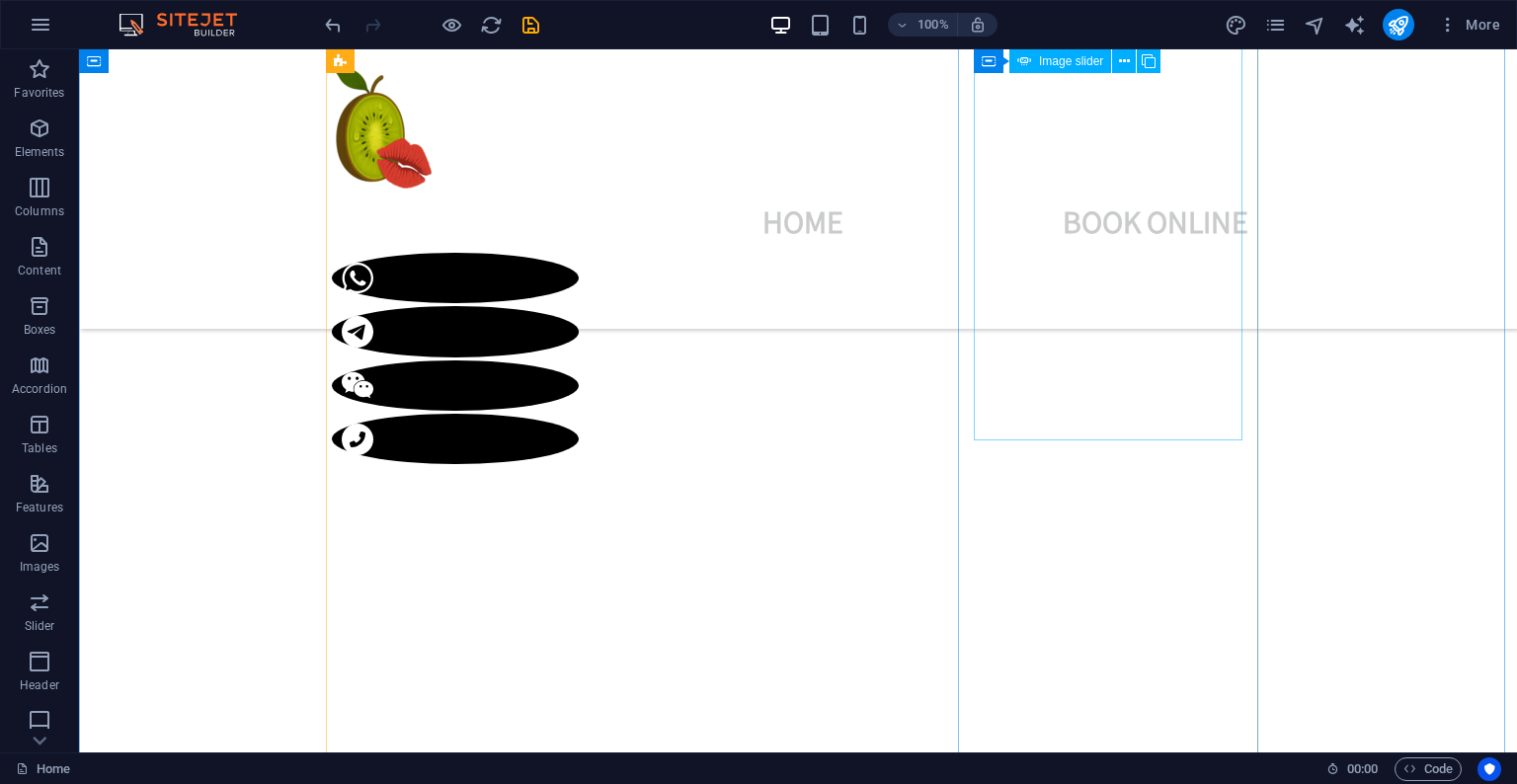 scroll, scrollTop: 1416, scrollLeft: 0, axis: vertical 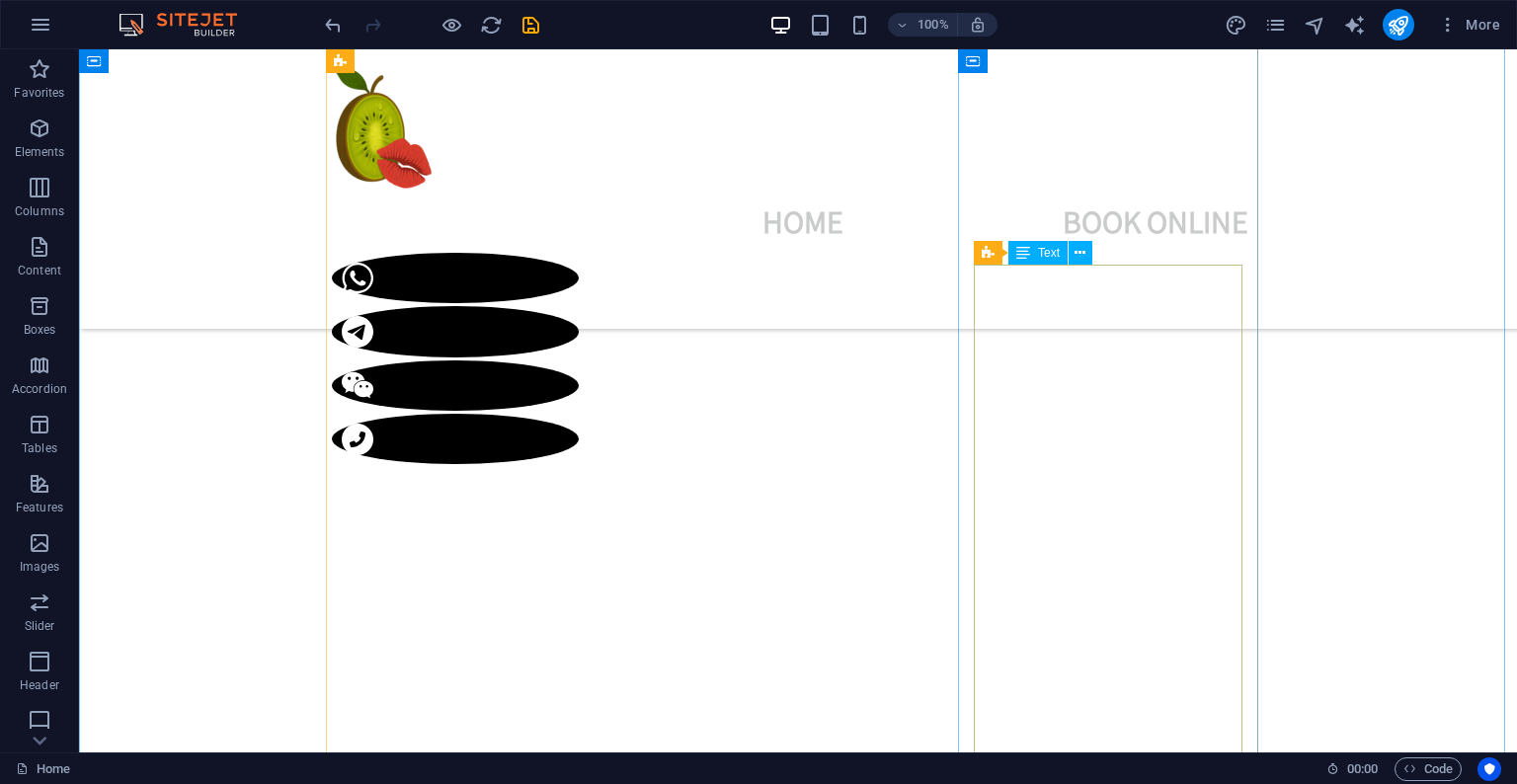 click on "Long legs, soft curves, and a D-cup dream. Available for a few days only – book fast. 🌏 Ethnicity: Vietnamese 📏 Measurements: 36D-25-36 📐 Height/Weight: 168cm | 110lbs 💸 Rates: 220/HH | 300/45min | 400/HR 💎 Services: PSE | BBBJ | DFK | CIM ✨ Extras: CIM +$40 | RIMMING +$50 | COF +$80" at bounding box center [482, 5541] 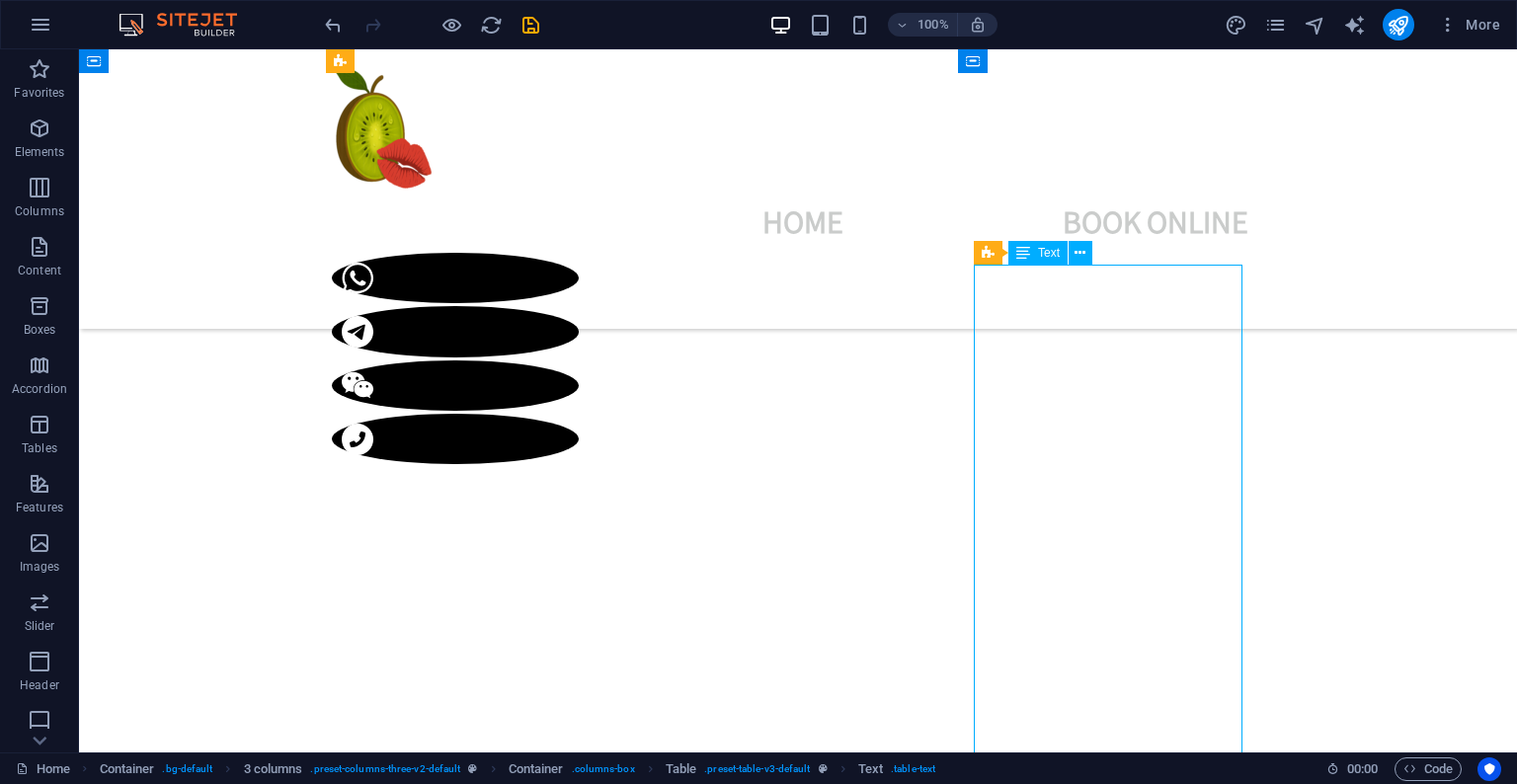 click on "Long legs, soft curves, and a D-cup dream. Available for a few days only – book fast. 🌏 Ethnicity: Vietnamese 📏 Measurements: 36D-25-36 📐 Height/Weight: 168cm | 110lbs 💸 Rates: 220/HH | 300/45min | 400/HR 💎 Services: PSE | BBBJ | DFK | CIM ✨ Extras: CIM +$40 | RIMMING +$50 | COF +$80" at bounding box center (482, 5541) 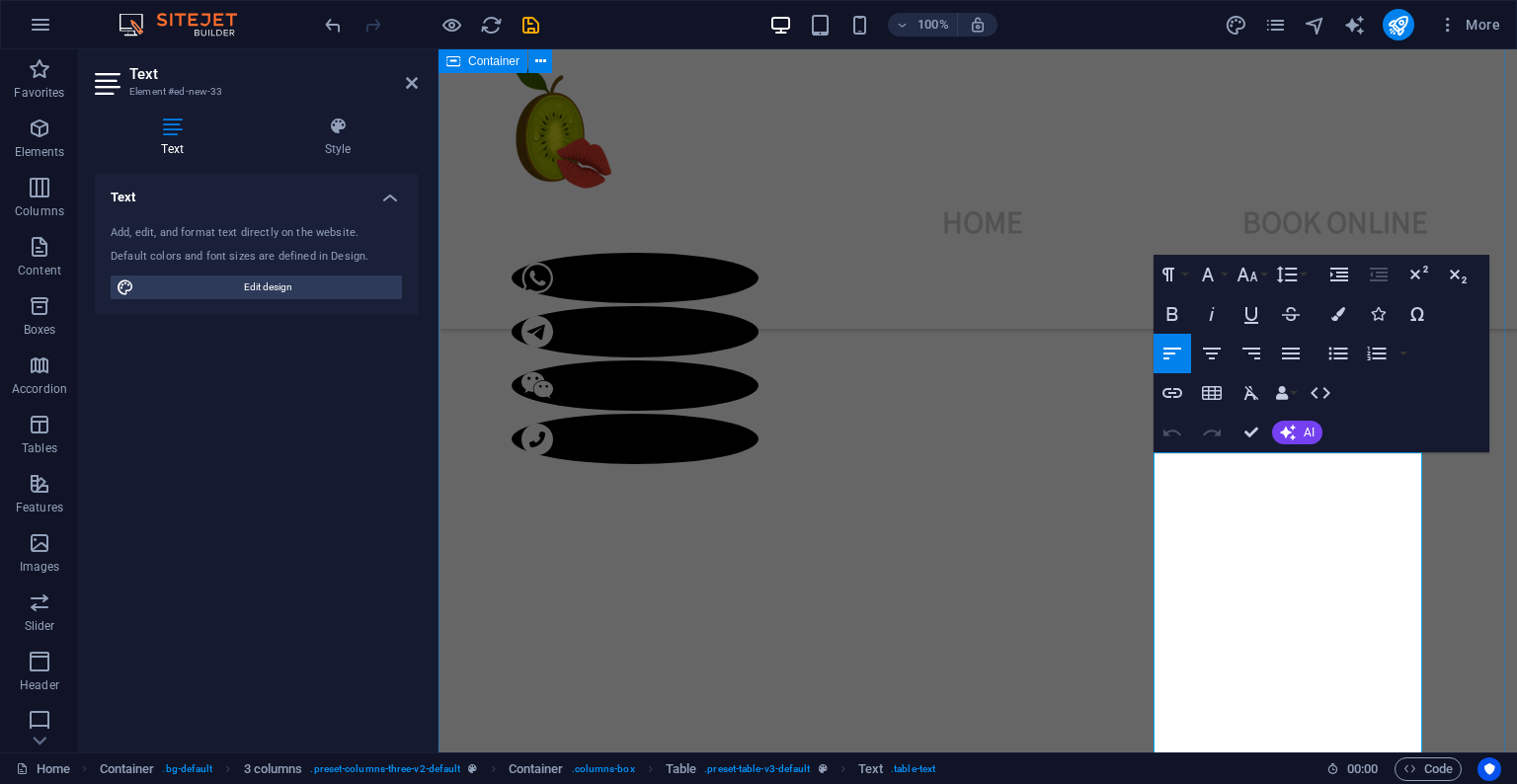 scroll, scrollTop: 1179, scrollLeft: 0, axis: vertical 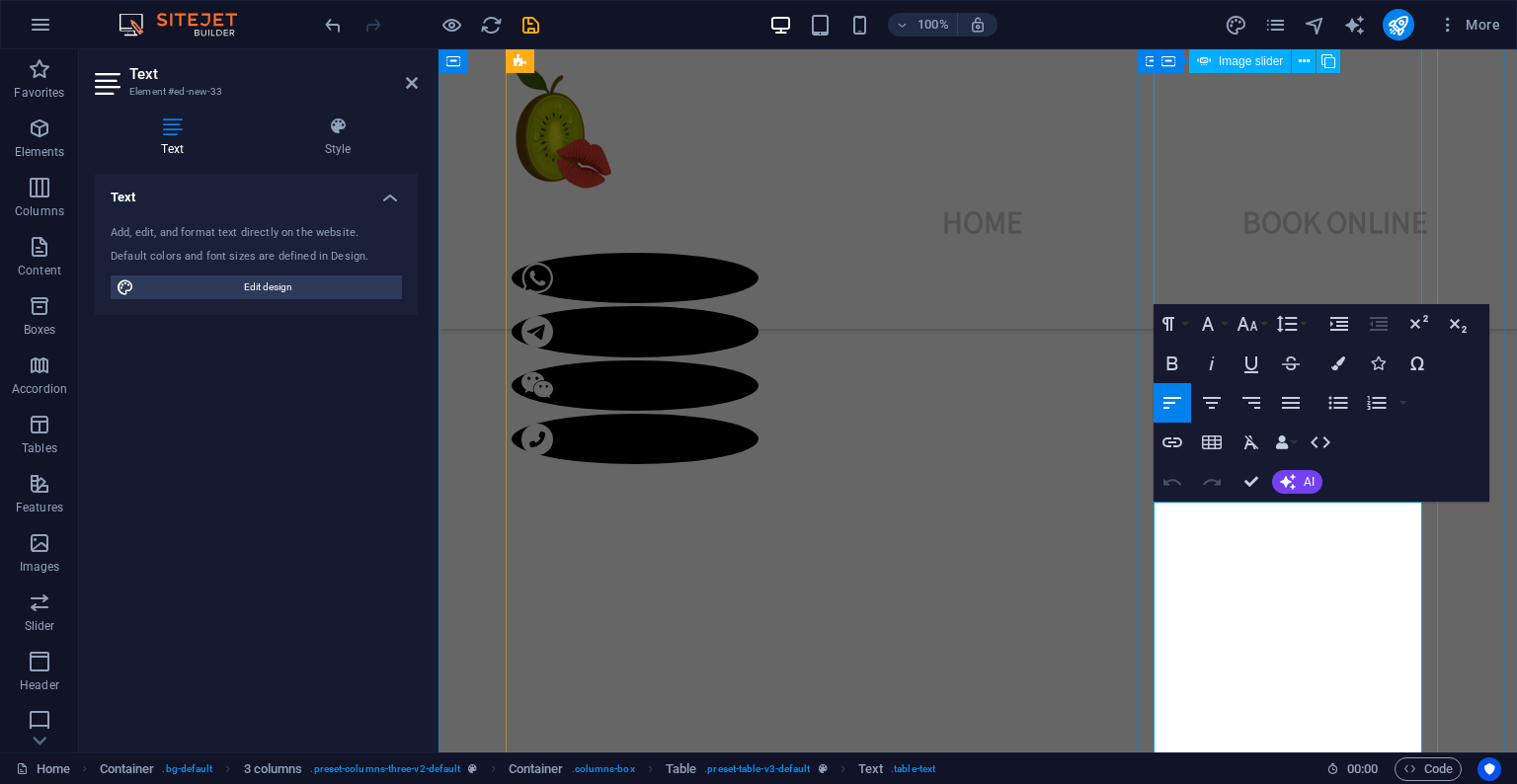 click at bounding box center (662, 4863) 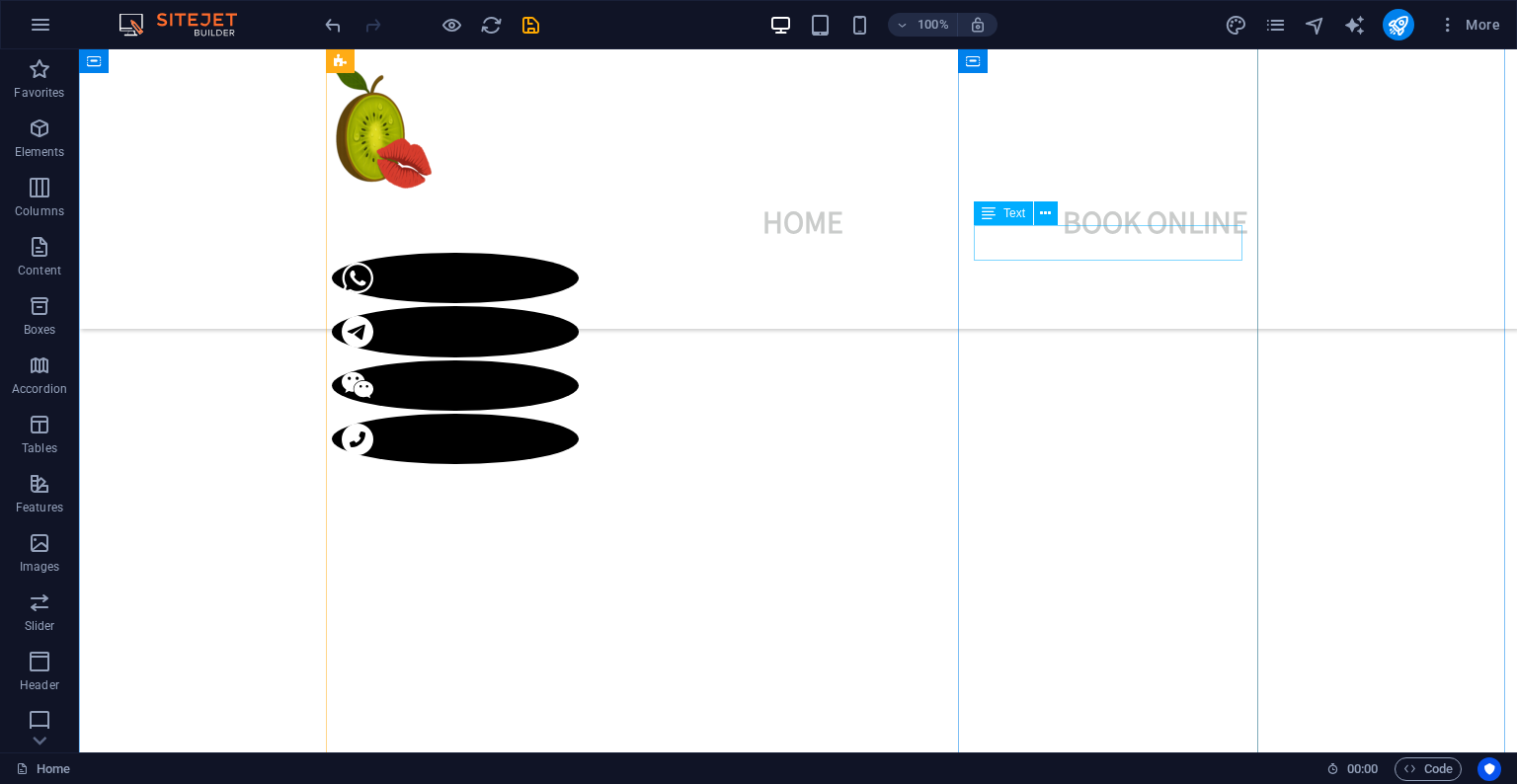 scroll, scrollTop: 1405, scrollLeft: 0, axis: vertical 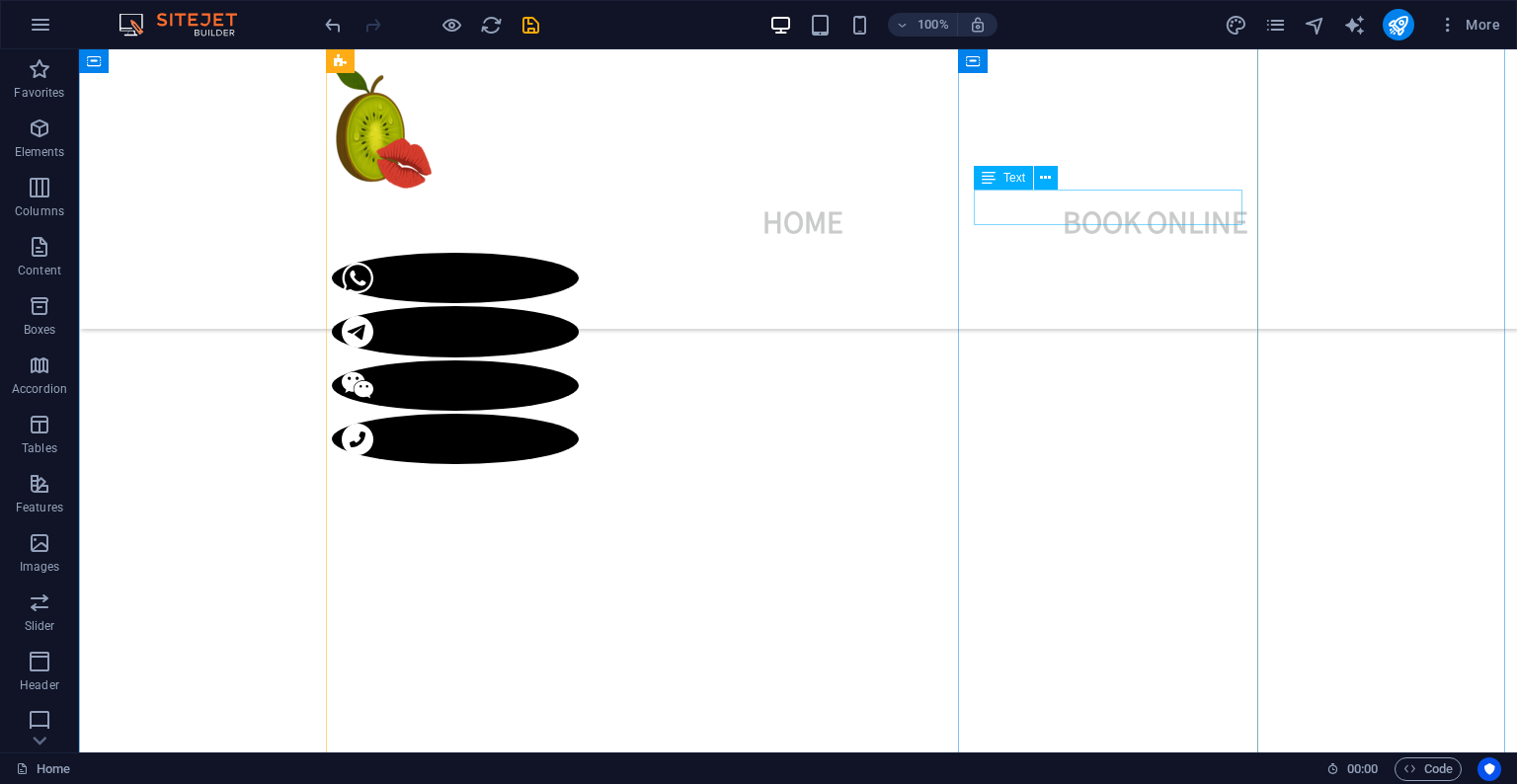 click on "🇹🇭" at bounding box center [482, 4927] 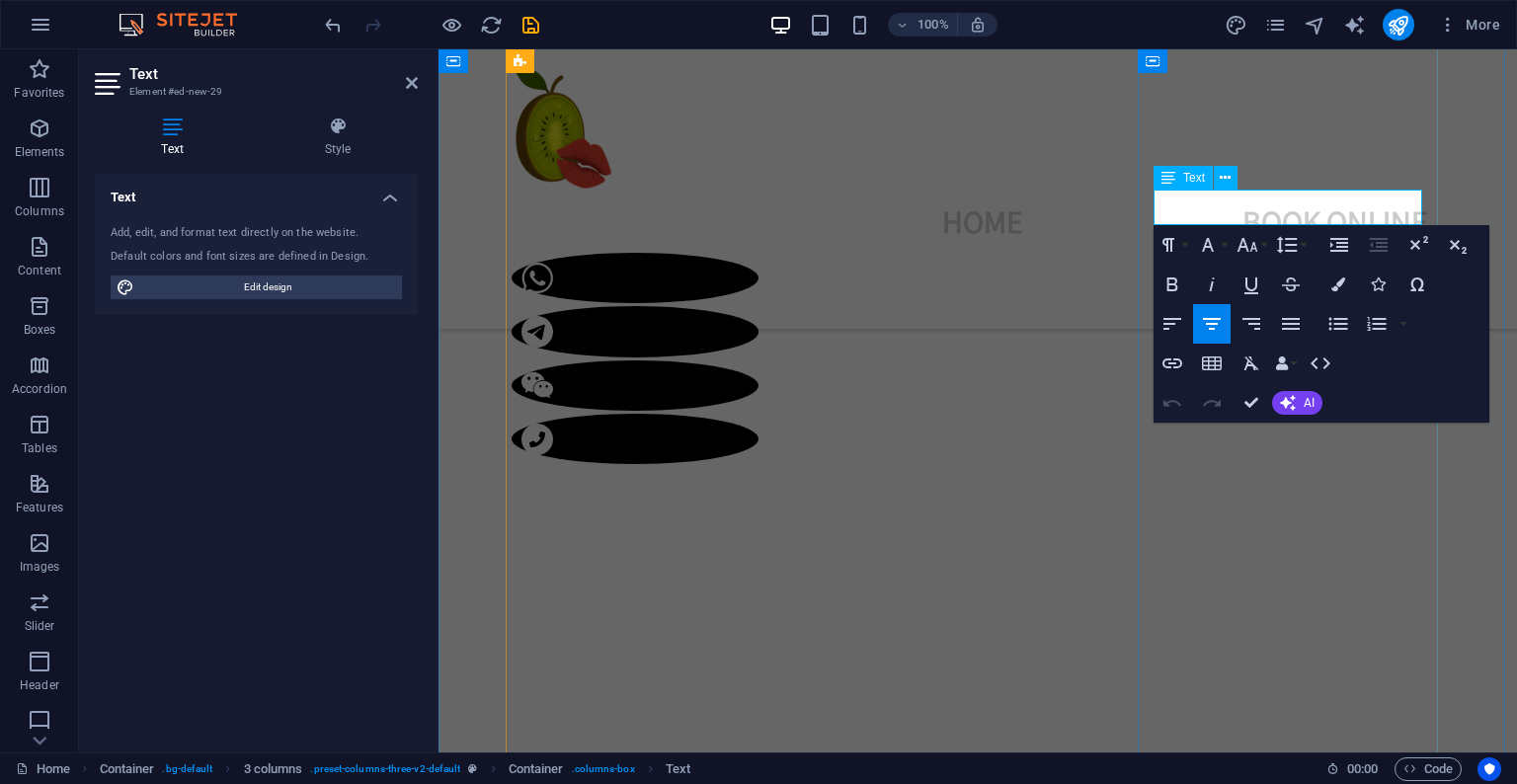 click on "🇹🇭" at bounding box center (662, 4927) 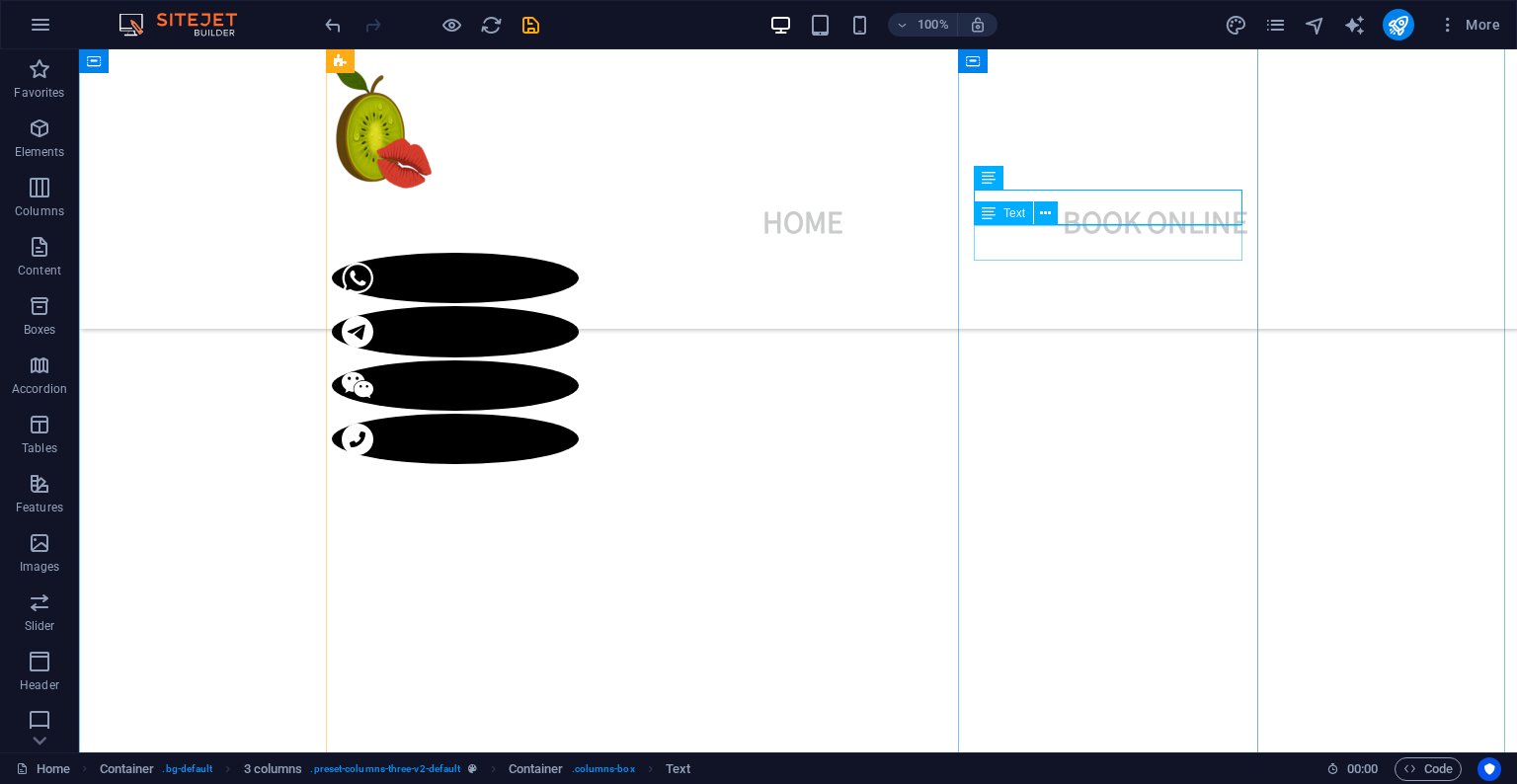 click on "Available" at bounding box center (482, 5112) 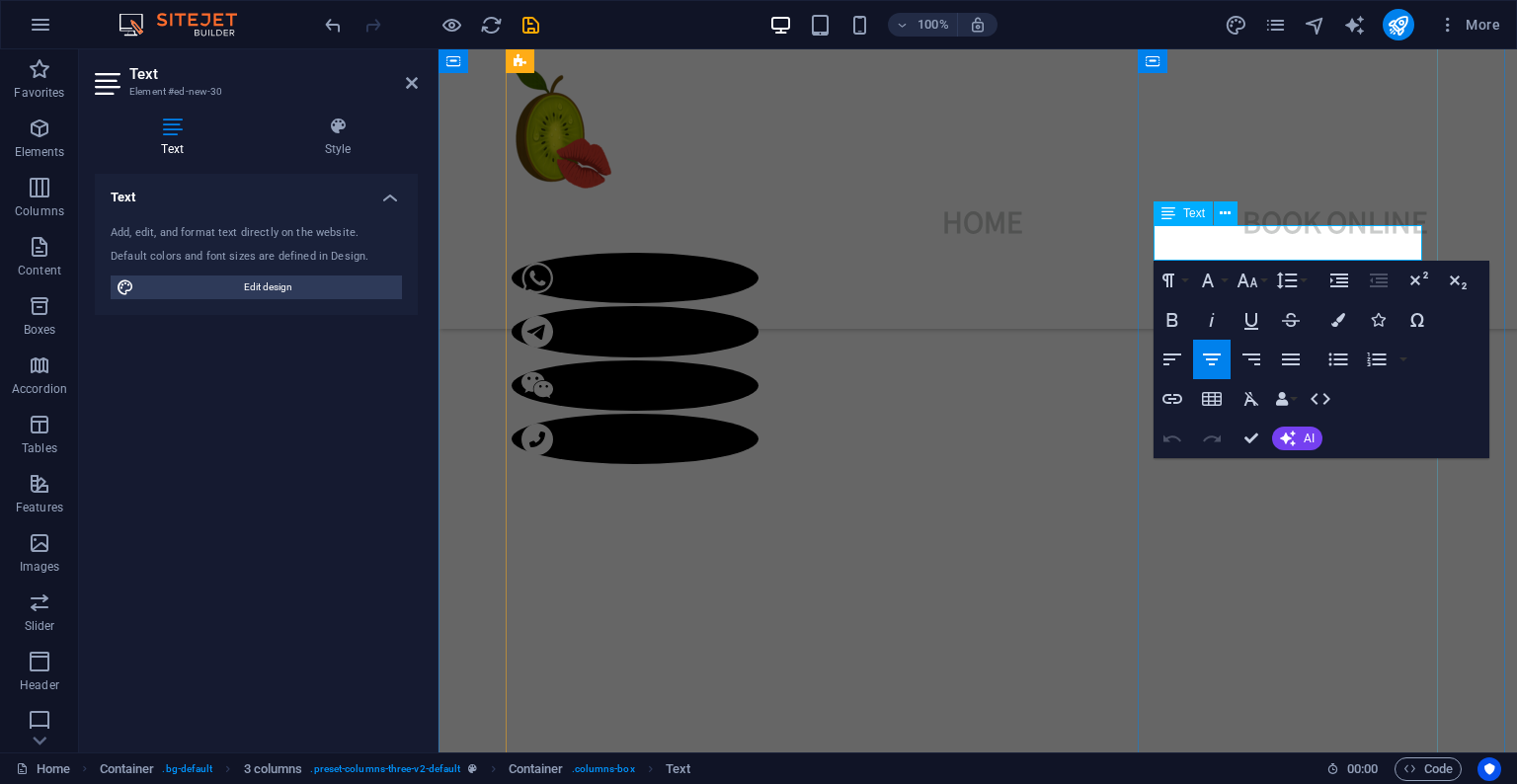 click on "Available" at bounding box center (662, 5112) 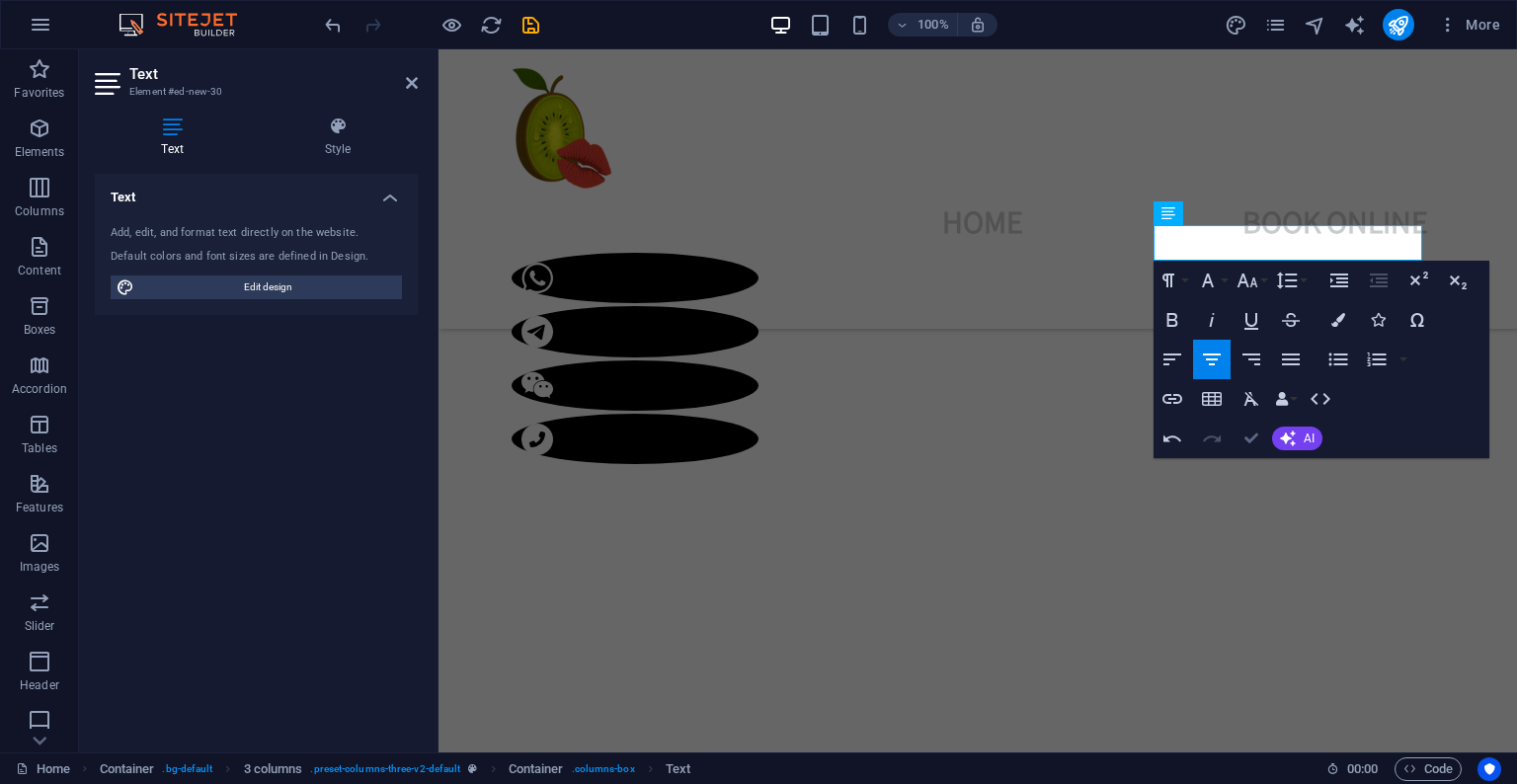 drag, startPoint x: 1250, startPoint y: 442, endPoint x: 1171, endPoint y: 395, distance: 91.92388 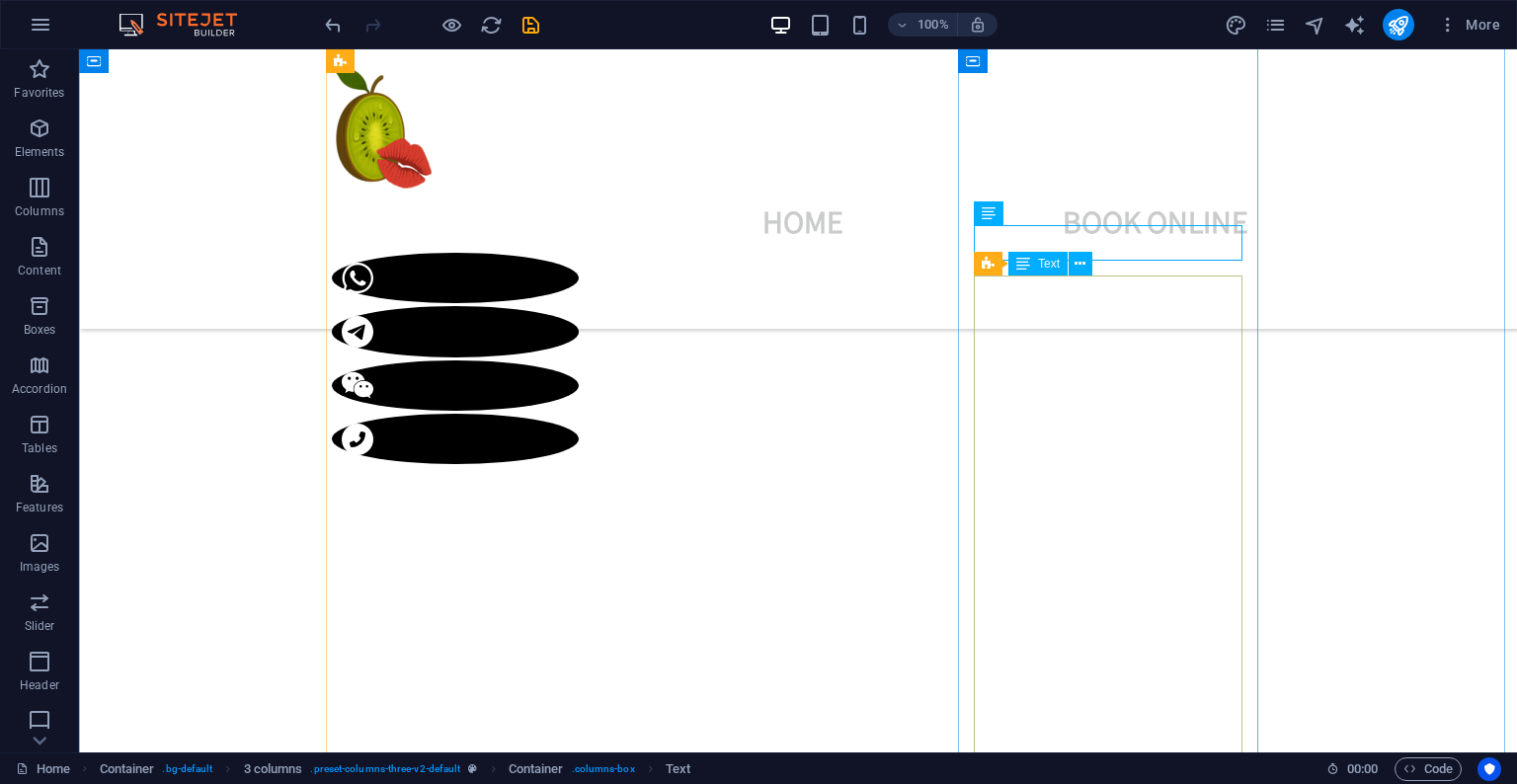 click on "Long legs, soft curves, and a D-cup dream. Available for a few days only – book fast. 🌏 Ethnicity: Vietnamese 📏 Measurements: 36D-25-36 📐 Height/Weight: 168cm | 110lbs 💸 Rates: 220/HH | 300/45min | 400/HR 💎 Services: PSE | BBBJ | DFK | CIM ✨ Extras: CIM +$40 | RIMMING +$50 | COF +$80" at bounding box center (482, 5623) 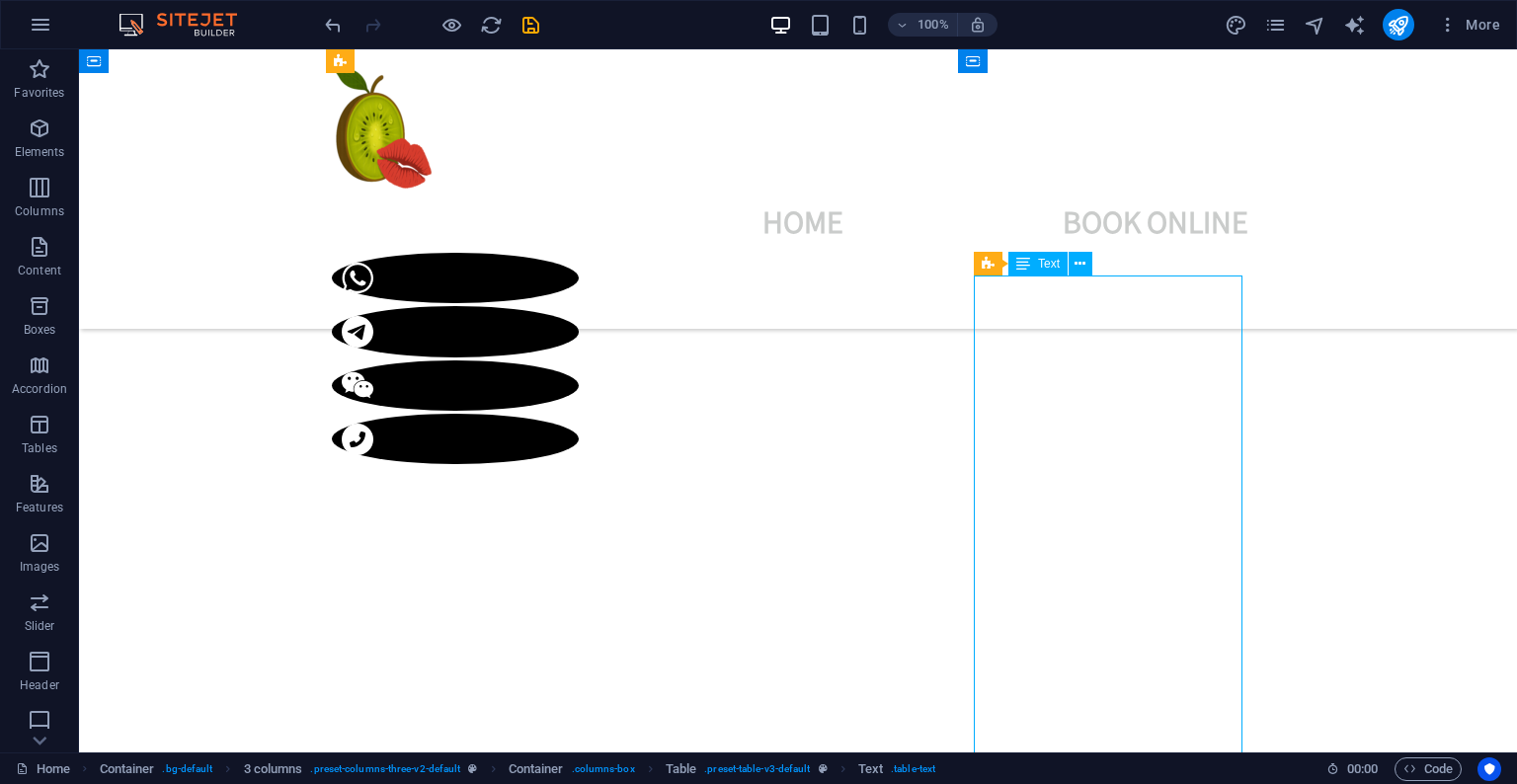 click on "Long legs, soft curves, and a D-cup dream. Available for a few days only – book fast. 🌏 Ethnicity: Vietnamese 📏 Measurements: 36D-25-36 📐 Height/Weight: 168cm | 110lbs 💸 Rates: 220/HH | 300/45min | 400/HR 💎 Services: PSE | BBBJ | DFK | CIM ✨ Extras: CIM +$40 | RIMMING +$50 | COF +$80" at bounding box center (482, 5623) 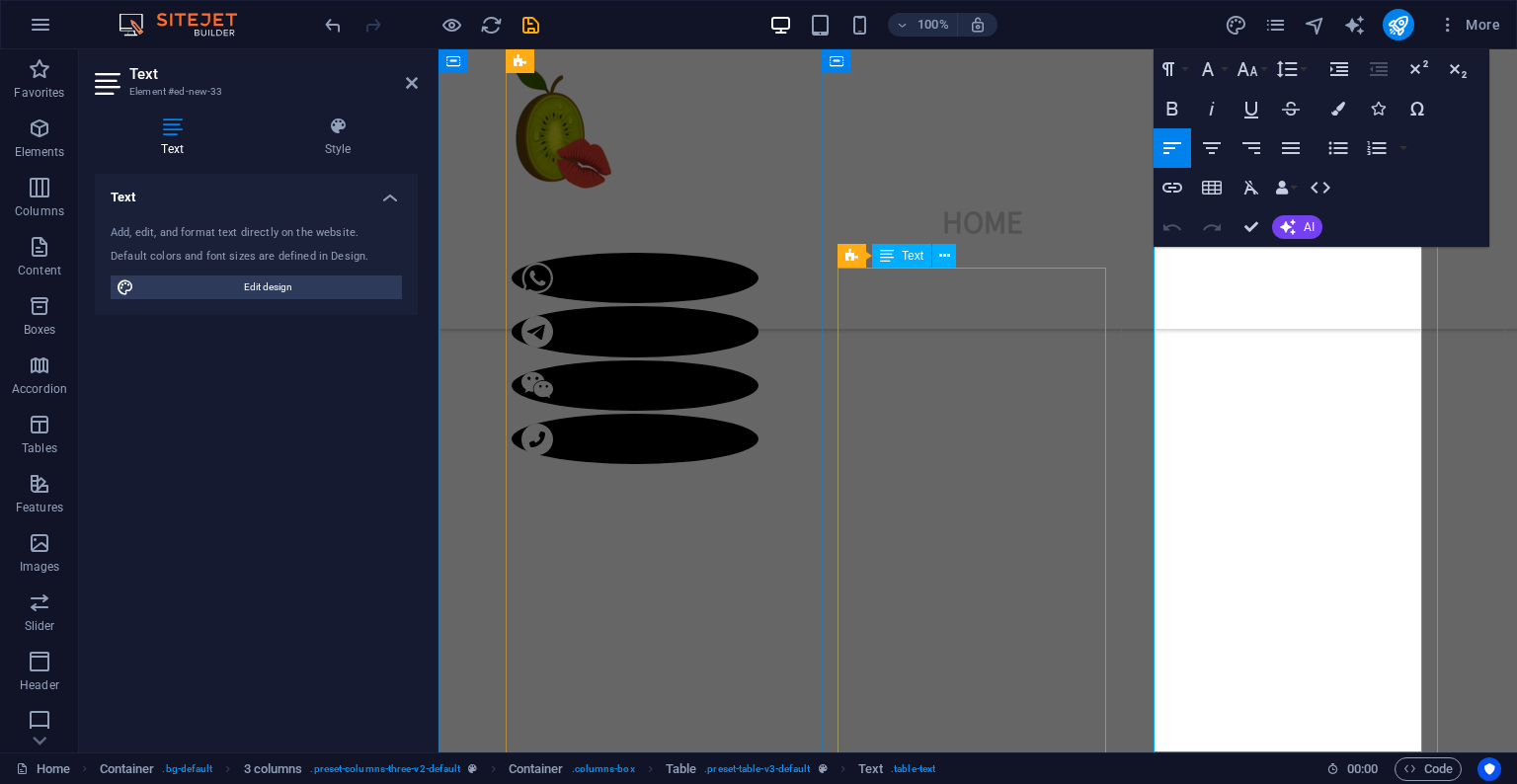 scroll, scrollTop: 1447, scrollLeft: 0, axis: vertical 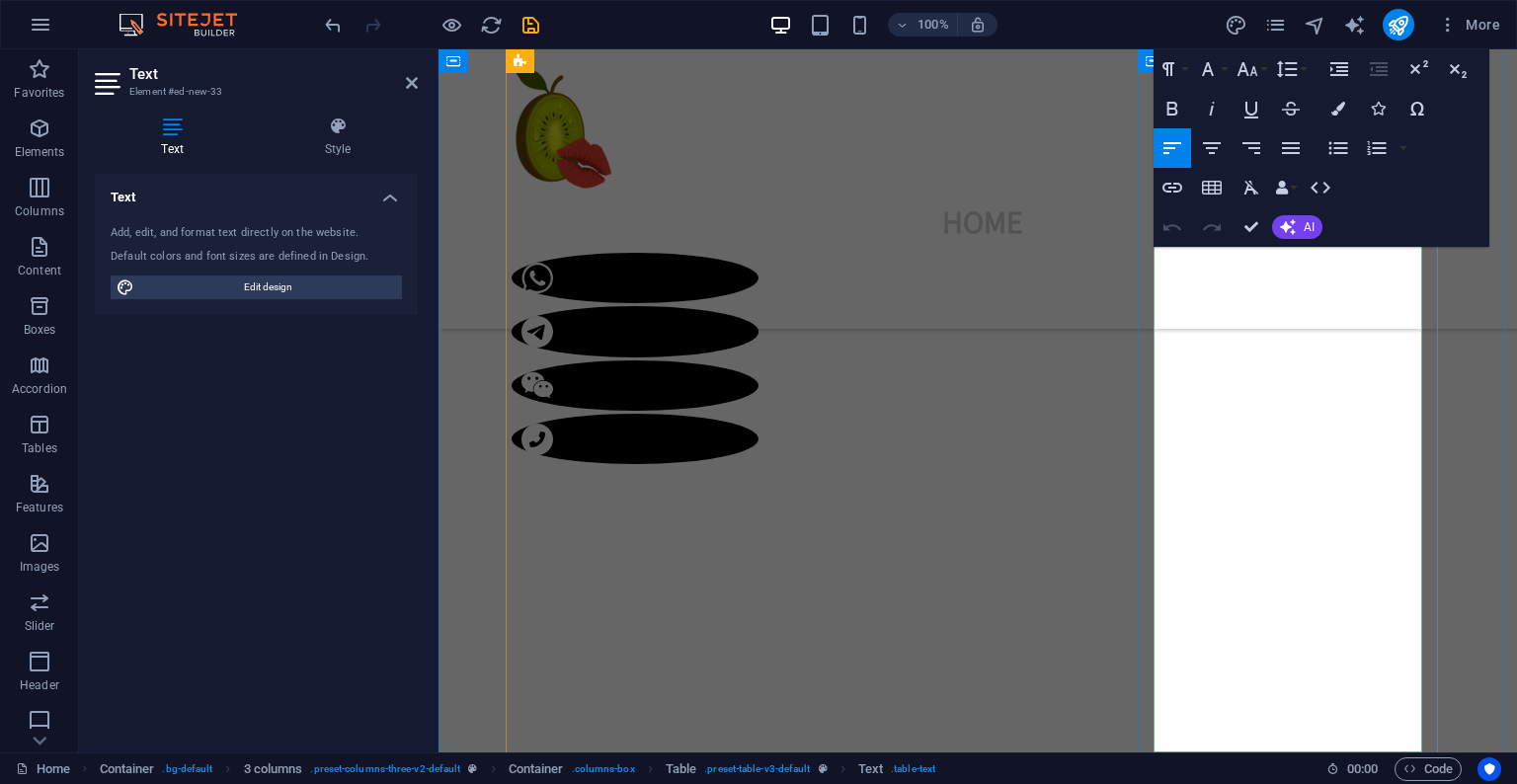 click on "Long legs, soft curves, and a D-cup dream. Available for a few days only – book fast." at bounding box center (650, 5375) 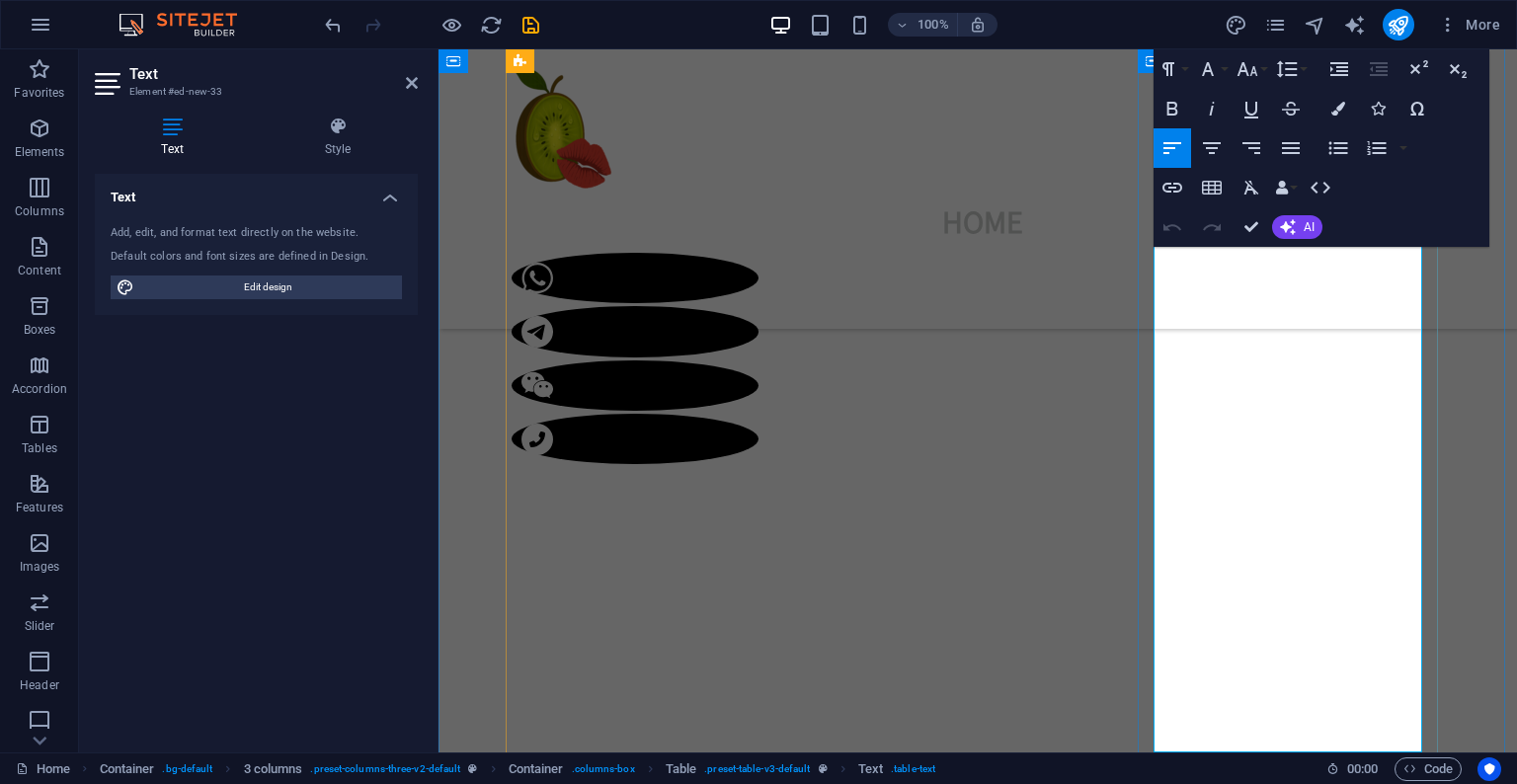 drag, startPoint x: 1347, startPoint y: 314, endPoint x: 1192, endPoint y: 264, distance: 162.86497 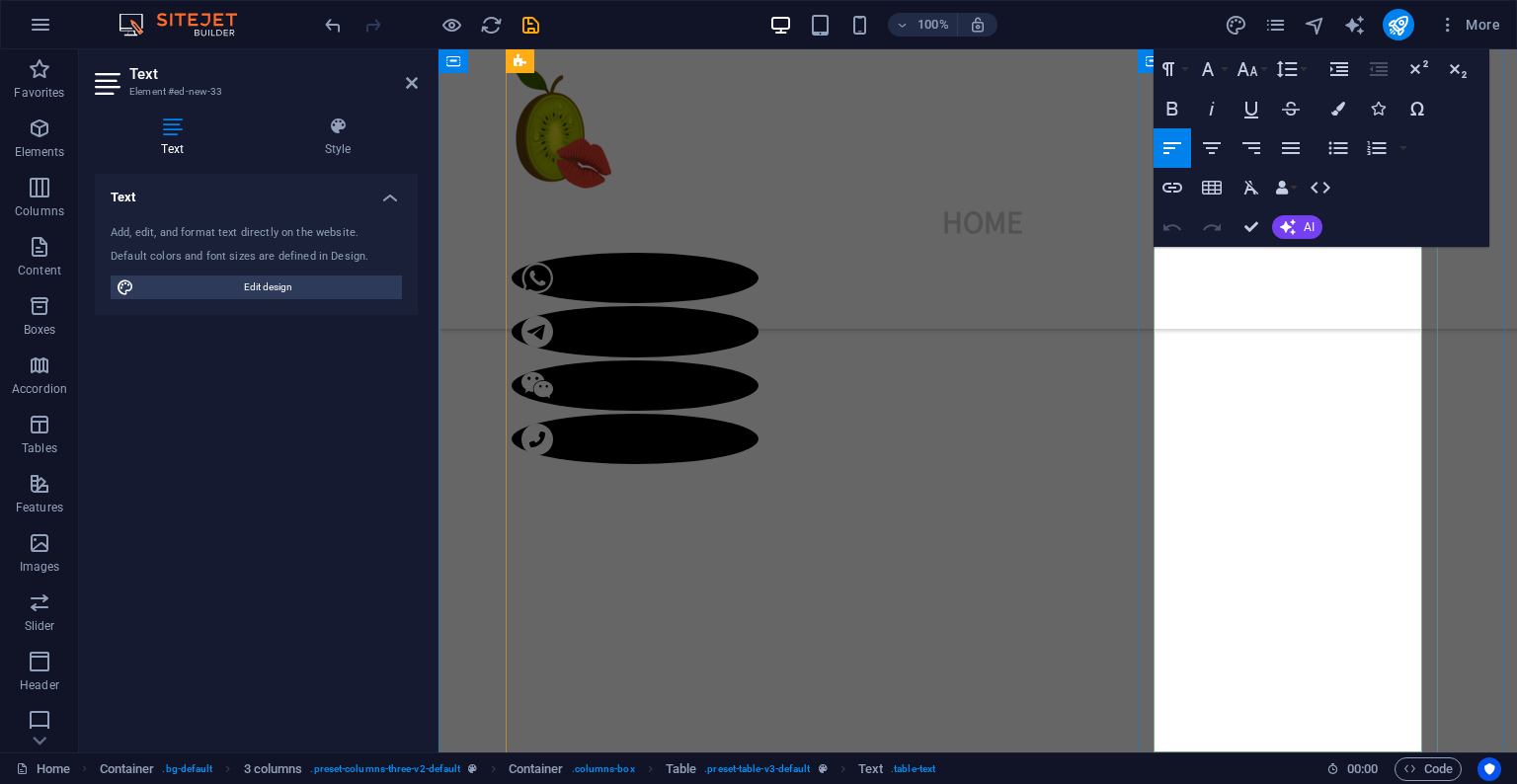 click on "Long legs, soft curves, and a D-cup dream. Available for a few days only – book fast." at bounding box center (650, 5375) 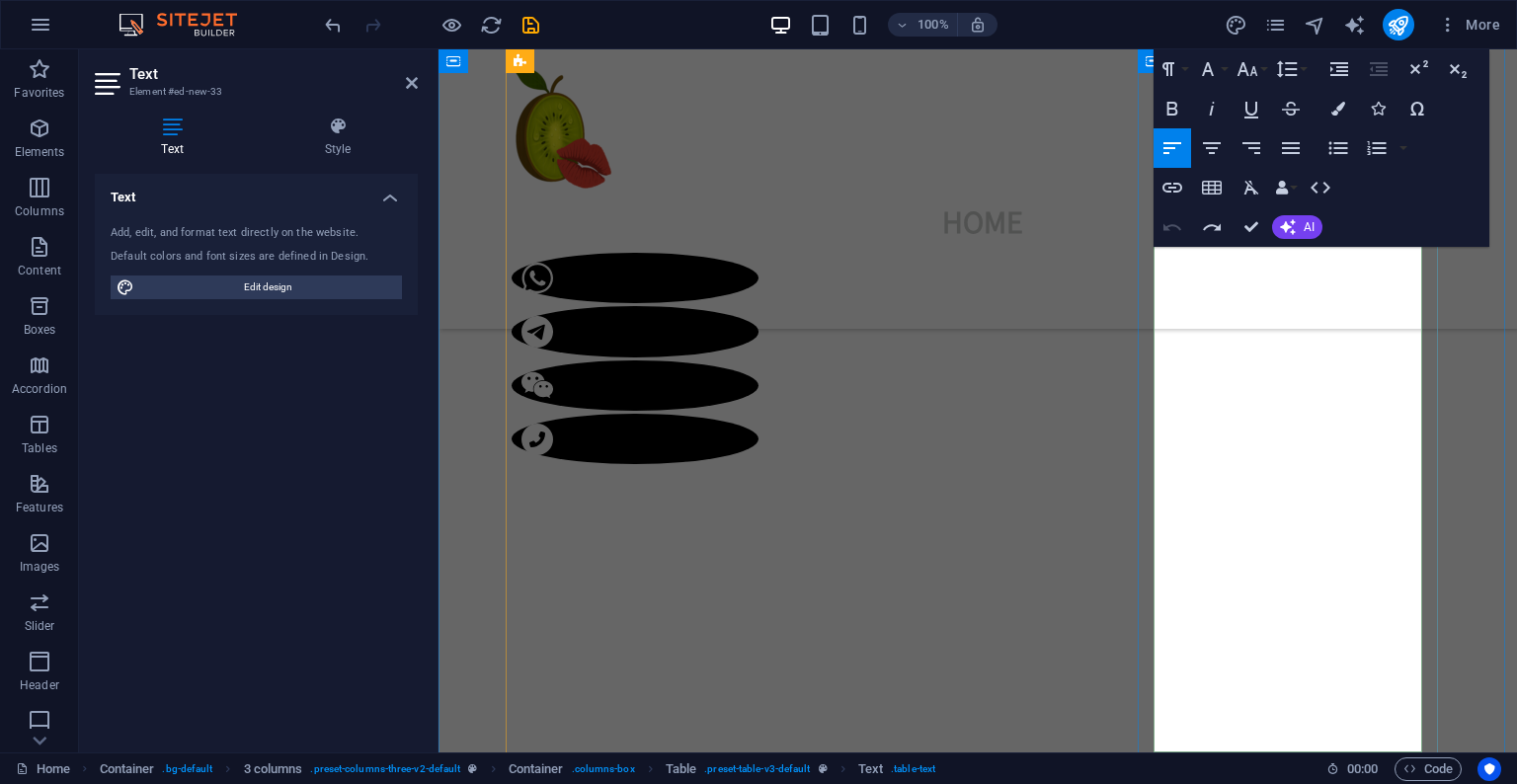click on "Long legs, soft curves, and a D-cup dream. Available for a few days only – book fast." at bounding box center (662, 5375) 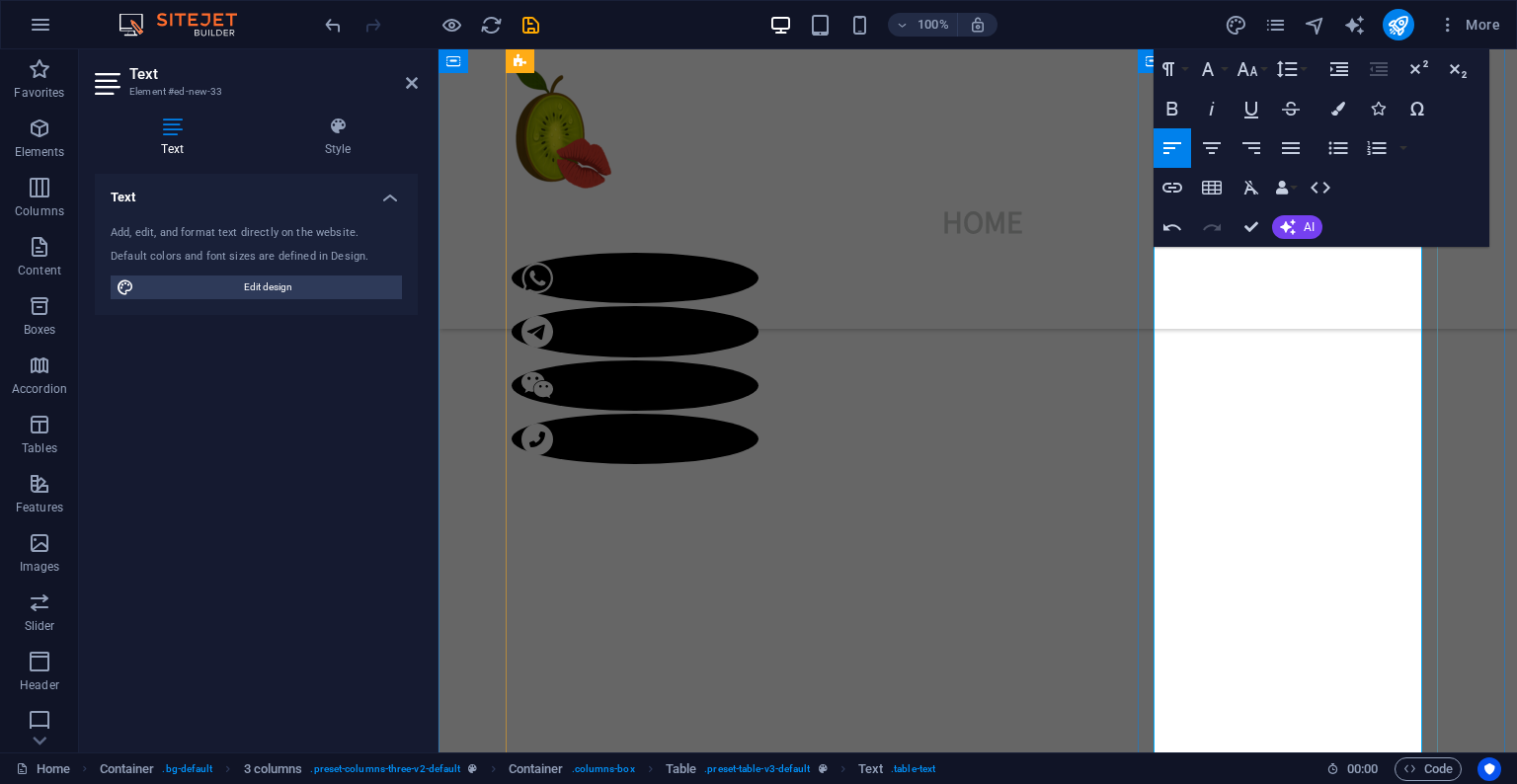 drag, startPoint x: 1334, startPoint y: 315, endPoint x: 1122, endPoint y: 238, distance: 225.55044 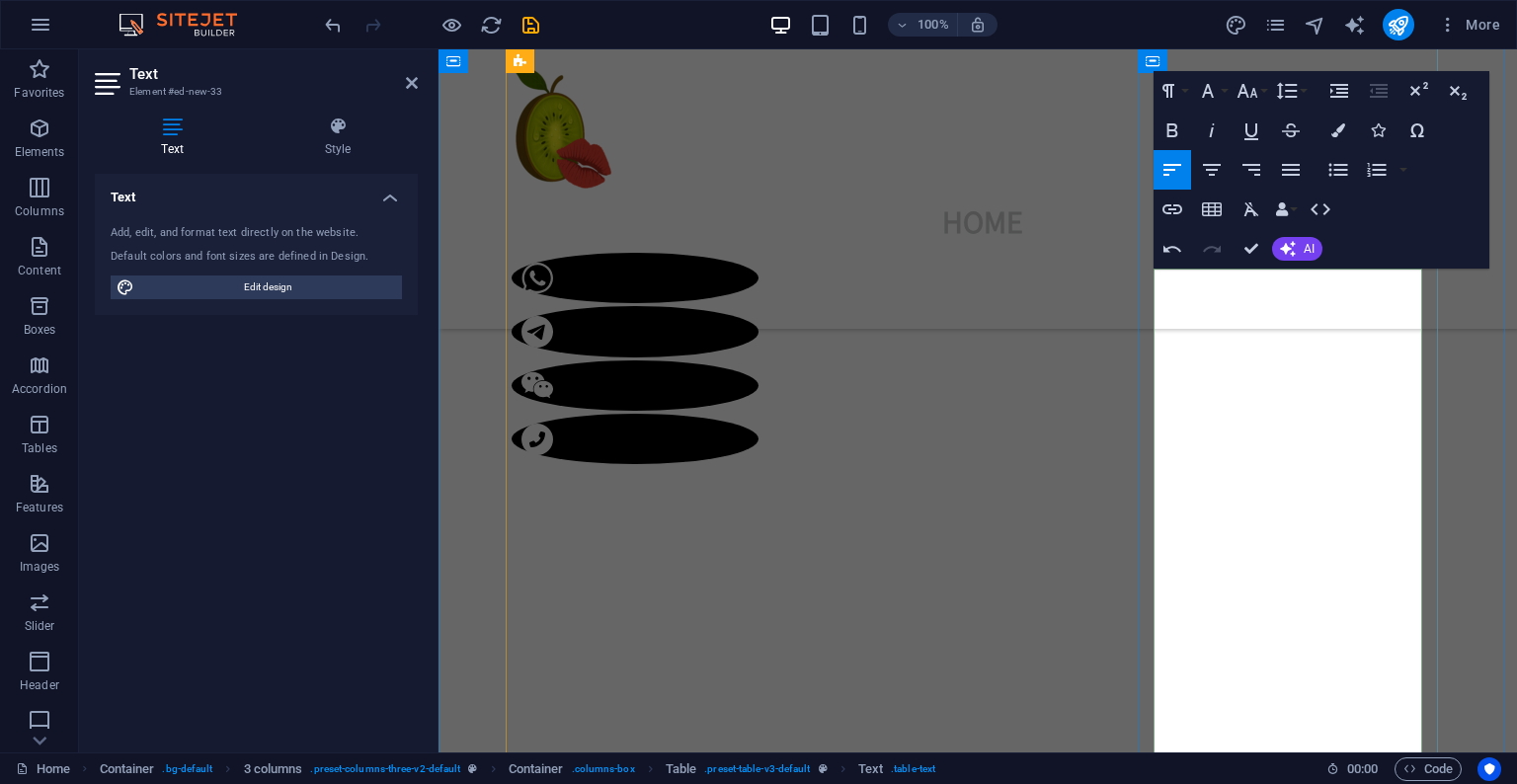 scroll, scrollTop: 1405, scrollLeft: 0, axis: vertical 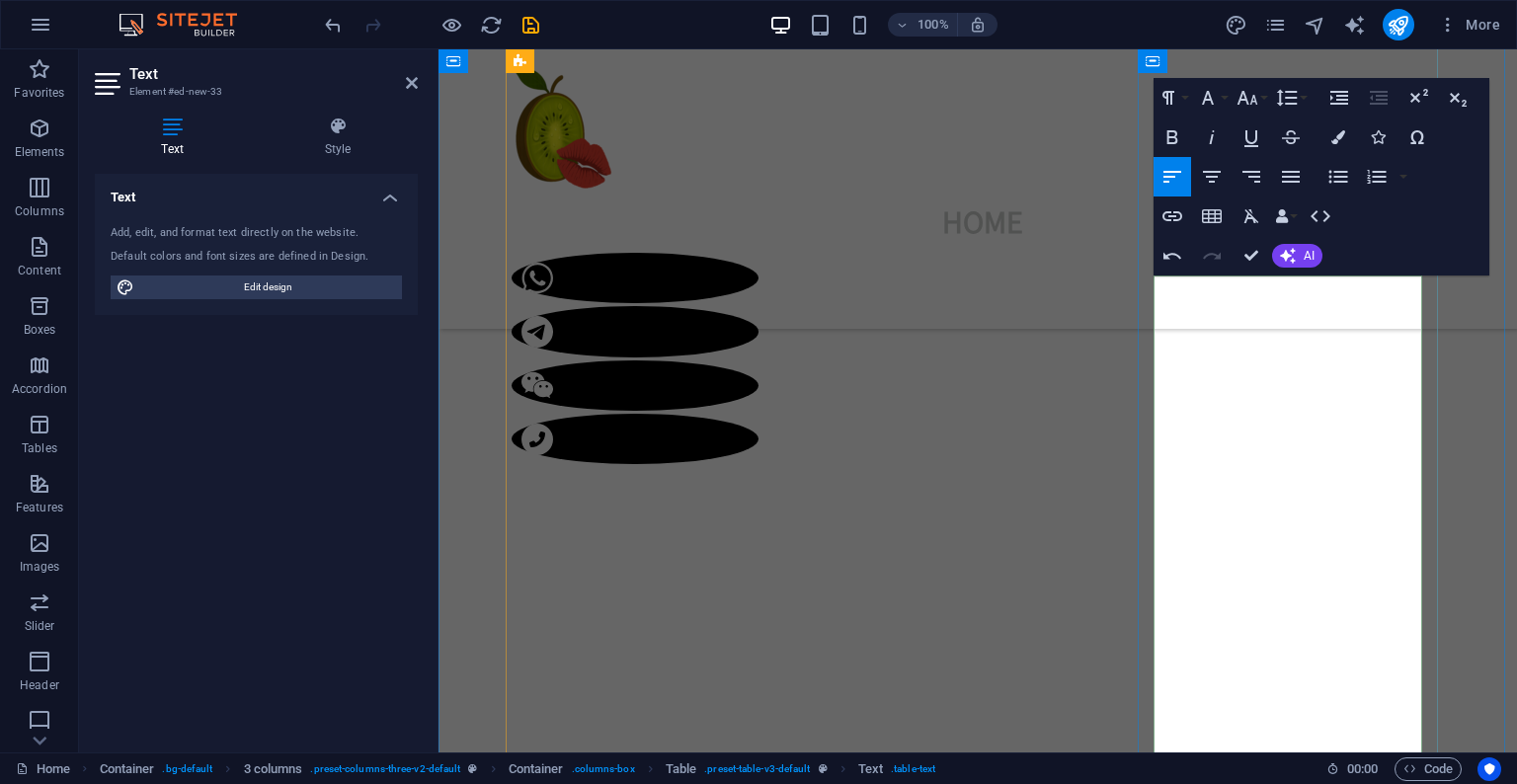 drag, startPoint x: 1250, startPoint y: 384, endPoint x: 1279, endPoint y: 359, distance: 38.28838 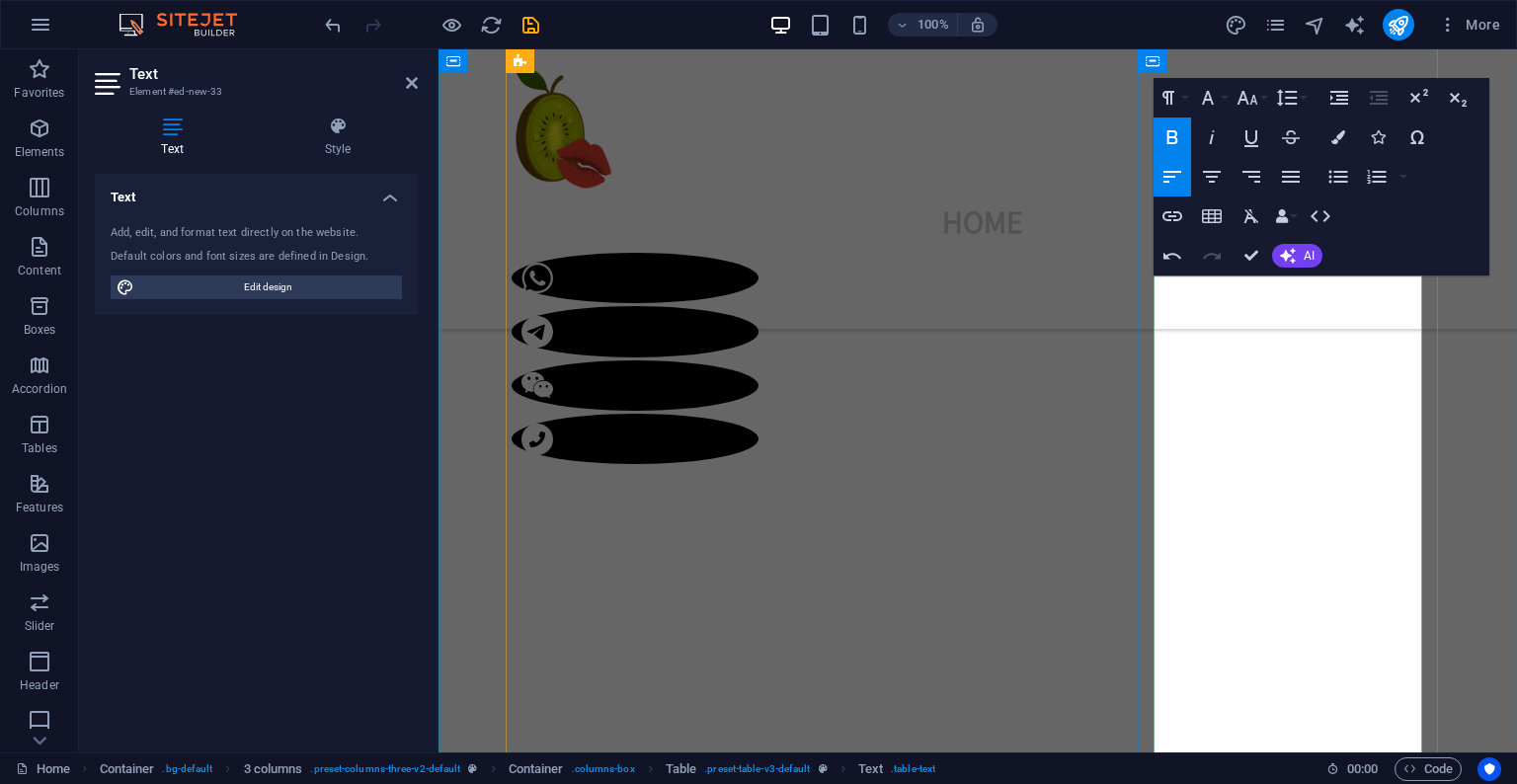 drag, startPoint x: 1359, startPoint y: 403, endPoint x: 1268, endPoint y: 396, distance: 91.26883 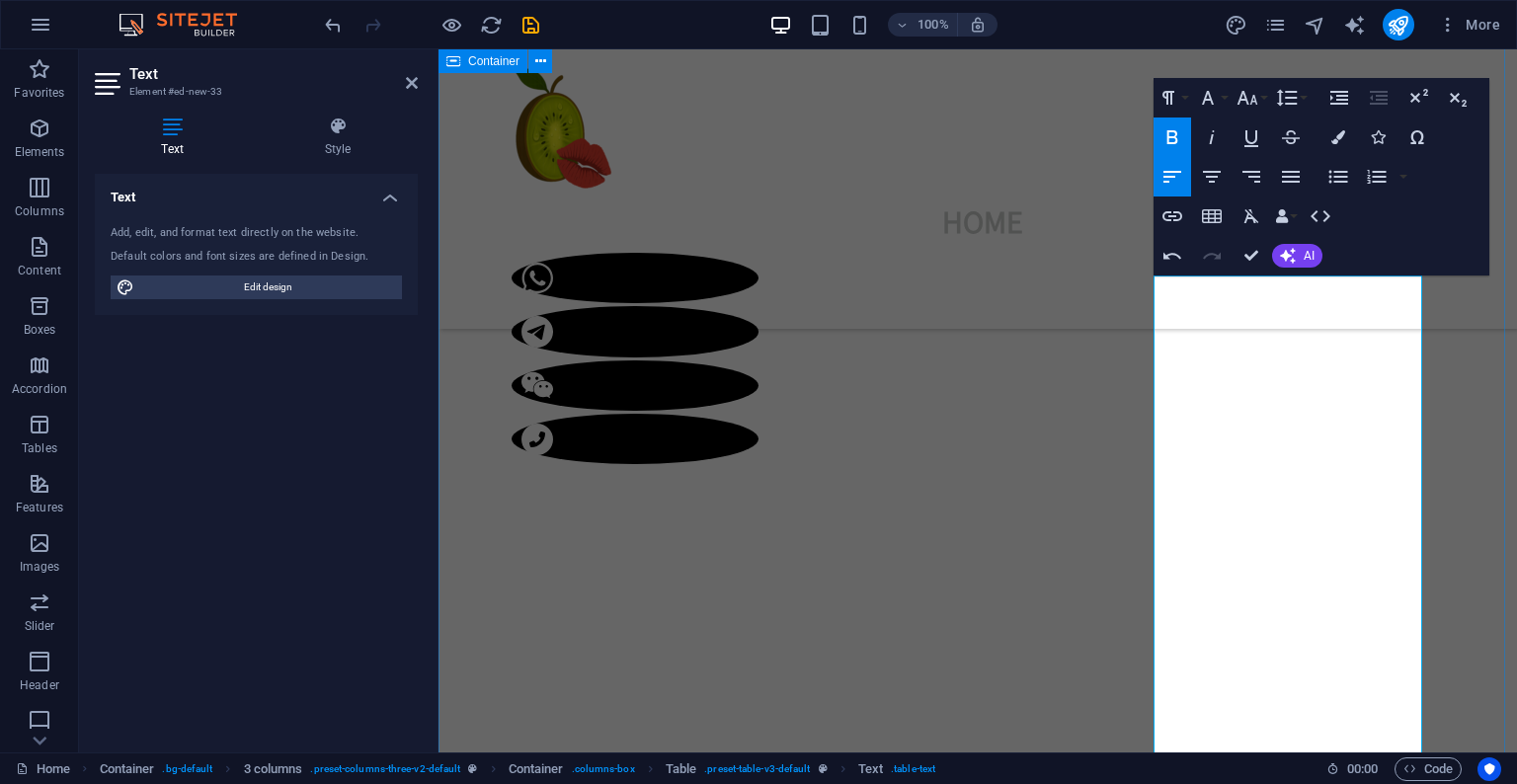 click on "Our Ladies Our Ladies 1 2 3 4 5 6 🇯🇵Mizuki Real Japanese AV Star     Available PSE queen. Soft moans, dirty skills, playful eyes. Once she starts, there’s no stopping. 🌏 Ethnicity: Japanese 📏 Measurements: [MEASUREMENTS] 📐 Height/Weight: [HEIGHT]cm | [WEIGHT]lbs 💸 Rates: [RATE]/HH | [RATE]/45min | [RATE]/HR 💎 Services: PSE | BBBJ | DFK | CIM ✨ Extras: COF +[PRICE] | Greek +[PRICE] | BBF +[PRICE] | Video +[PRICE] 1 2 3 🇻🇳Angela One Week of Pure Bliss     Available - [DAYS] days ONLY Long legs, soft curves, and a D-cup dream. Available for a few days only – book fast. 🌏 Ethnicity: Vietnamese 📏 Measurements: [MEASUREMENTS] 📐 Height/Weight: [HEIGHT]cm | [WEIGHT]lbs 💸 Rates: [RATE]/HH | [RATE]/45min | [RATE]/HR 💎 Services: PSE | BBBJ | DFK | CIM ✨ Extras: CIM +[PRICE] | RIMMING +[PRICE] | COF +[PRICE] 🇹🇭 NingNing     Available - New Arrived Petite Thai doll with silky skin and soft curves. Sweet, sensual, and playful. Don’t miss out! 🌏 Ethnicity: Thailand 📏 Measurements: [MEASUREMENTS] COF +[PRICE] 1 2 🇰🇷" at bounding box center [978, 10393] 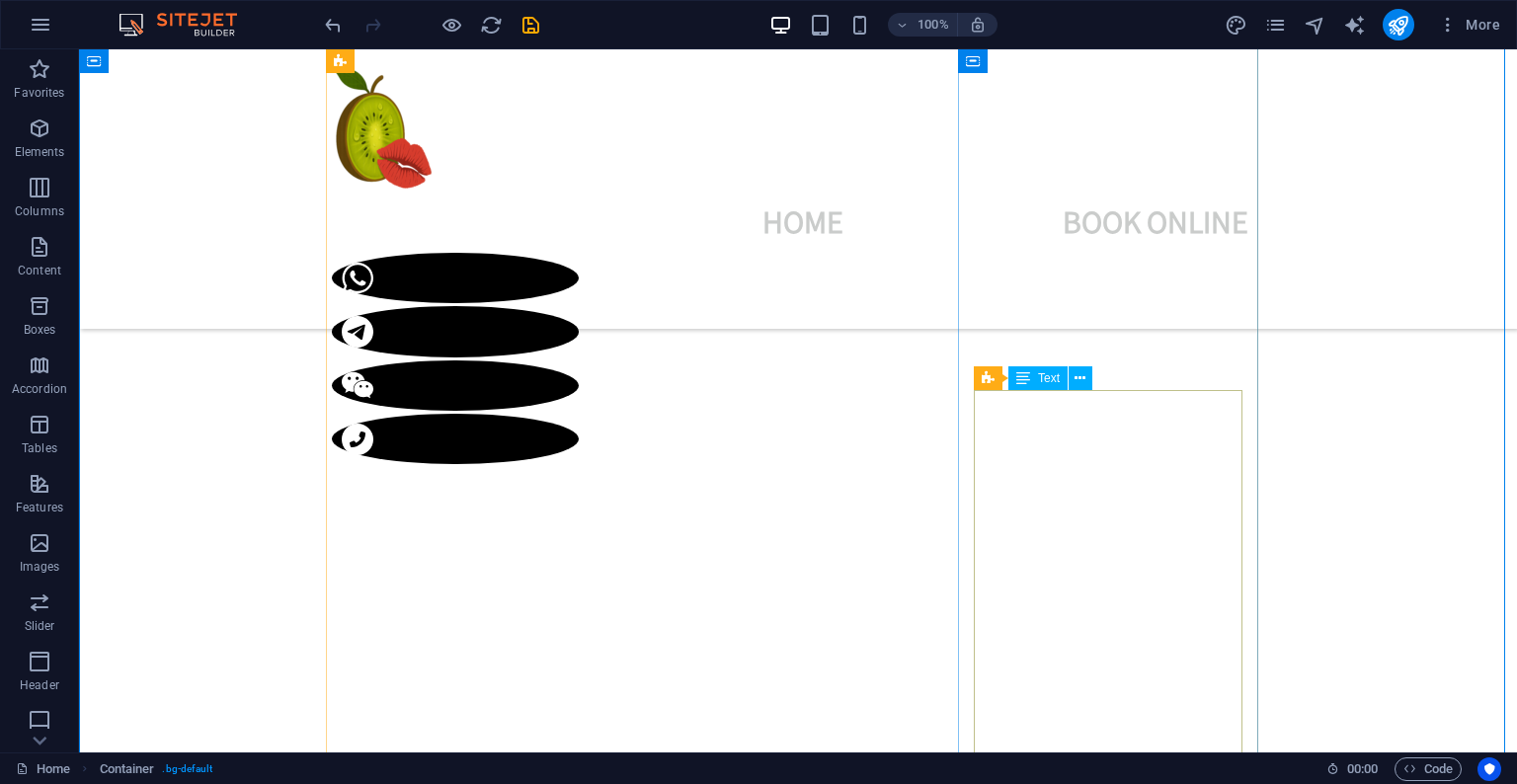 scroll, scrollTop: 1499, scrollLeft: 0, axis: vertical 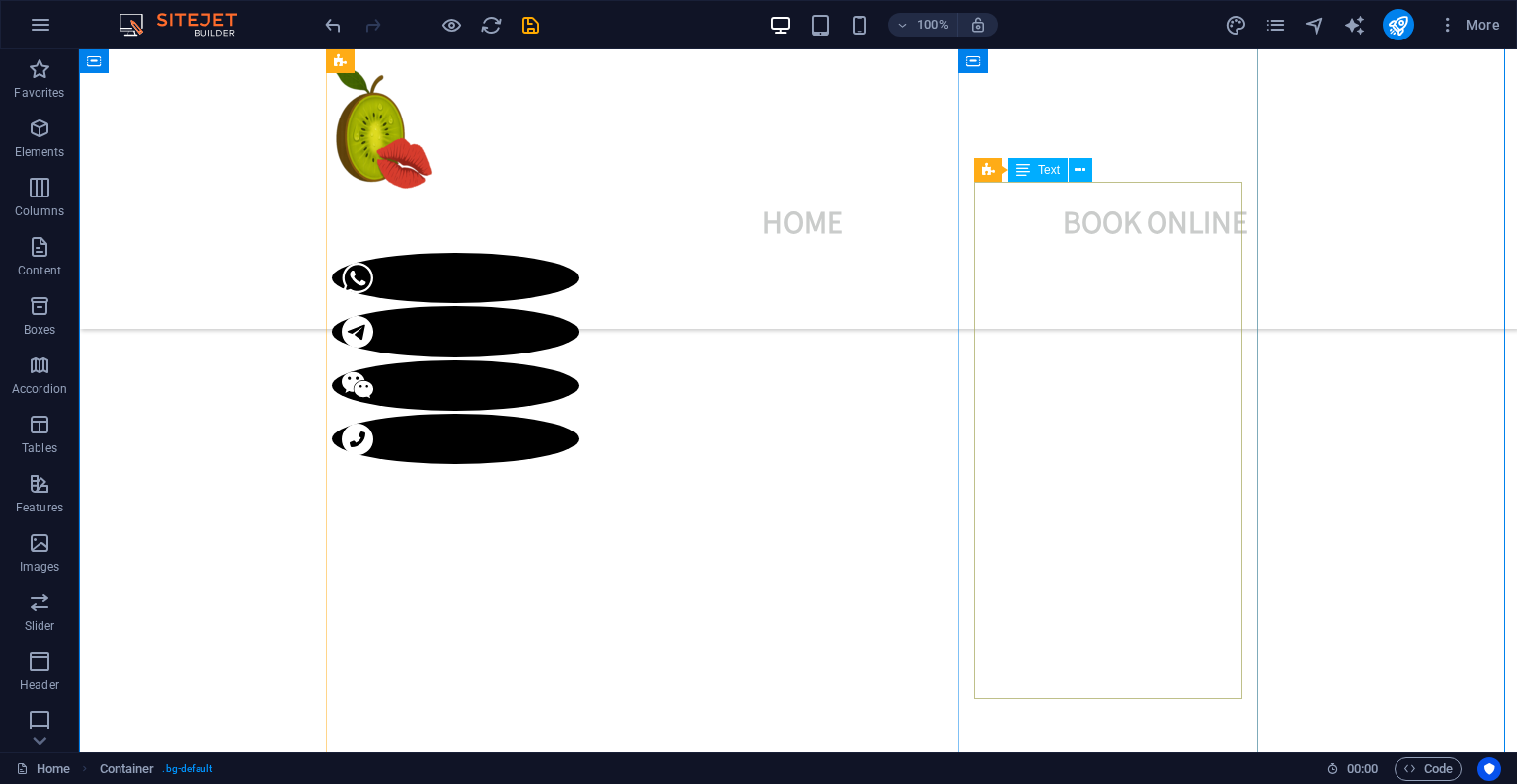 click on "Petite Thai doll with silky skin and soft curves. Sweet, sensual, and playful. Don’t miss out! 🌏 Ethnicity: Thailand 📏 Measurements: 36D-25-36 📐 Height/Weight: 168cm | 110lbs 💸 Rates: 220/HH | 300/45min | 400/HR 💎 Services: PSE | BBBJ | DFK | CIM ✨ Extras: CIM +$40 | RIMMING +$50 | COF +$80" at bounding box center [482, 5529] 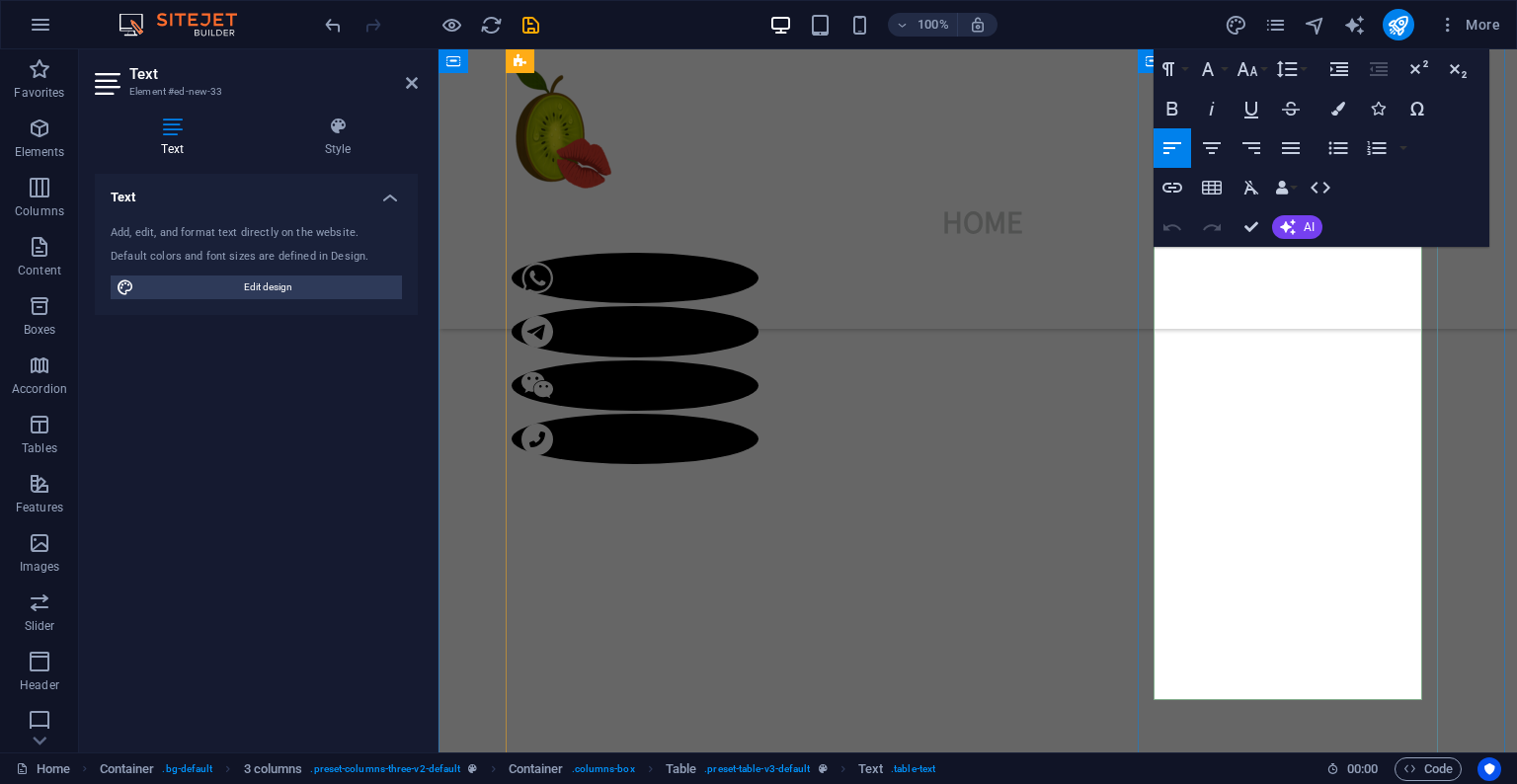 click on "📏 Measurements: [MEASUREMENTS]" at bounding box center [614, 5465] 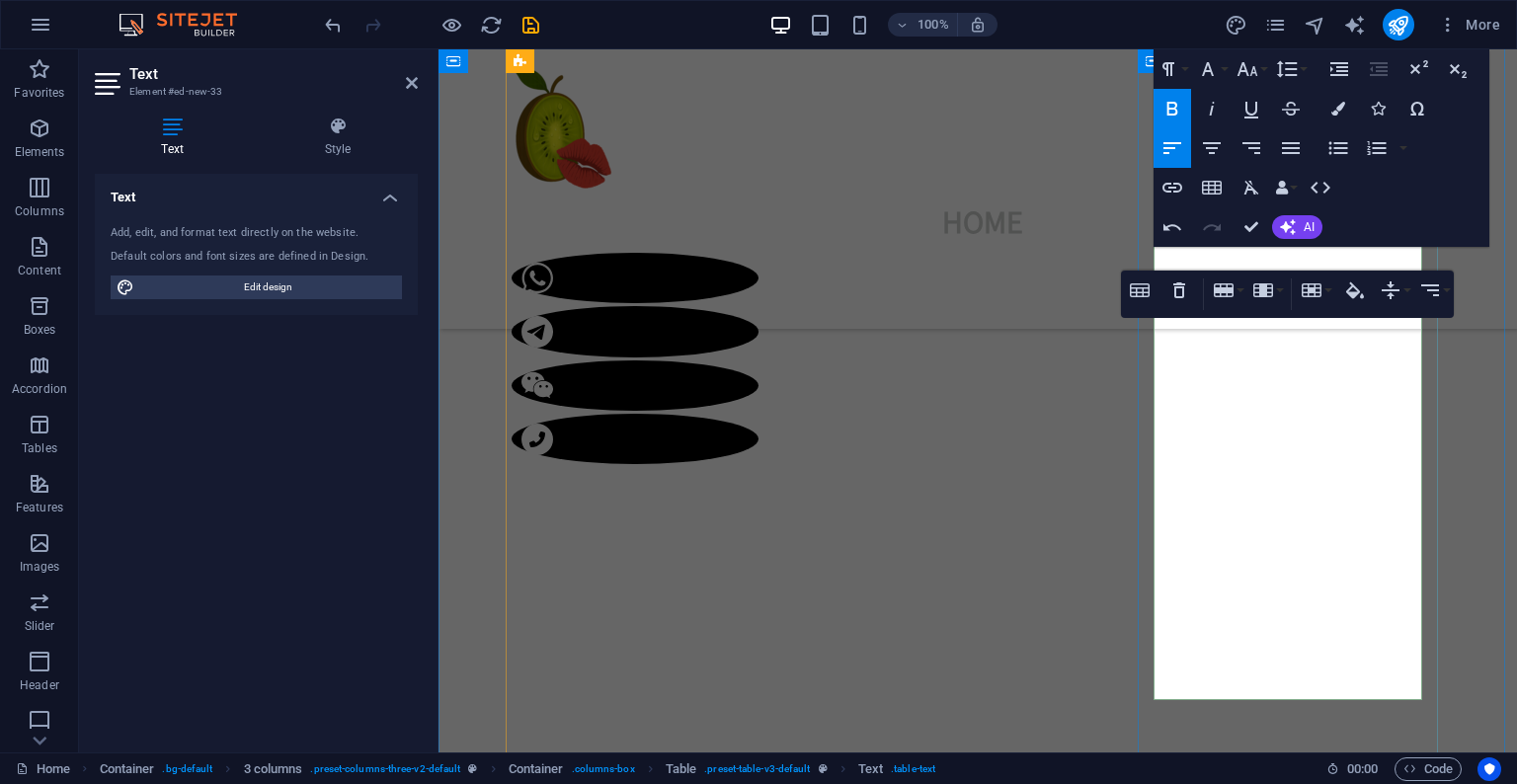 click on "📐 Height/Weight: 168cm | 110lbs" at bounding box center (662, 5504) 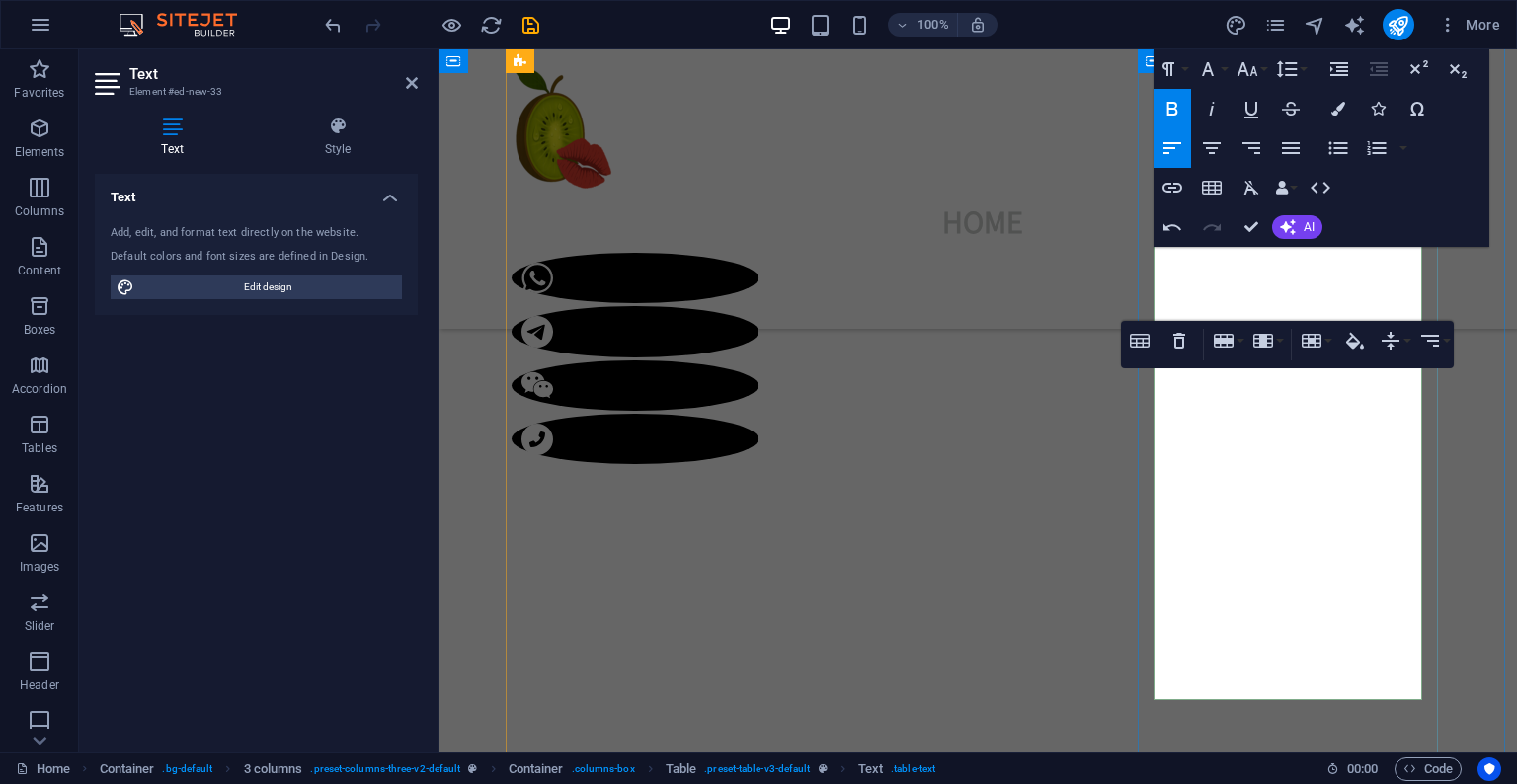 click on "📐 Height/Weight: 168cm | 110lbs" at bounding box center (662, 5504) 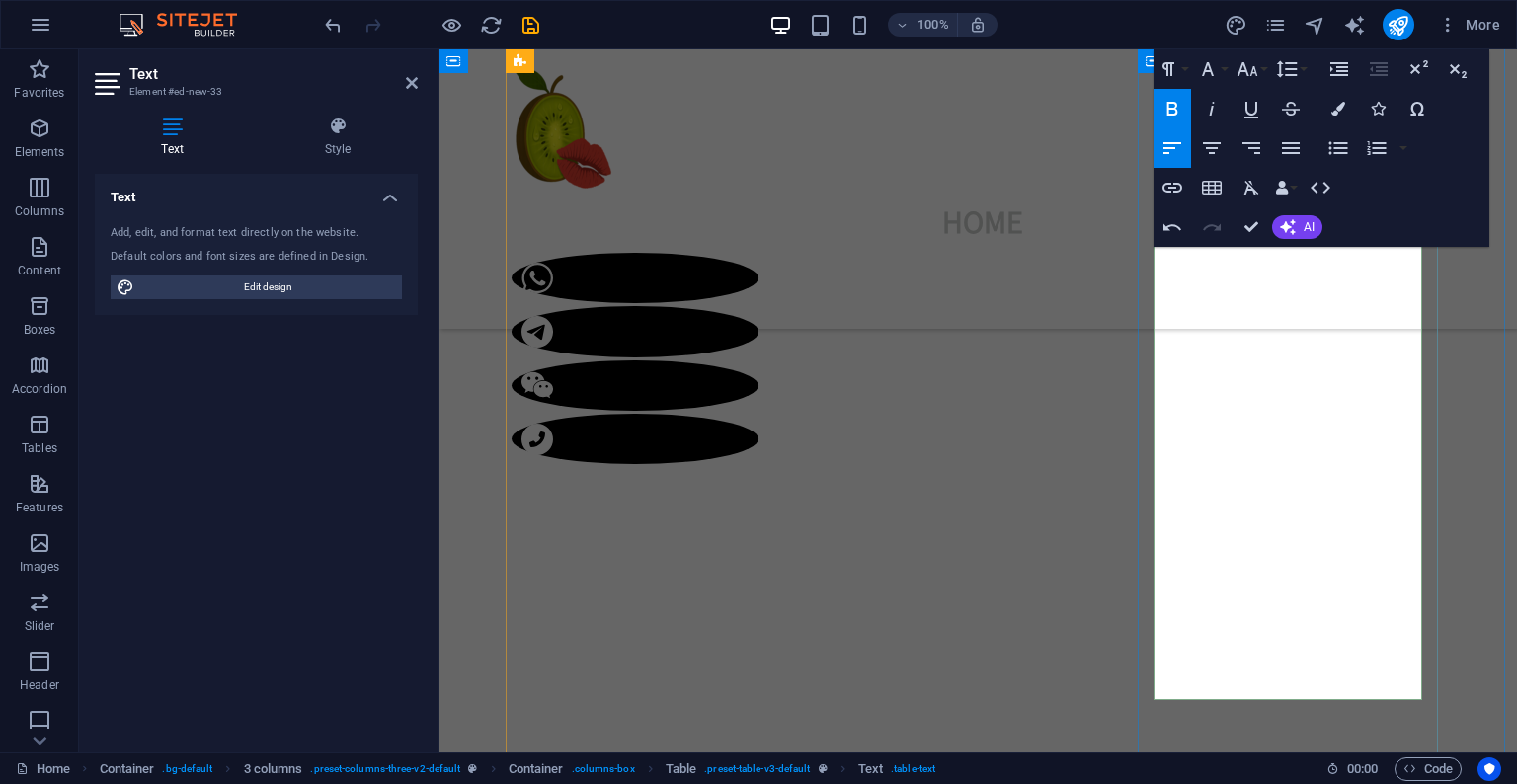 click on "📐 Height/Weight: 168cm | 110lbs" at bounding box center (662, 5504) 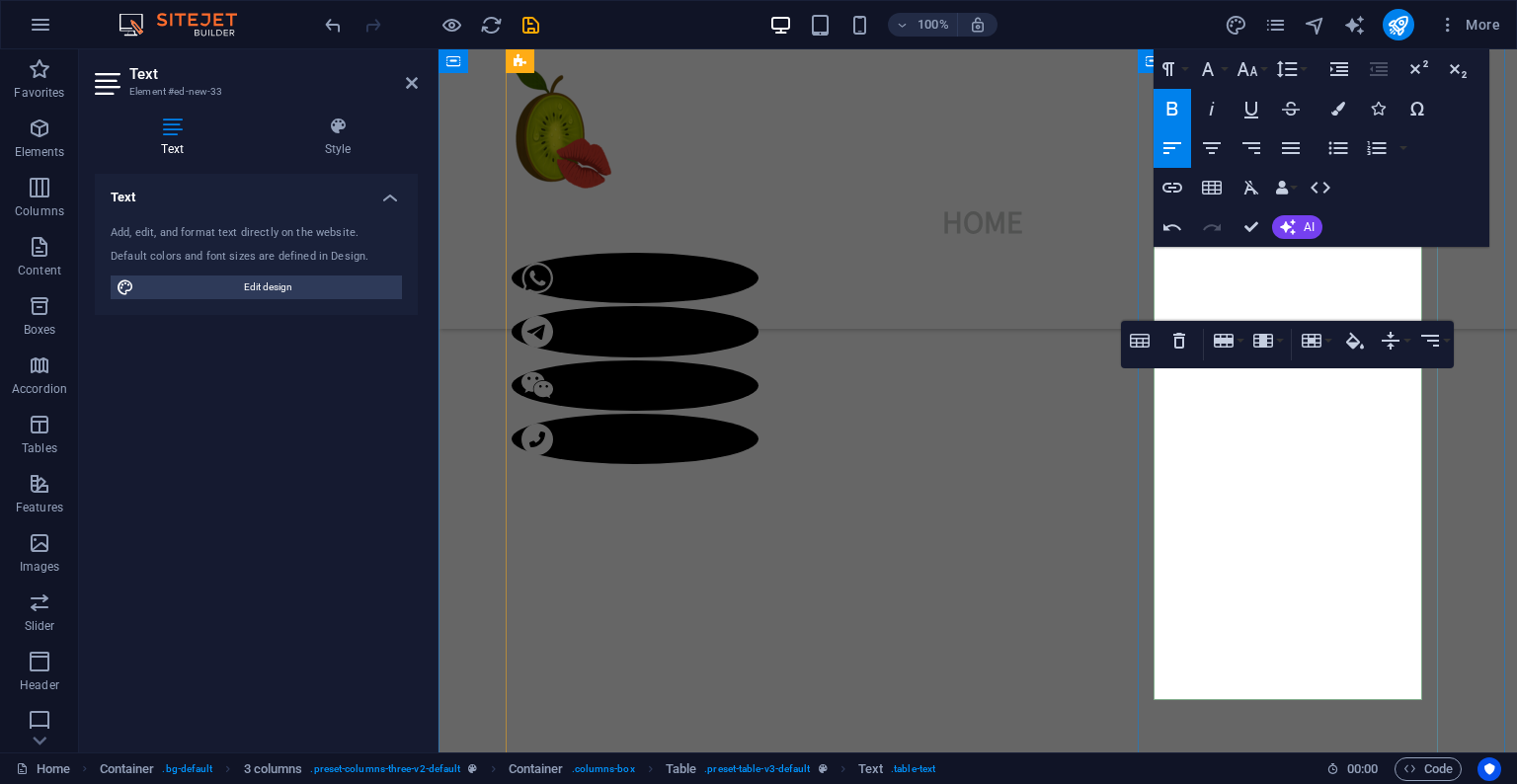 click on "📐 Height/Weight: 168cm | 110lbs" at bounding box center [662, 5504] 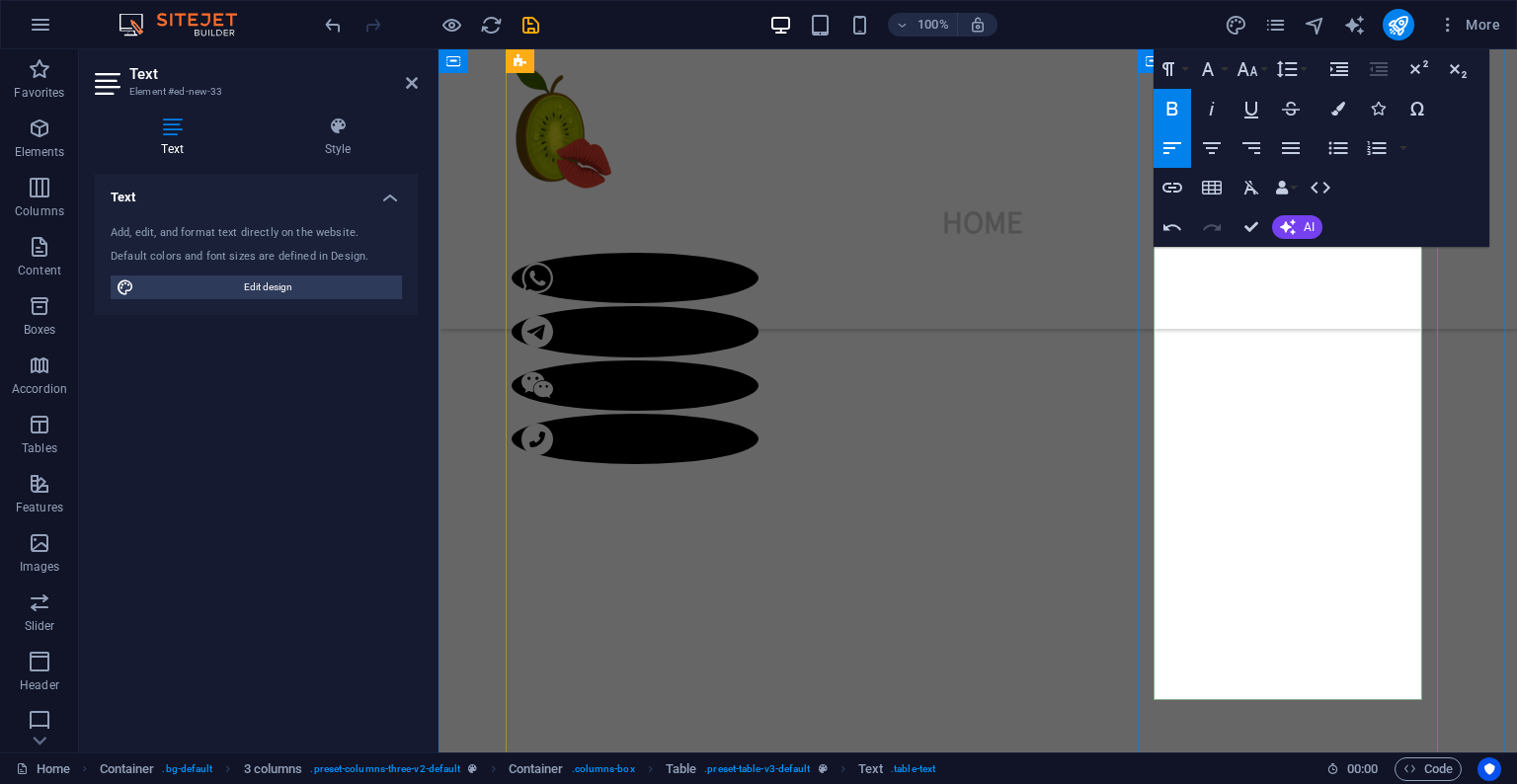 click on "📐 Height/Weight: 168cm | 110lbs" at bounding box center (662, 5504) 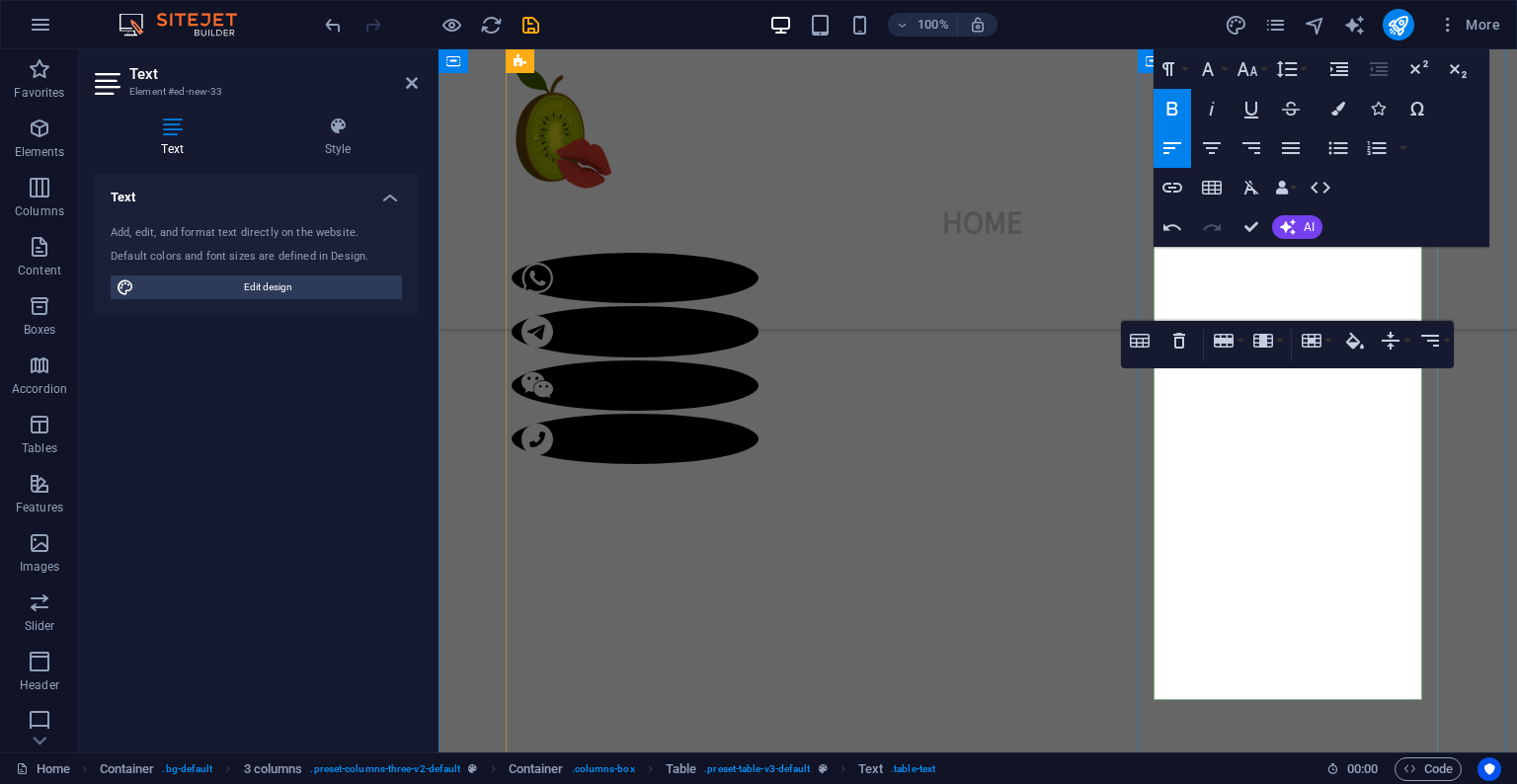 type 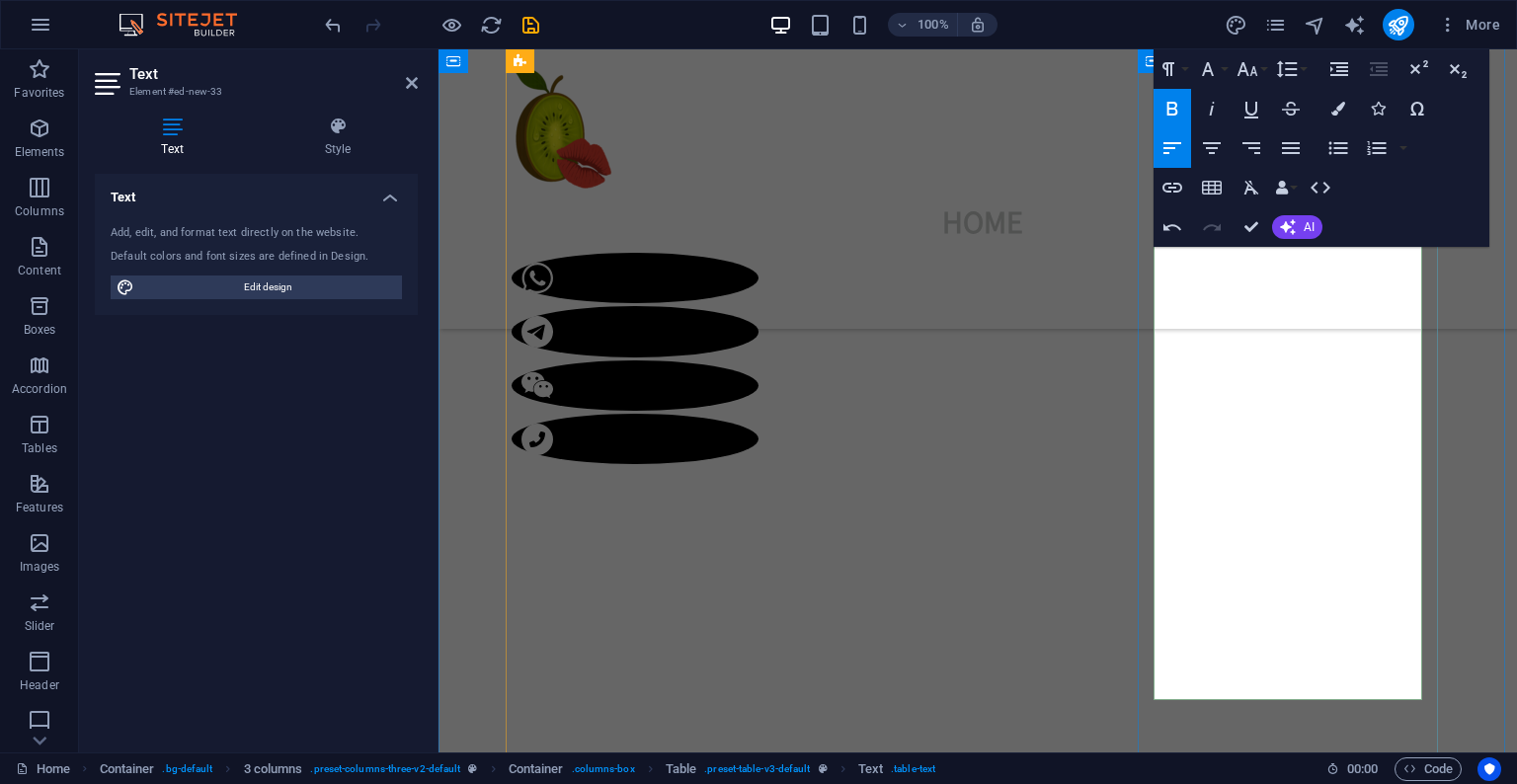 click on "📐 Height/Weight: 168cm | 110lbs" at bounding box center [662, 5504] 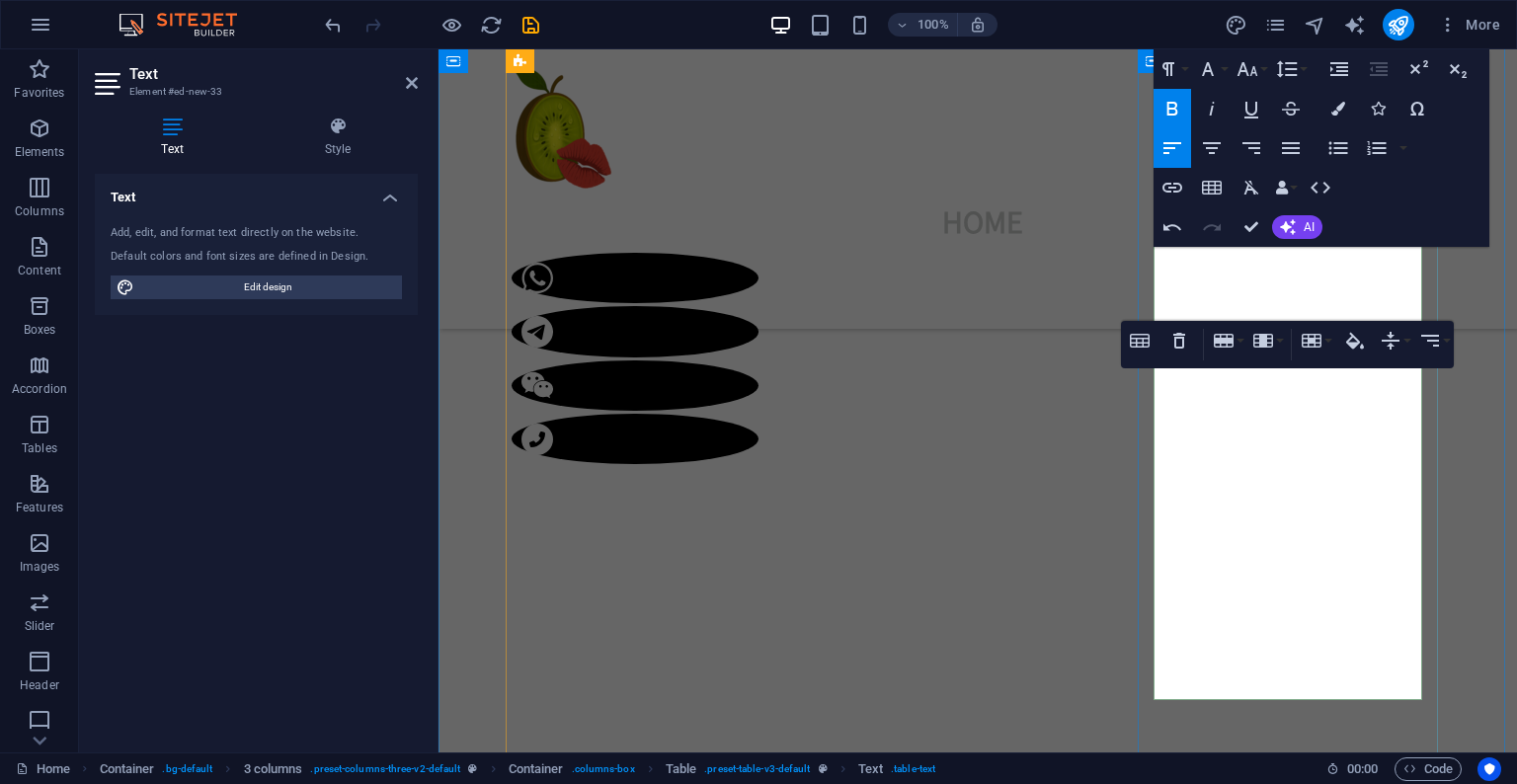 click on "📐 Height/Weight: 168cm | 110lbs" at bounding box center (662, 5504) 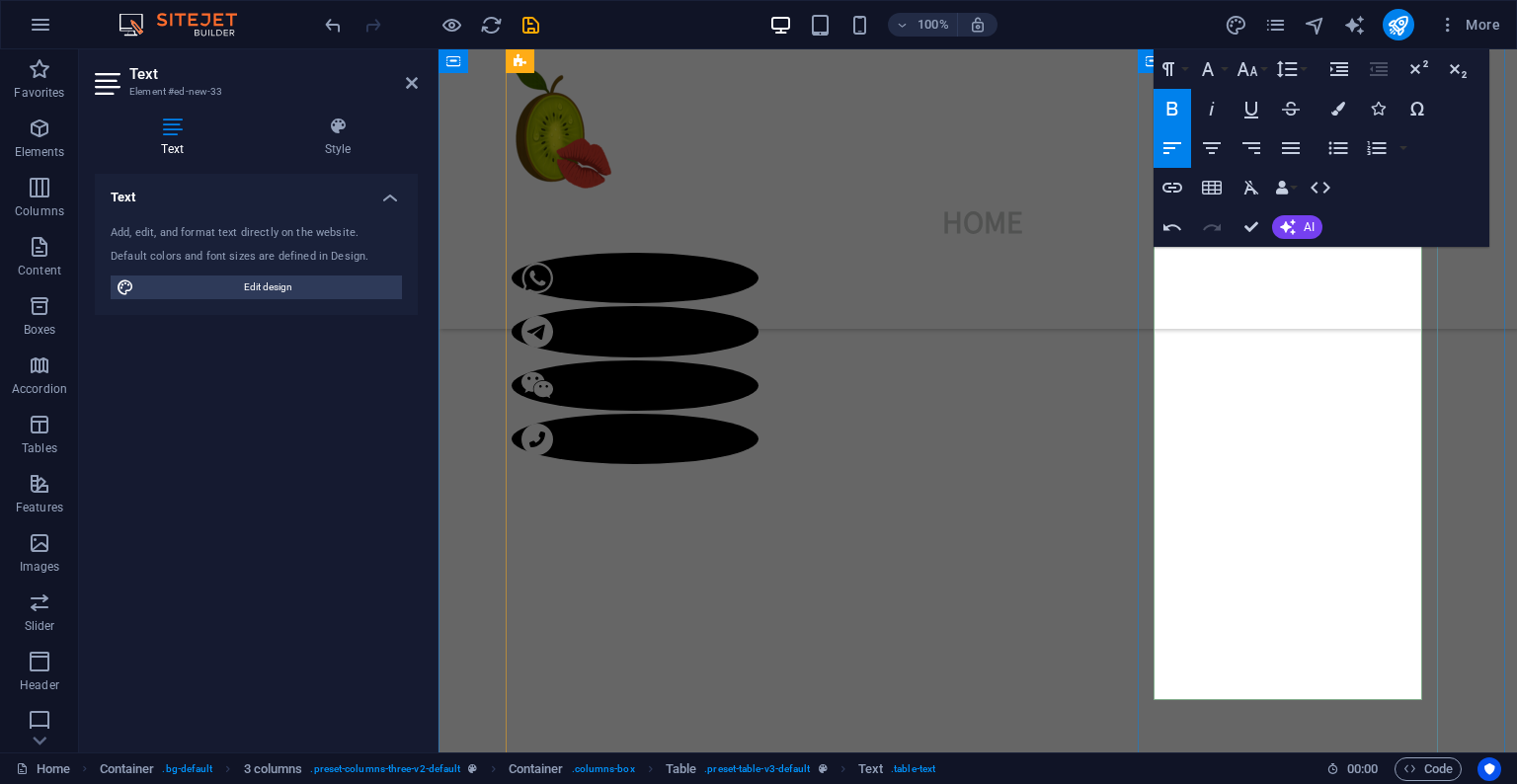 click on "💸 Rates: [RATE]/HH | [RATE]/45min | [RATE]/HR" at bounding box center [662, 5569] 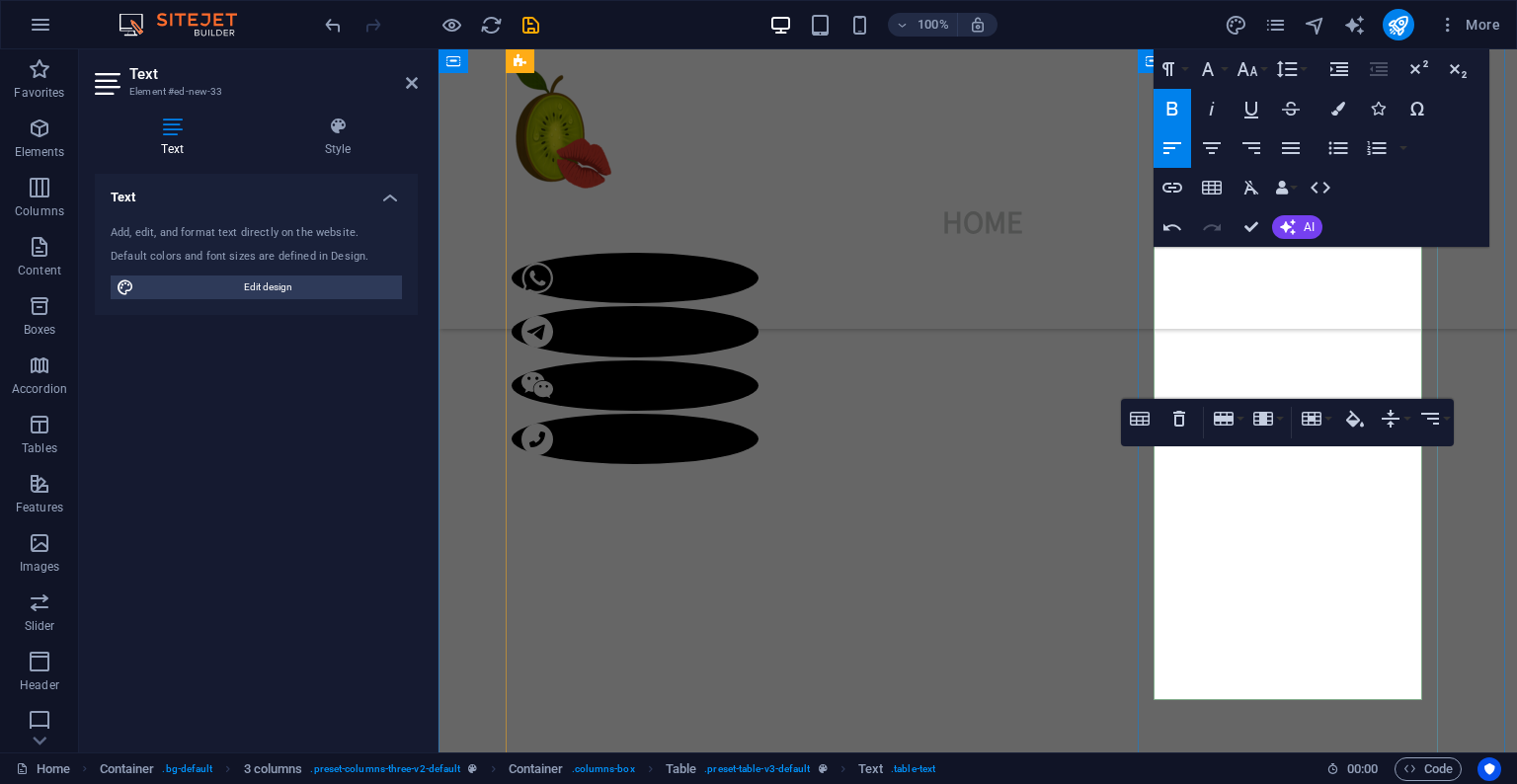 click on "💸 Rates: [RATE]/HH | [RATE]/45min | [RATE]/HR" at bounding box center (662, 5569) 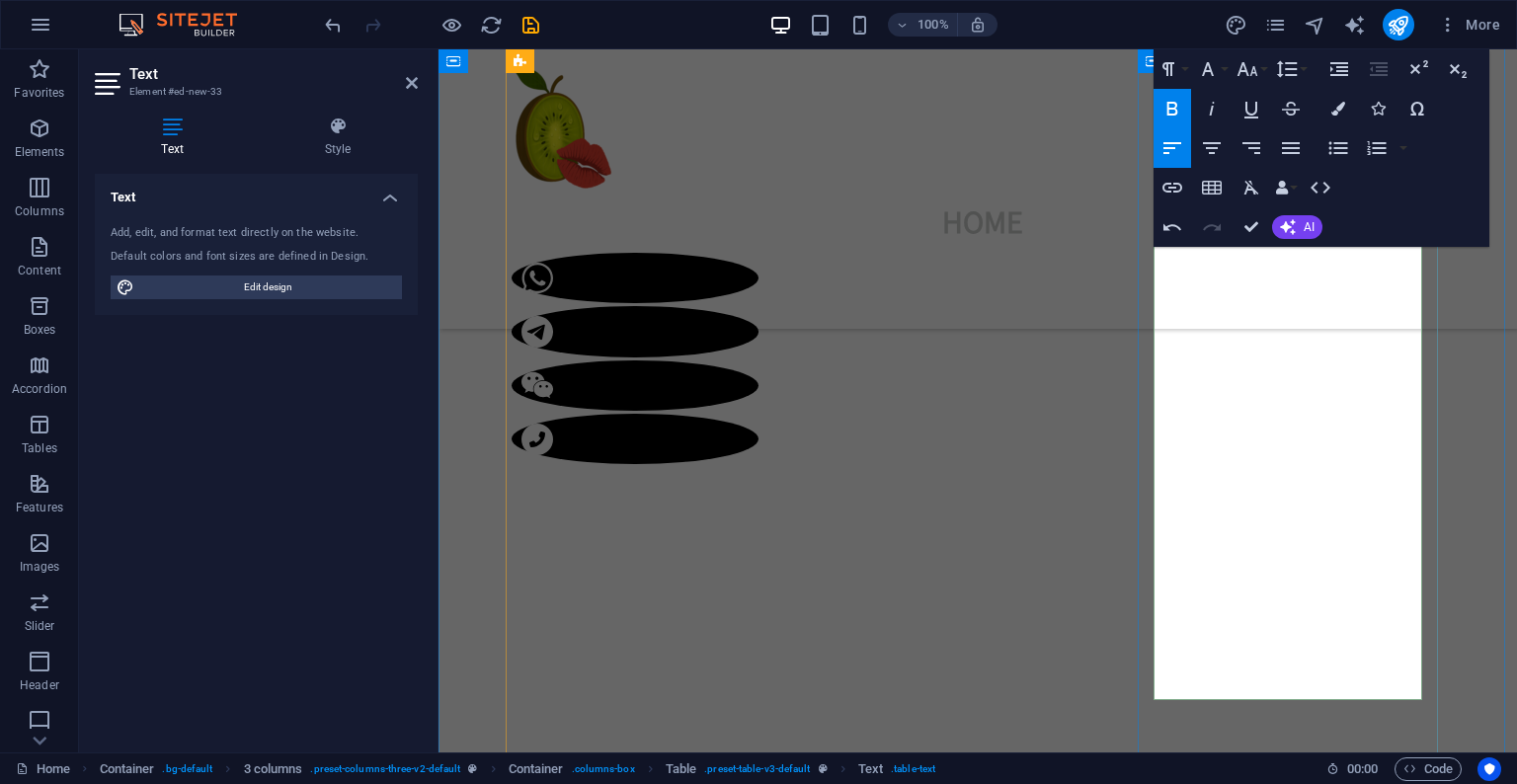 click on "💸 Rates: [RATE]/HH | [RATE]/45min | [RATE]/HR" at bounding box center (662, 5569) 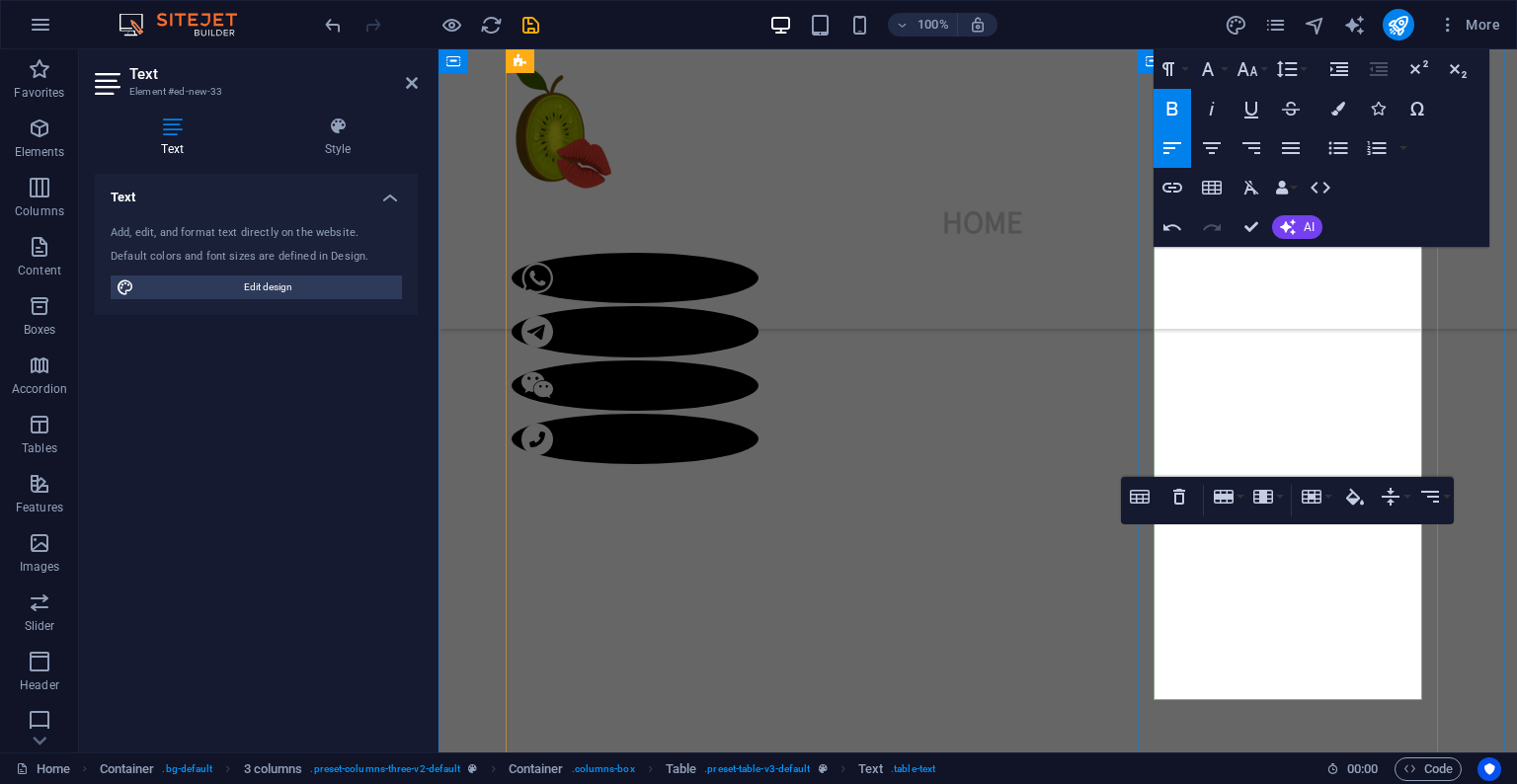 click on "✨ Extras: CIM +$40 | RIMMING +$50 |  COF +$80" at bounding box center (662, 5725) 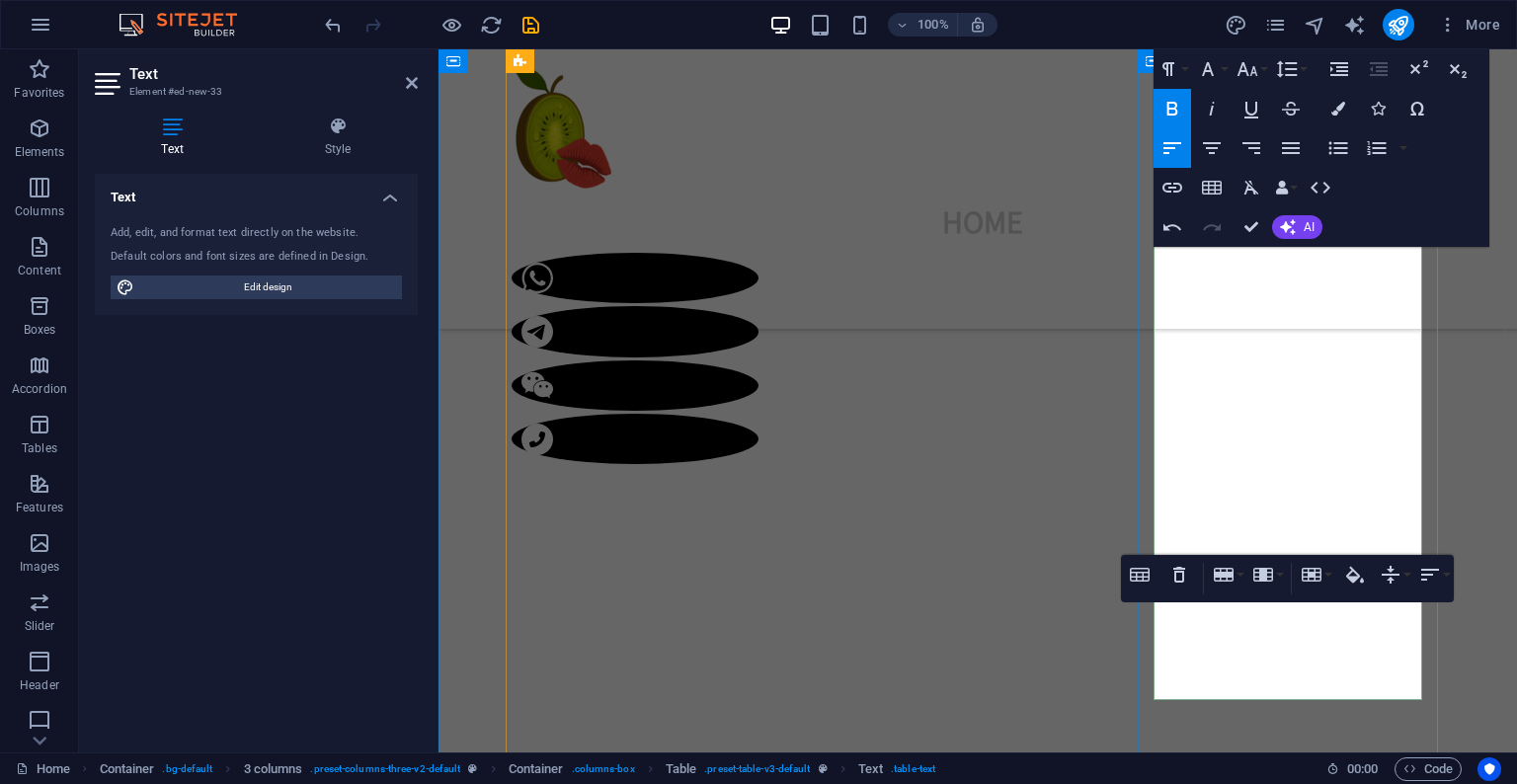 click on "💸 Rates: [RATE]/HH | [RATE]/45min | [RATE]/HR" at bounding box center [662, 5569] 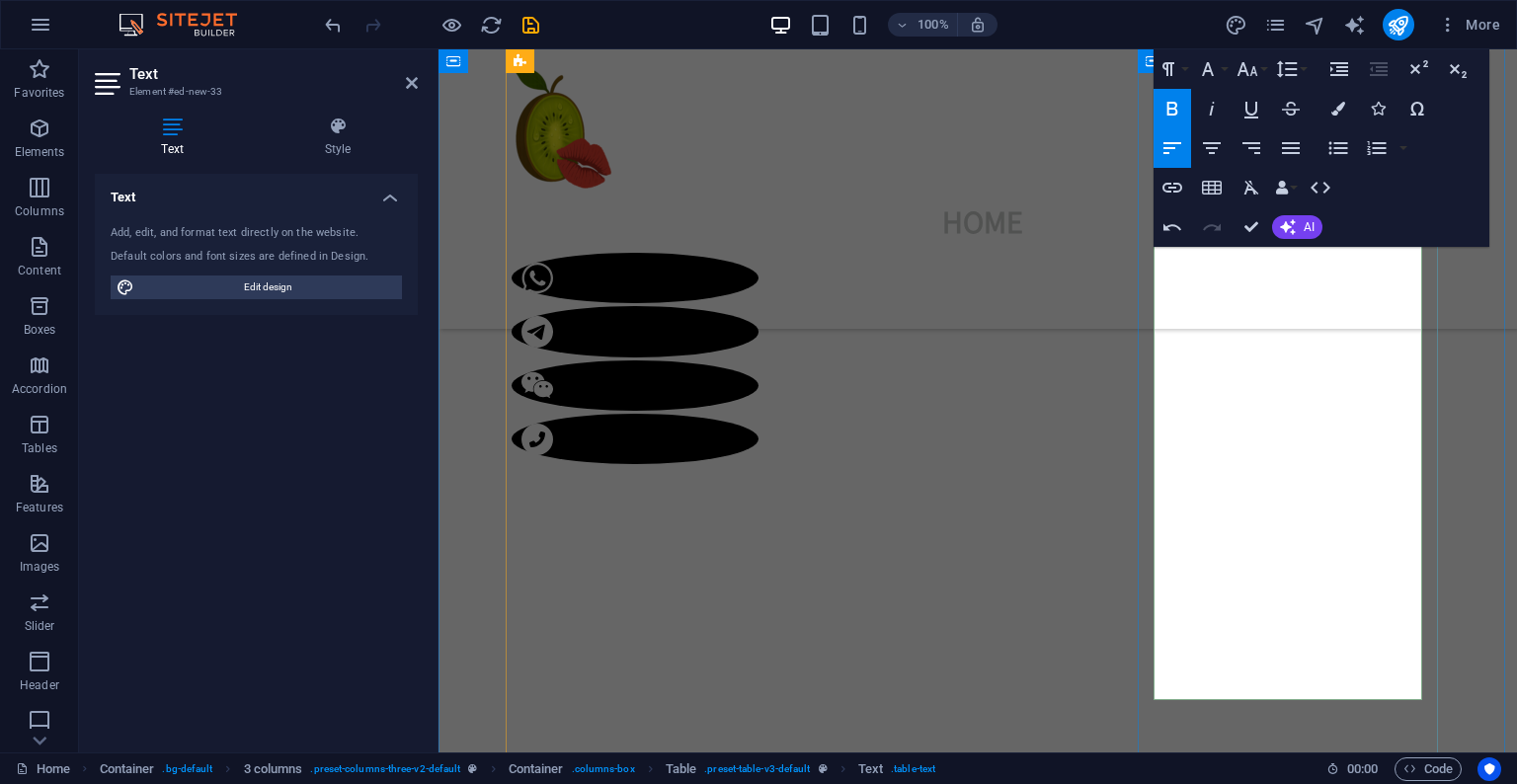click on "💸 Rates: [RATE]/HH | [RATE]/45min | [RATE]/HR" at bounding box center [662, 5569] 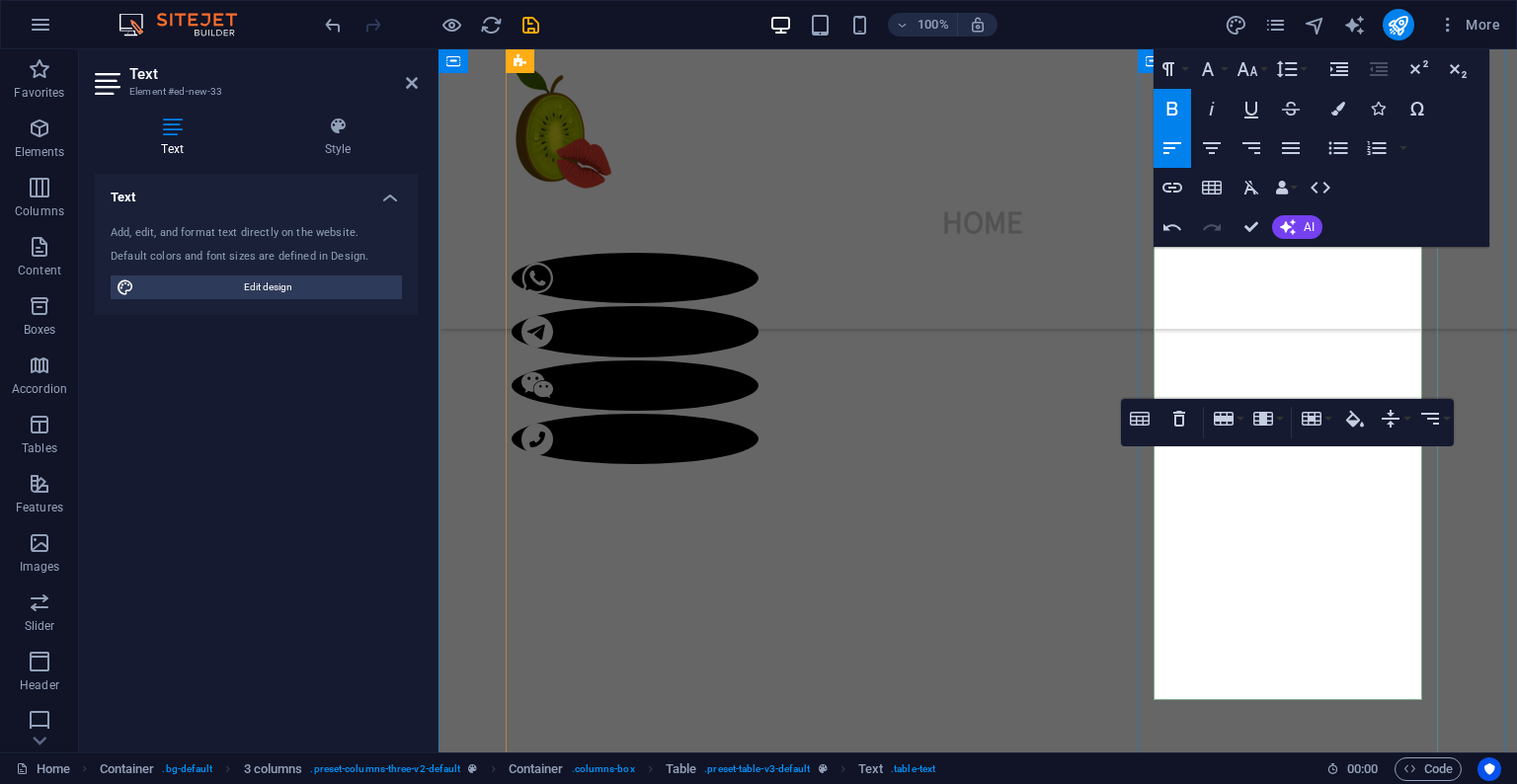 click on "💸 Rates: [RATE]/HH | [RATE]/45min | [RATE]/HR" at bounding box center [662, 5569] 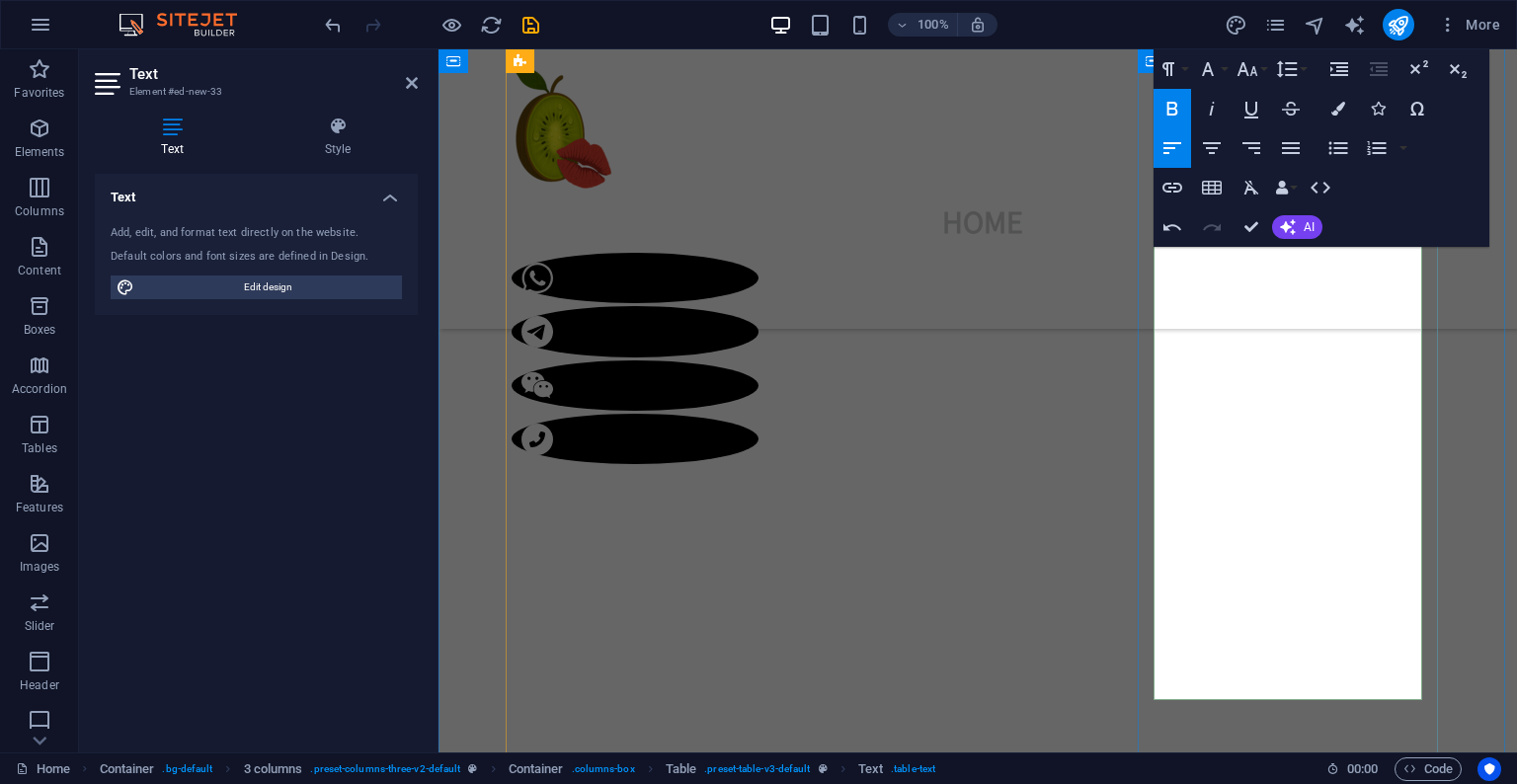 click on "💸 Rates: [RATE]/HH | [RATE]/45min | [RATE]/HR" at bounding box center (662, 5569) 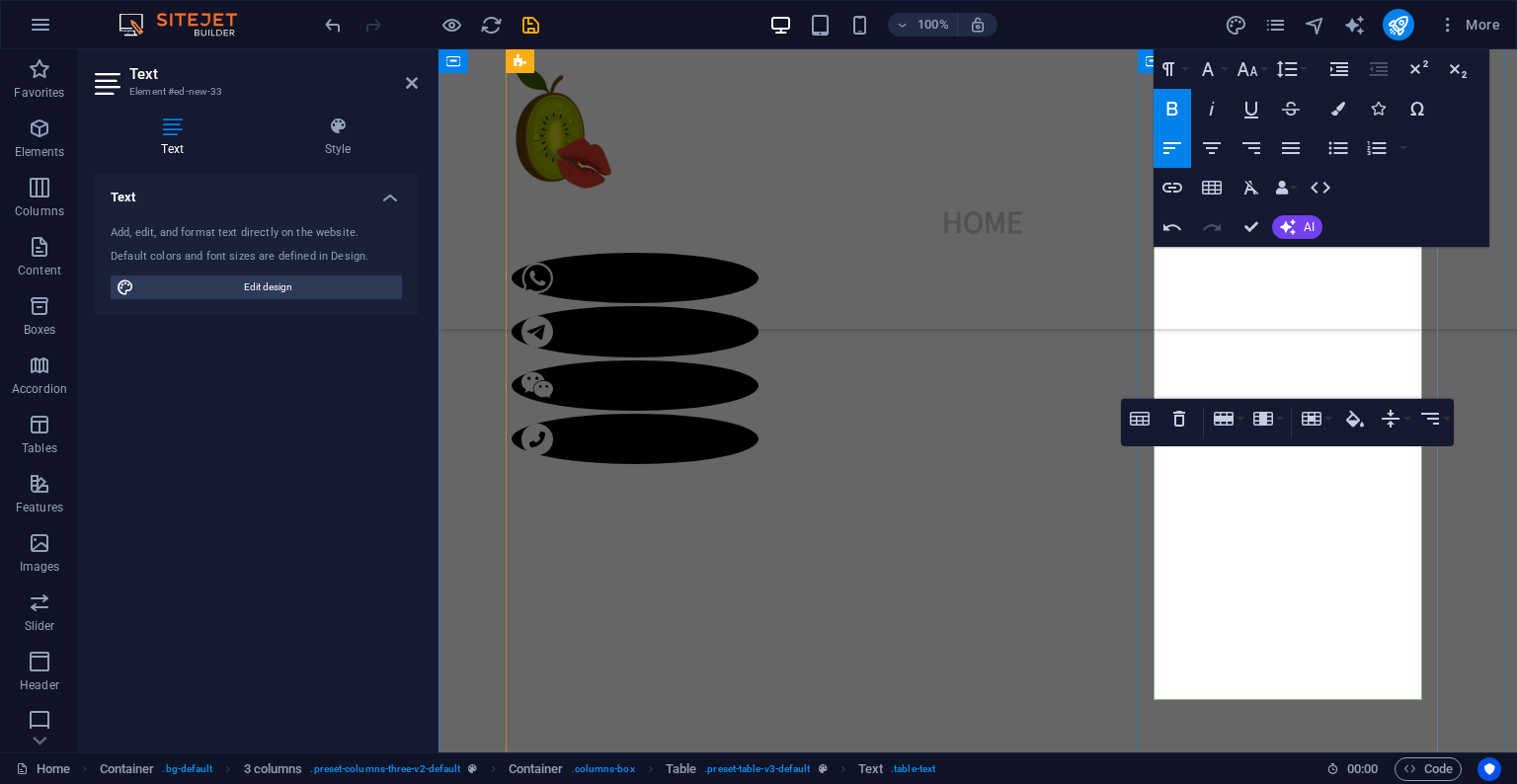 click on "💸 Rates: [RATE]/HH | [RATE]/45min | [RATE]/HR" at bounding box center [662, 5569] 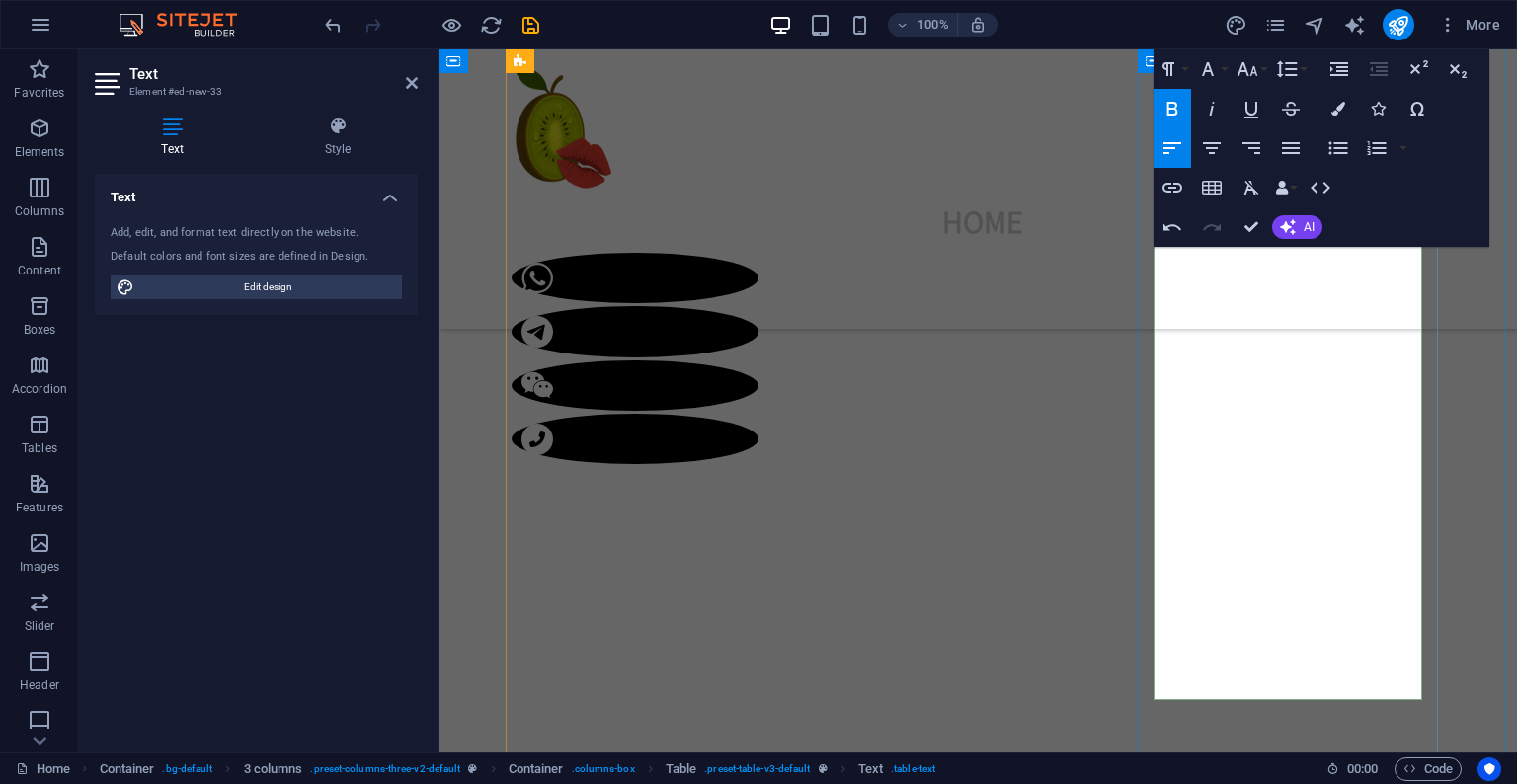 click on "💸 Rates: [RATE]/HH | [RATE]/45min | [RATE]/HR" at bounding box center [662, 5569] 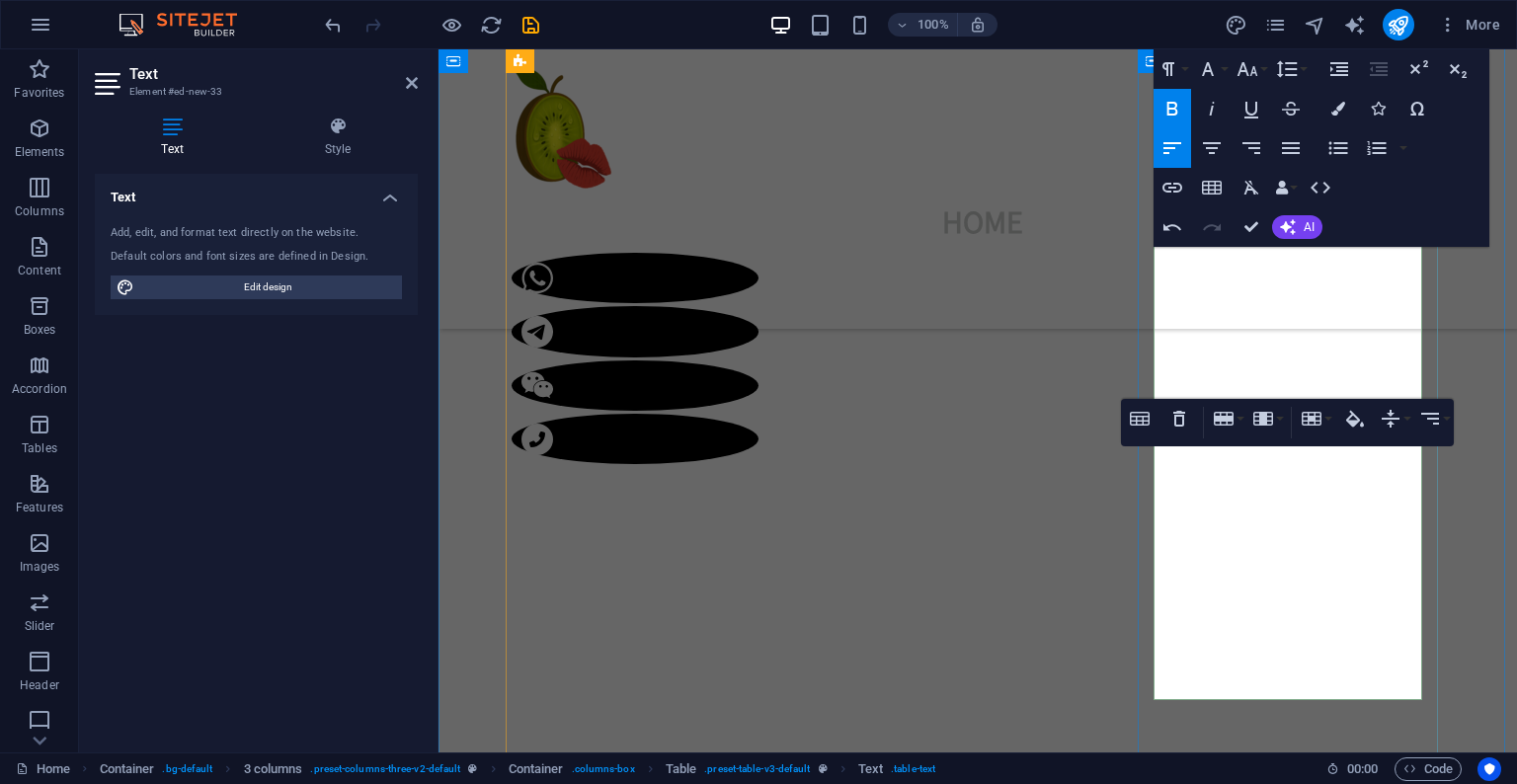click on "💸 Rates: [RATE]/HH | [RATE]/45min | [RATE]/HR" at bounding box center (662, 5569) 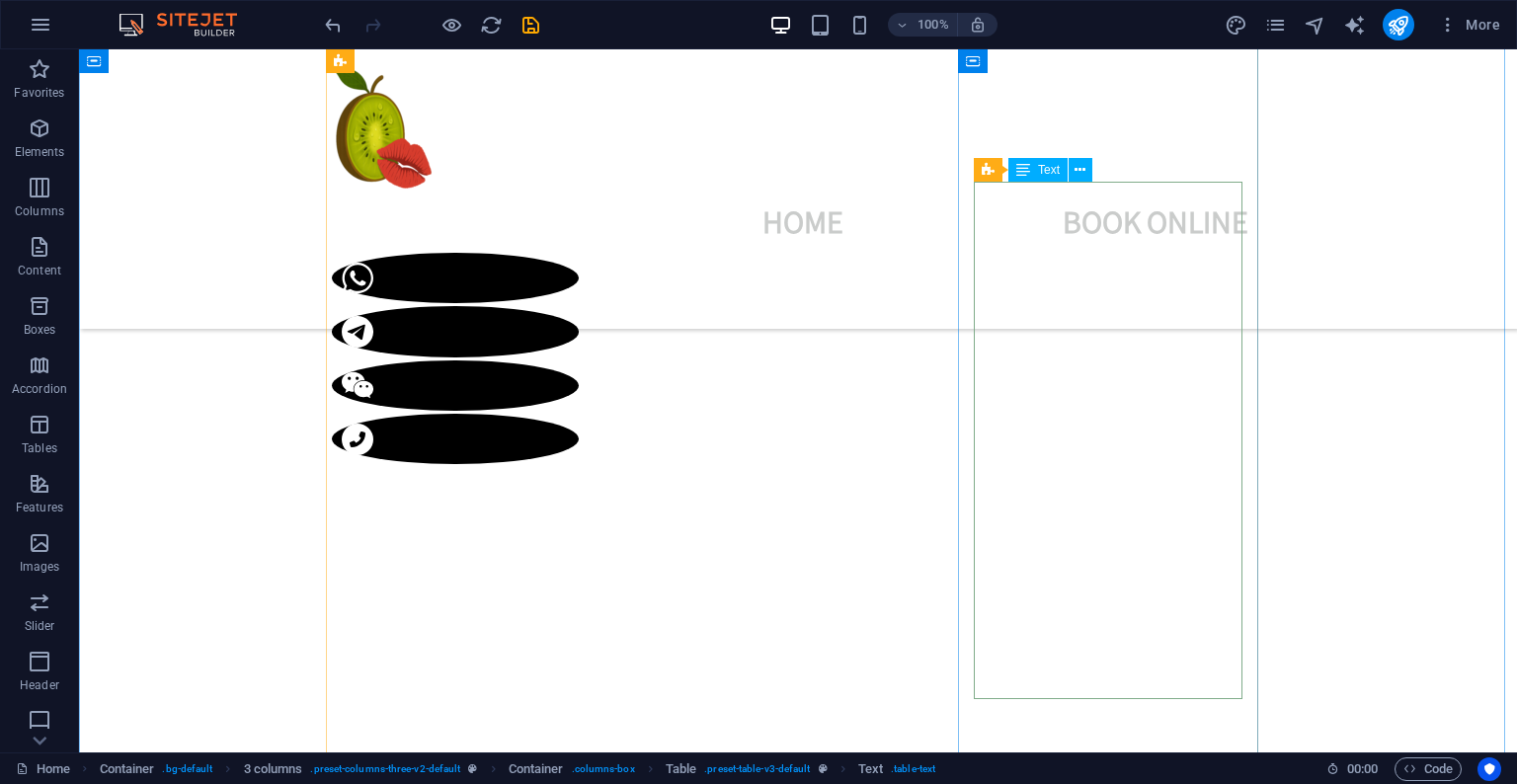 click on "Petite Thai doll with silky skin and soft curves. Sweet, sensual, and playful. Don’t miss out! 🌏 Ethnicity: Thailand 📏 Measurements: 33B-25-33 📐 Height/Weight: 168cm | 110lbs 💸 Rates: 220/HH | 300/45min | 400/HR 💎 Services: PSE | BBBJ | DFK | CIM ✨ Extras: CIM +$40 | RIMMING +$50 | COF +$80" at bounding box center (482, 5517) 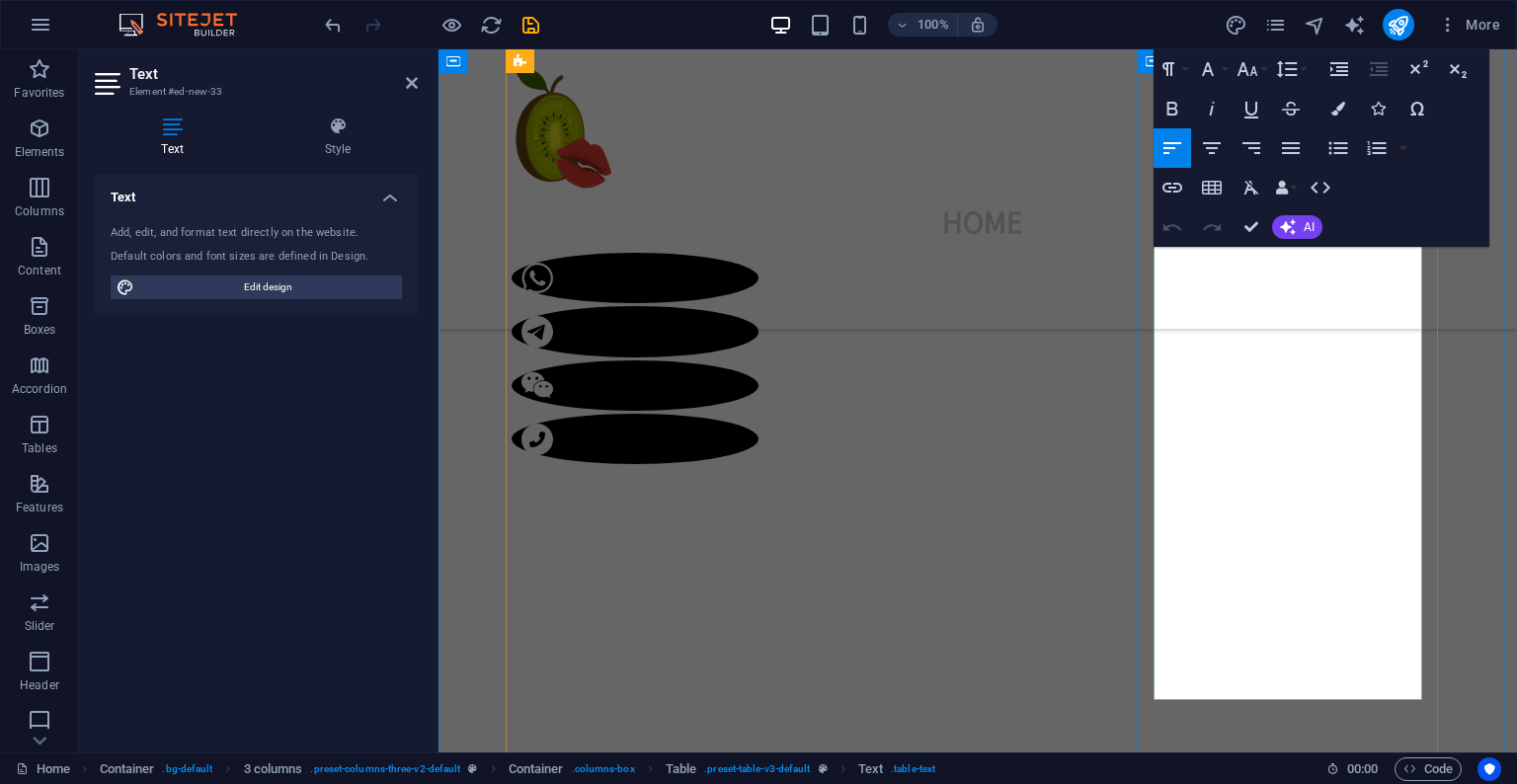 drag, startPoint x: 1342, startPoint y: 411, endPoint x: 1320, endPoint y: 407, distance: 22.36068 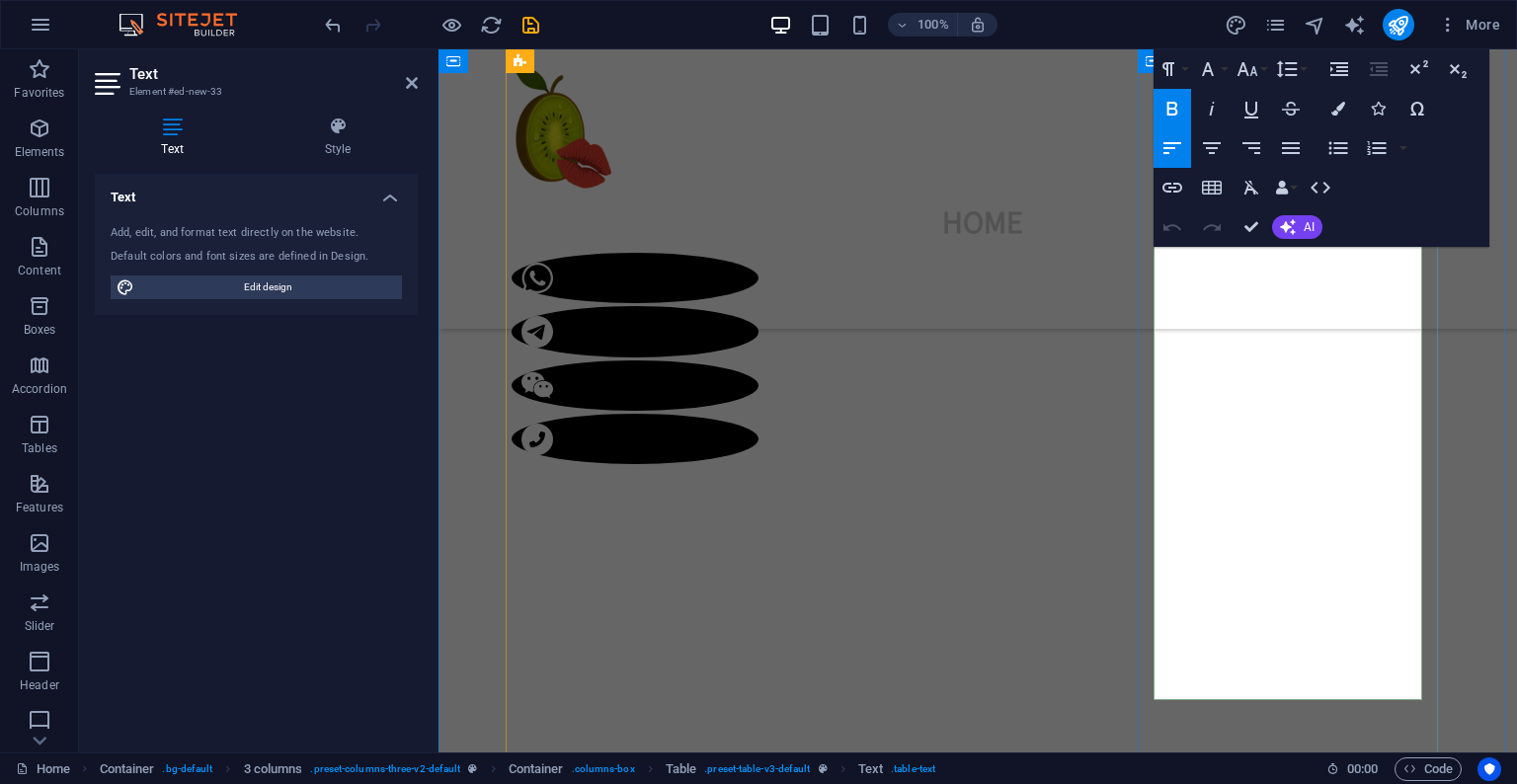 type 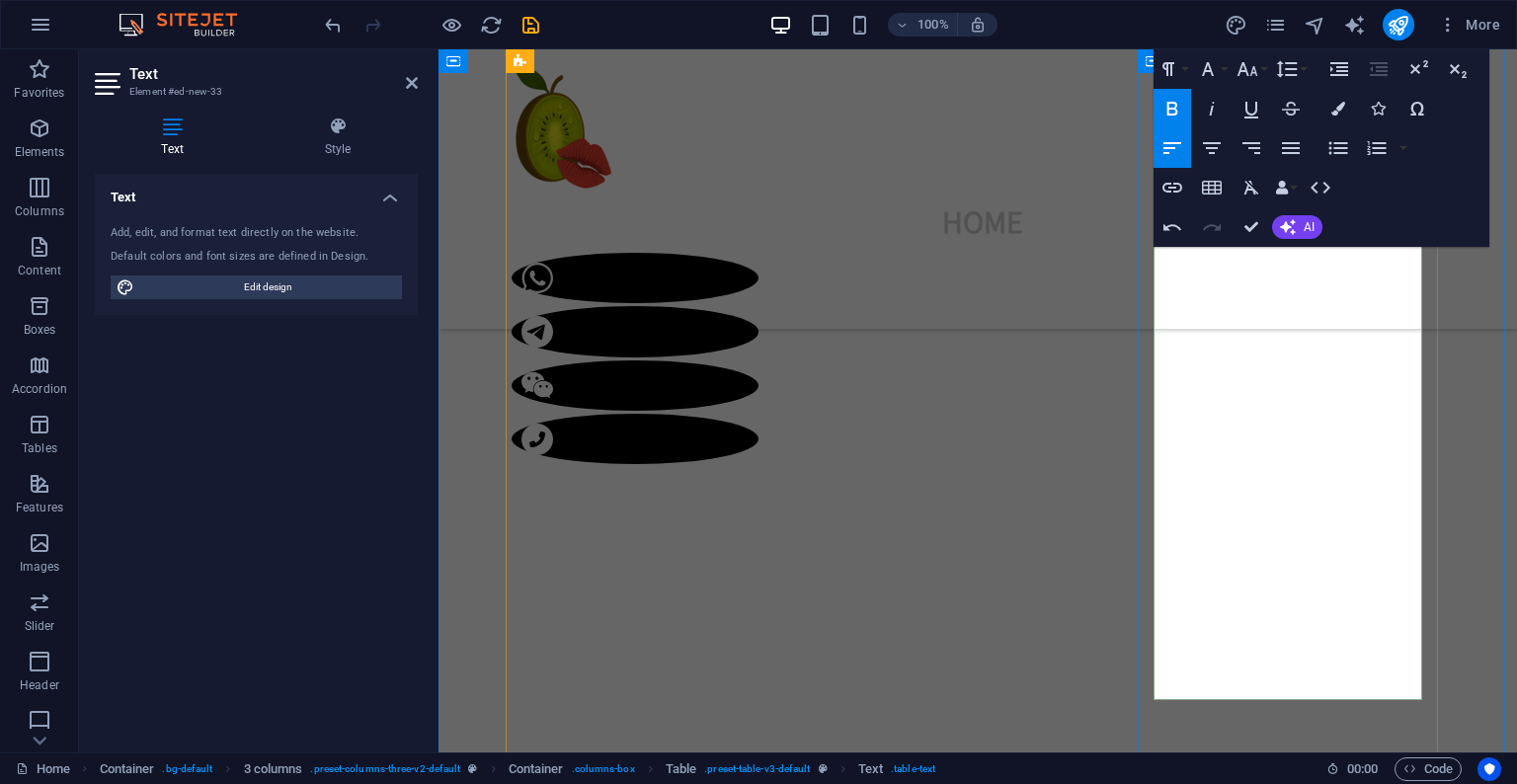 drag, startPoint x: 1187, startPoint y: 443, endPoint x: 1154, endPoint y: 443, distance: 33 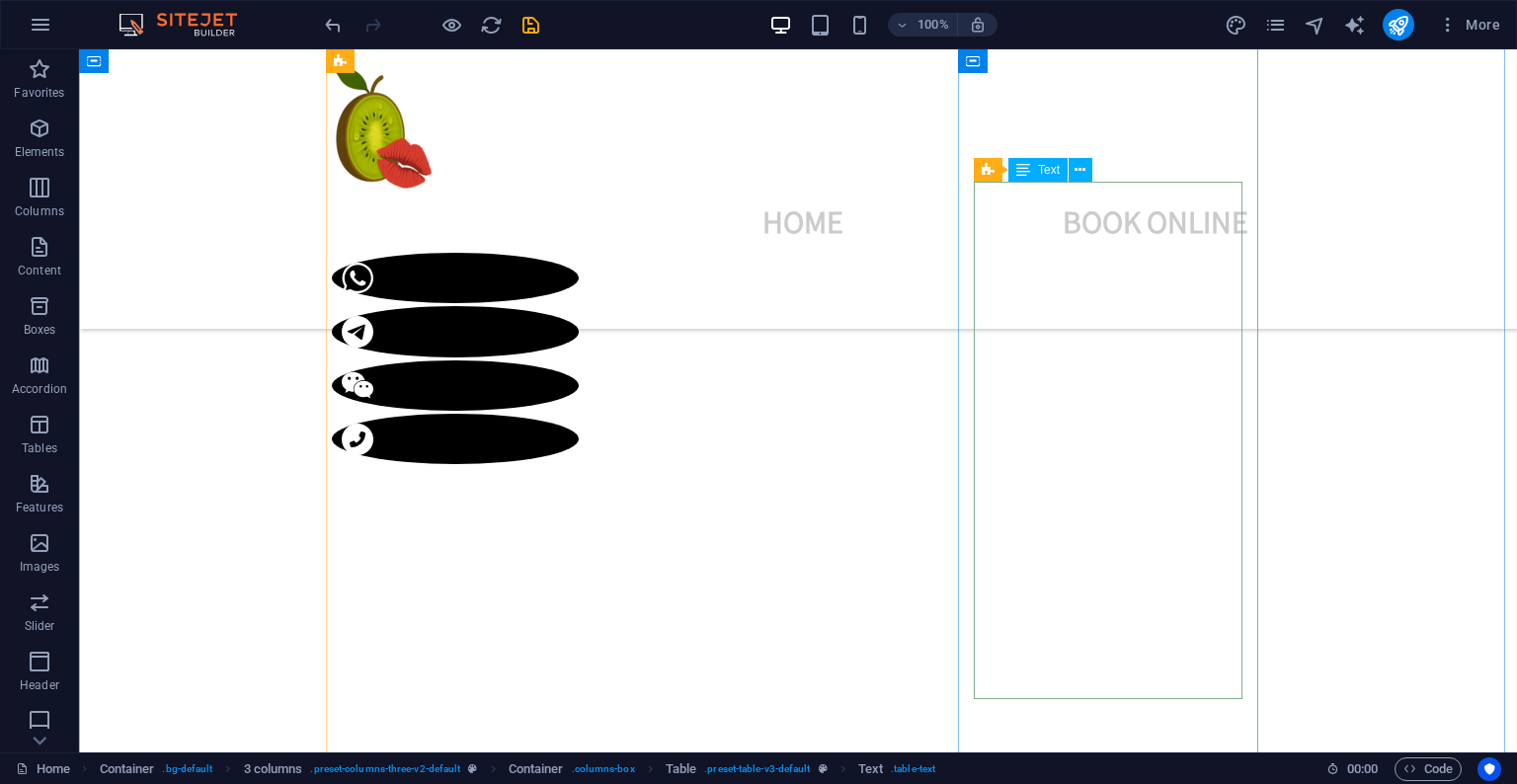 click on "Petite Thai doll with silky skin and soft curves. Sweet, sensual, and playful. Don’t miss out! 🌏 Ethnicity: Thailand 📏 Measurements: [MEASUREMENTS] 📐 Height/Weight: [HEIGHT]cm | [WEIGHT]lbs 💸 Rates: [RATE]/HH | [RATE]/45min | [RATE]/HR 💎 Services: PSE | BBBJ | DFK | CIM ✨ Extras: CIM +[PRICE] | RIMMING +[PRICE] | COF +[PRICE]" at bounding box center [482, 5517] 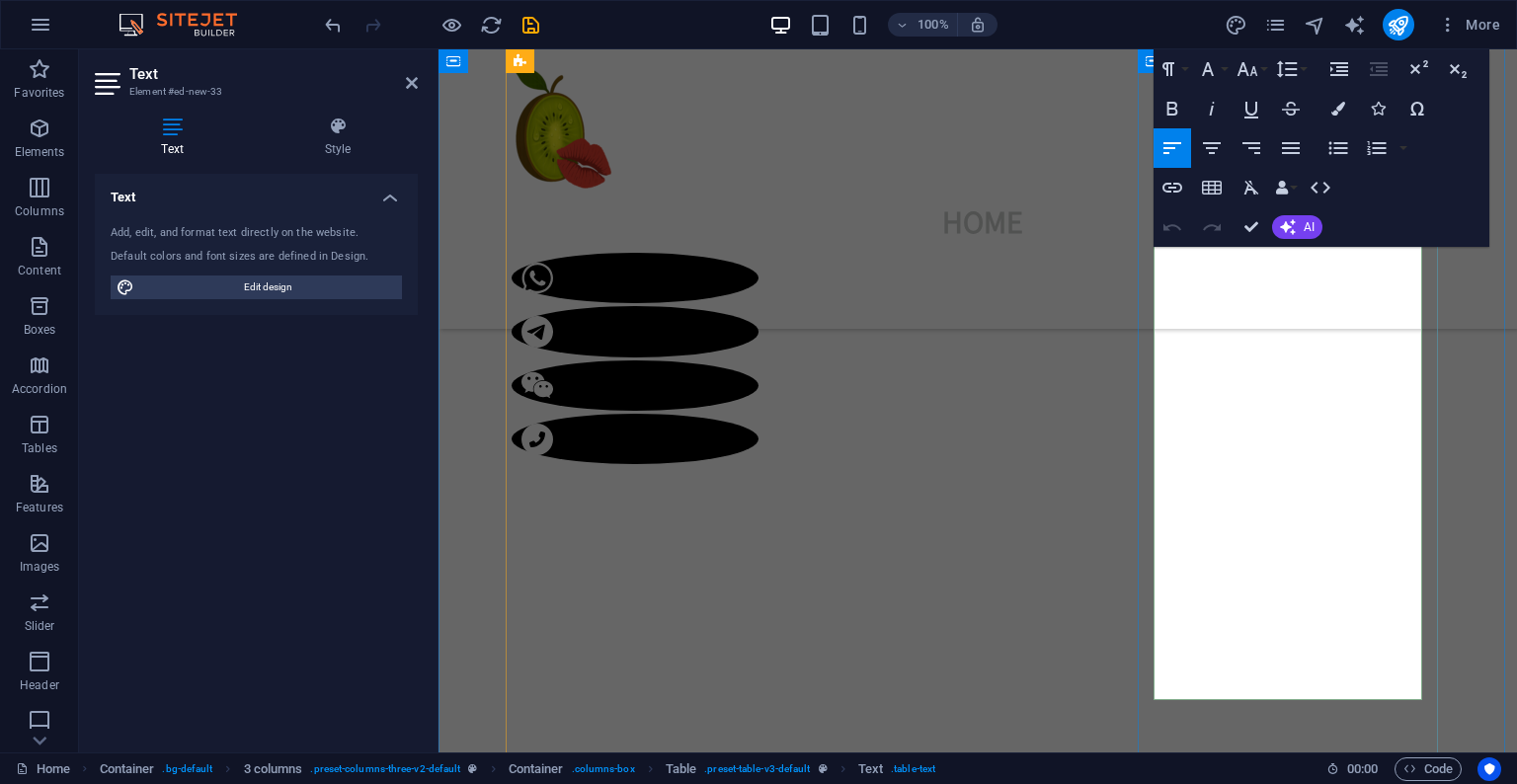 click on "📐 Height/Weight: 150cm | 90lbs" at bounding box center [656, 5504] 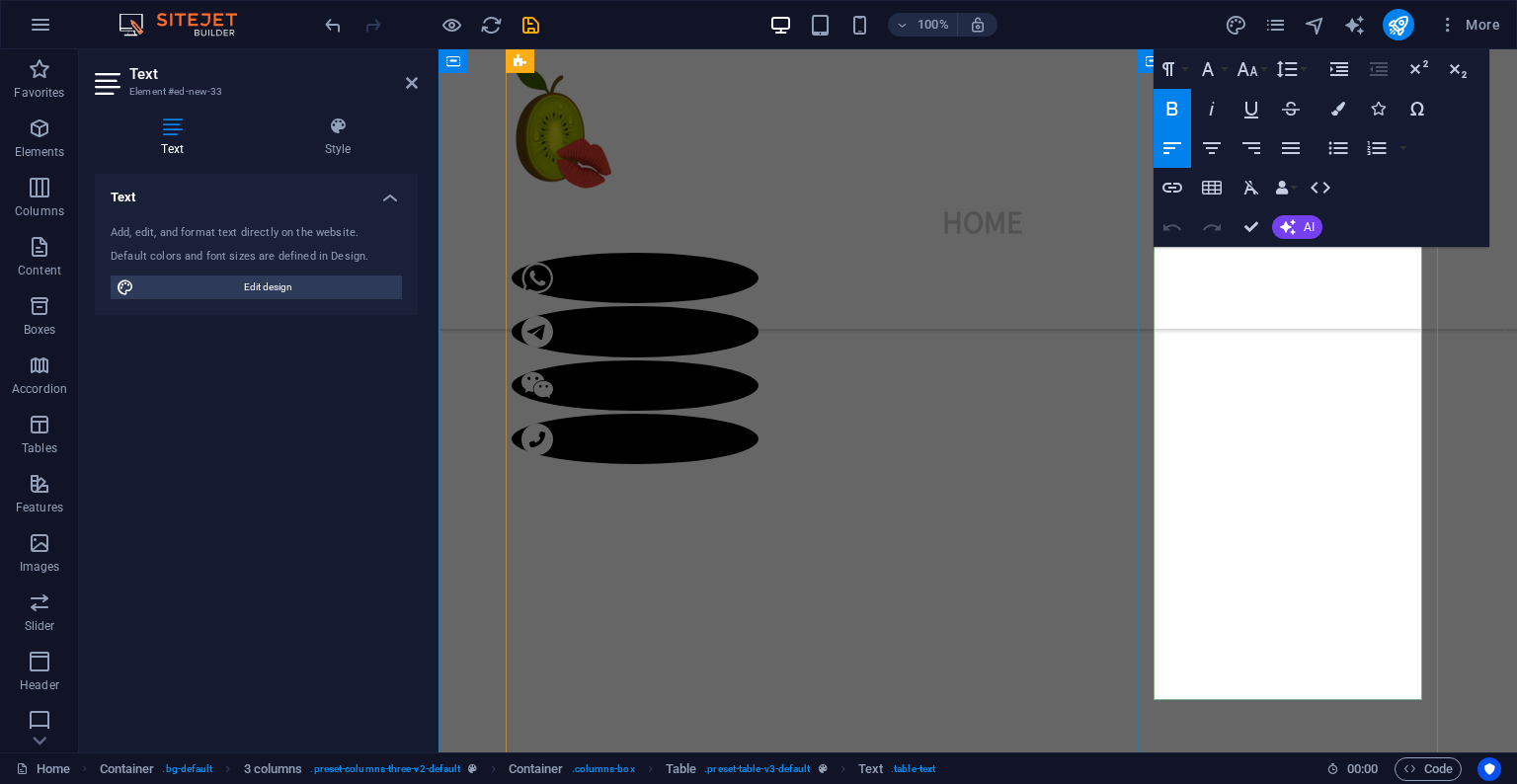 type 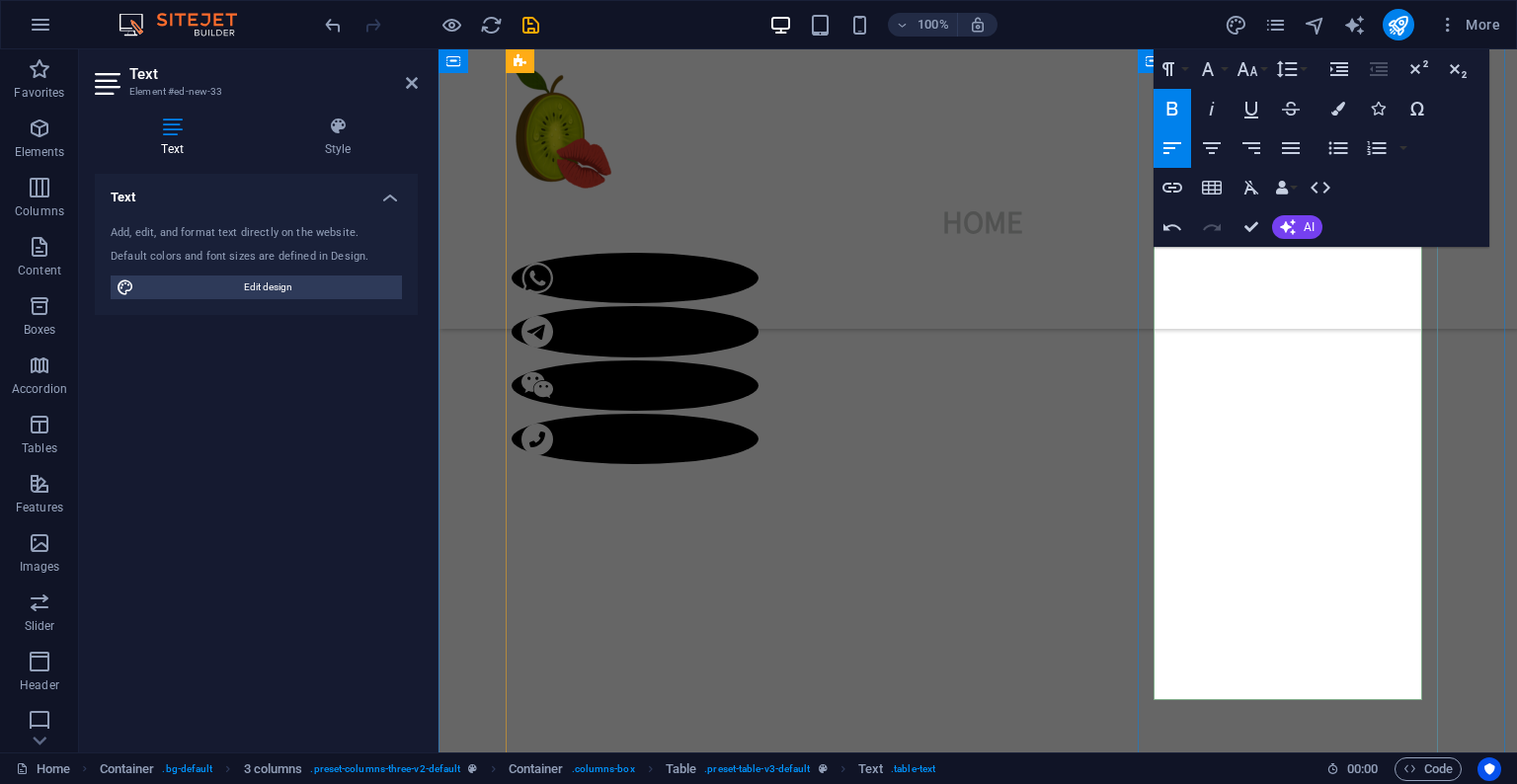 click on "💸 Rates: [RATE]/HH | [RATE]/45min | [RATE]/HR" at bounding box center [662, 5596] 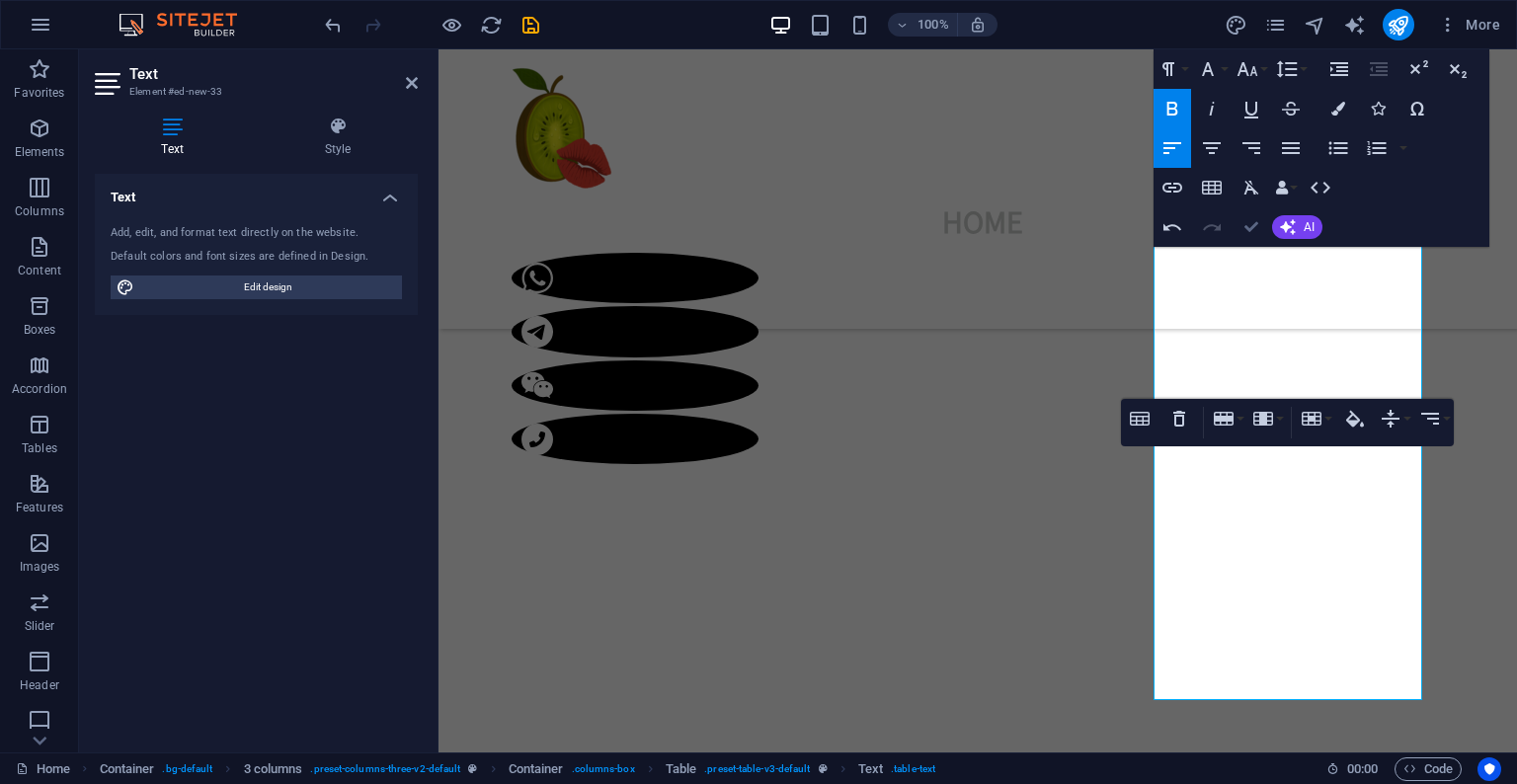 drag, startPoint x: 1258, startPoint y: 224, endPoint x: 1178, endPoint y: 175, distance: 93.813645 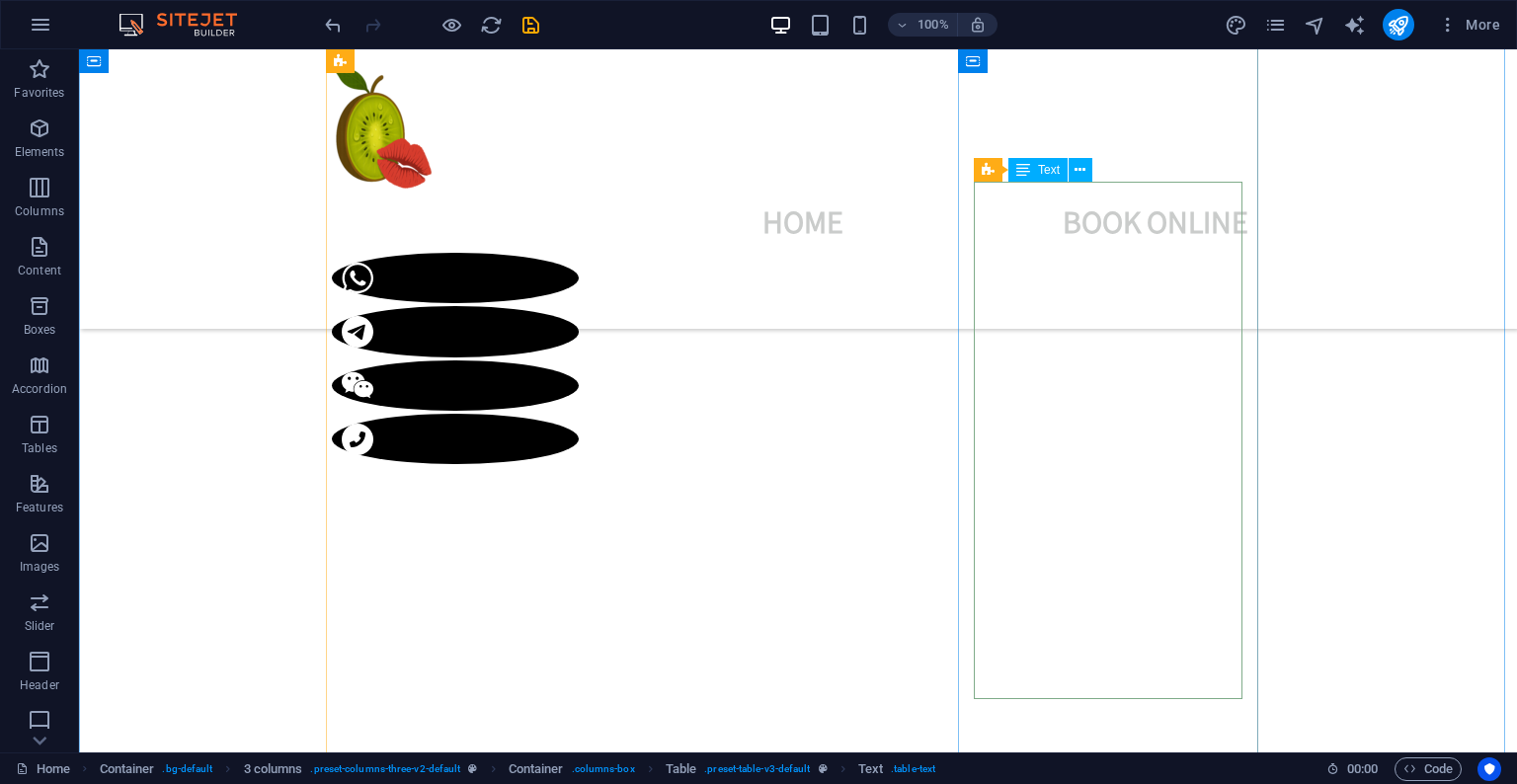 click on "Petite Thai doll with silky skin and soft curves. Sweet, sensual, and playful. Don’t miss out! 🌏 Ethnicity: Thailand 📏 Measurements: 33B-25-33 📐 Height/Weight: 150cm | 95lbs 💸 Rates: 220/HH | 300/45min | 400/HR 💎 Services: PSE | BBBJ | DFK | CIM ✨ Extras: CIM +$40 | RIMMING +$50 | COF +$80" at bounding box center (482, 5529) 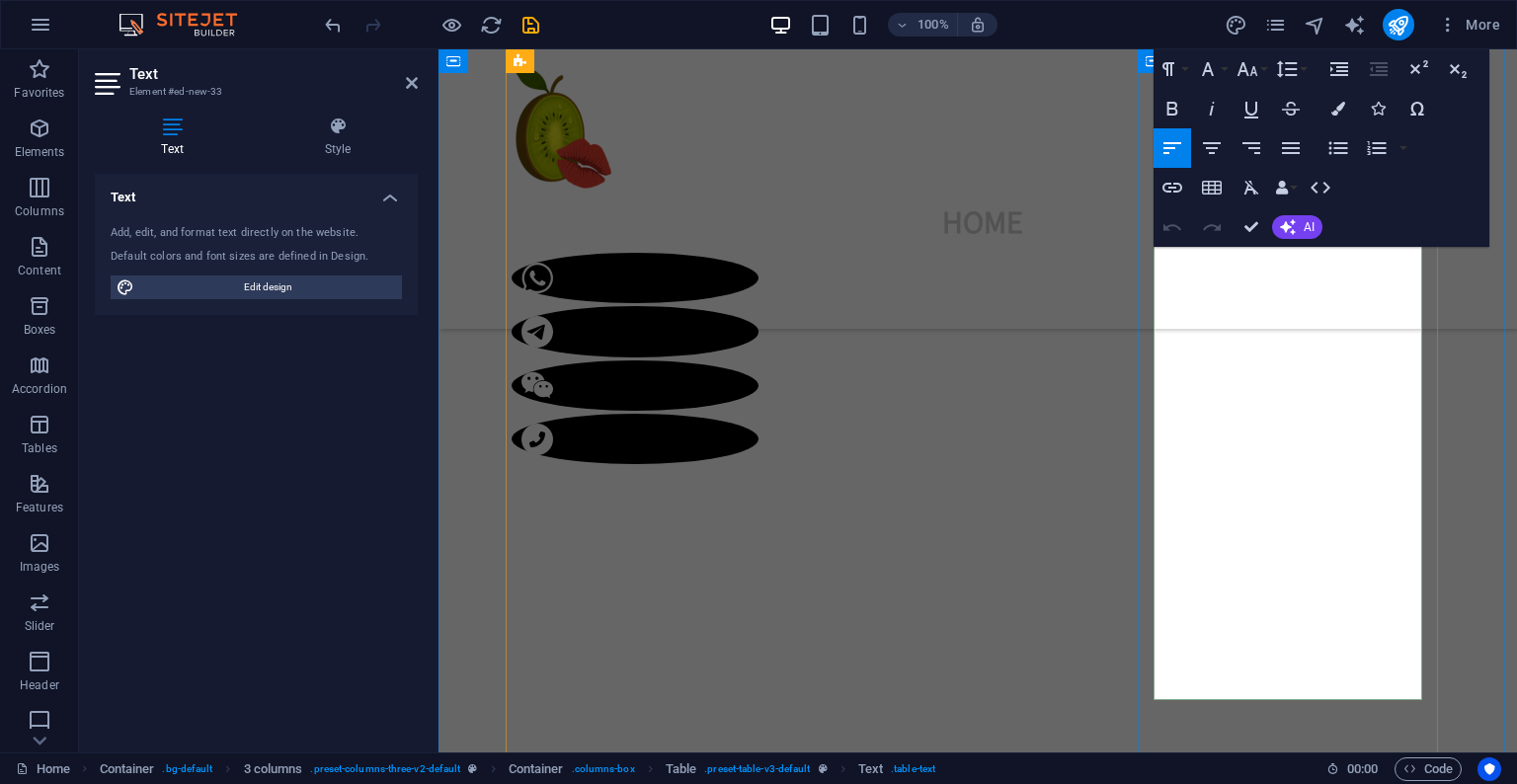 click on "💸 Rates: [RATE]/HH | [RATE]/45min | [RATE]/HR" at bounding box center (639, 5595) 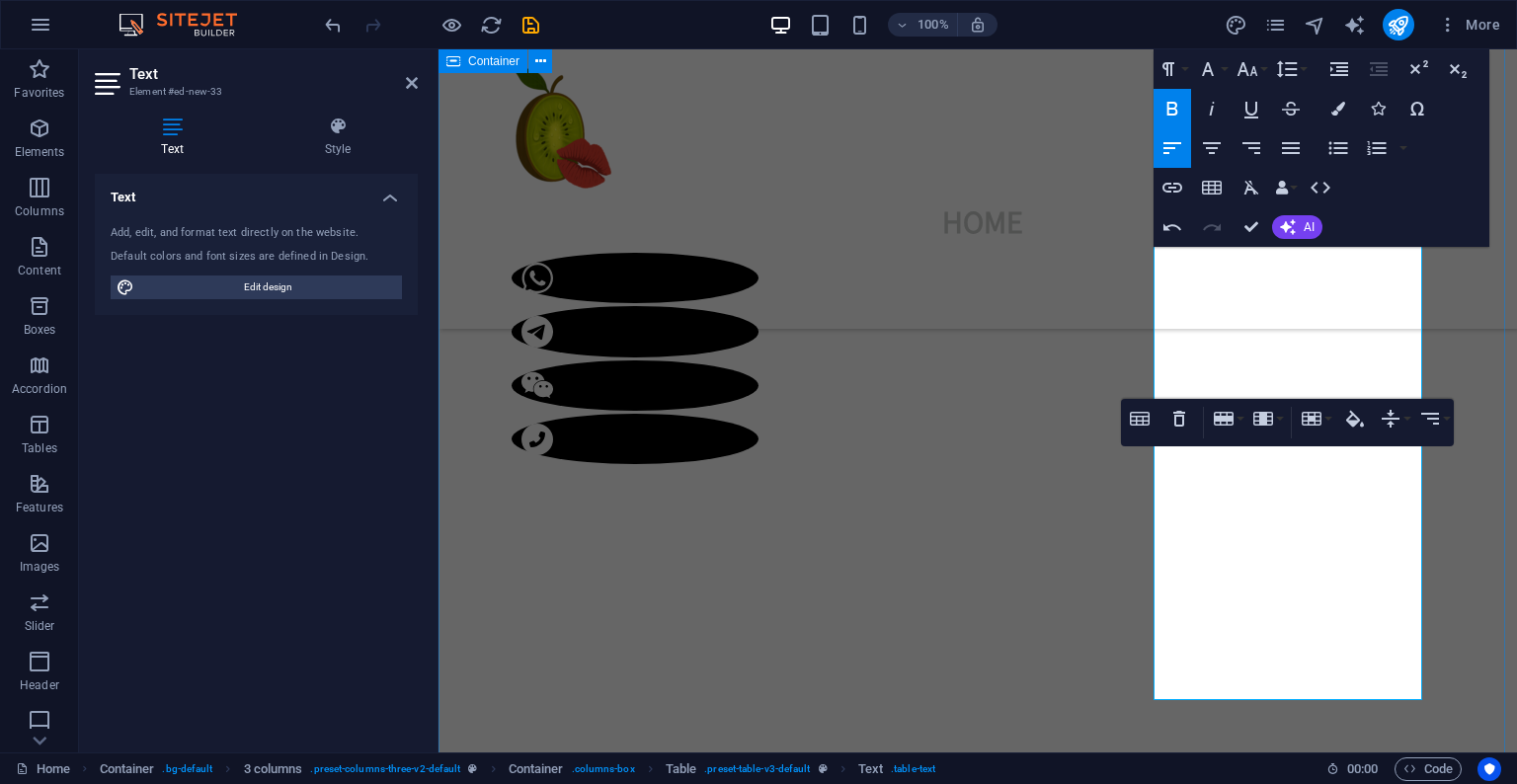 type 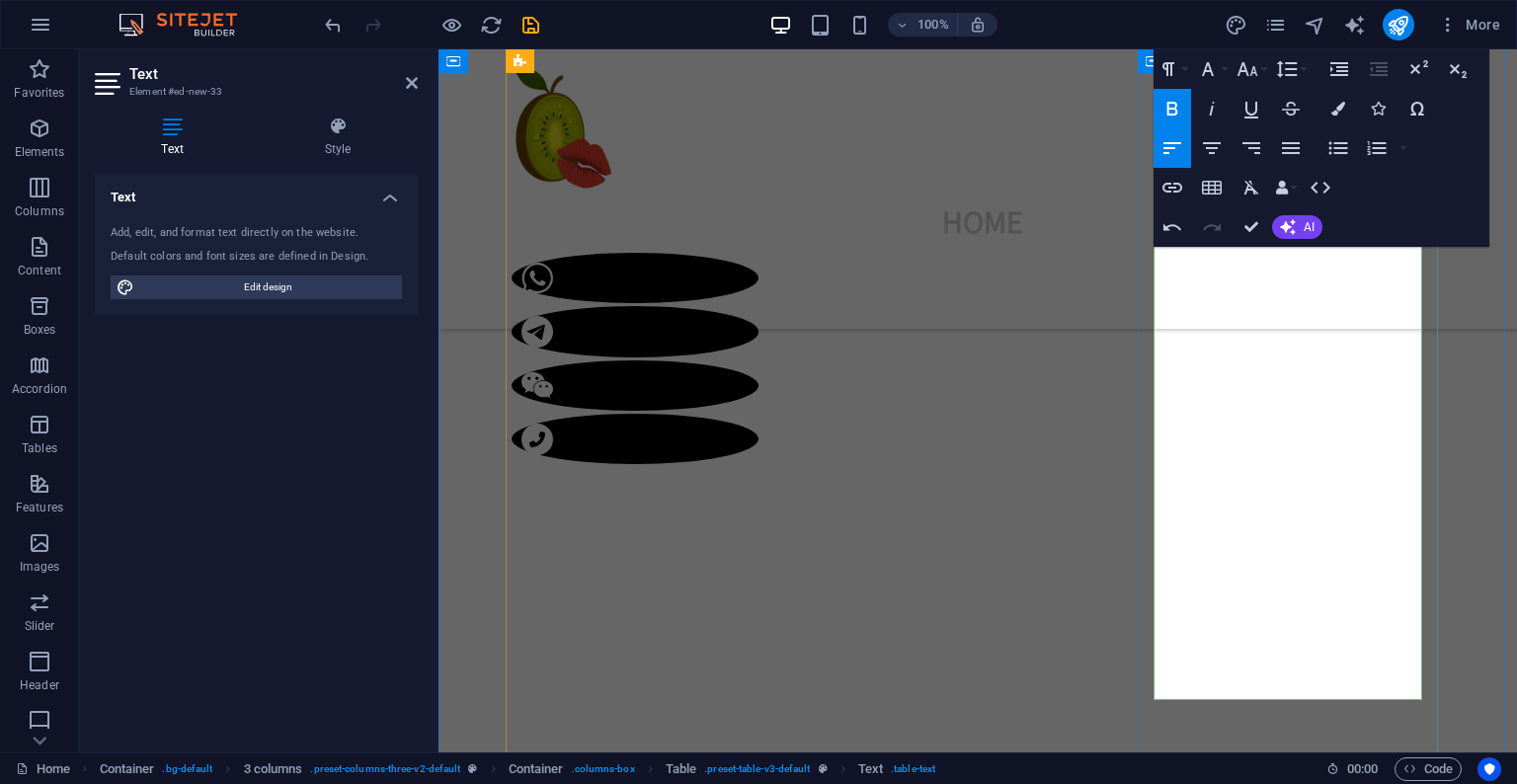 click on "💸 Rates: [RATE]/HH | [RATE]/45min | [RATE]/HR" at bounding box center [639, 5595] 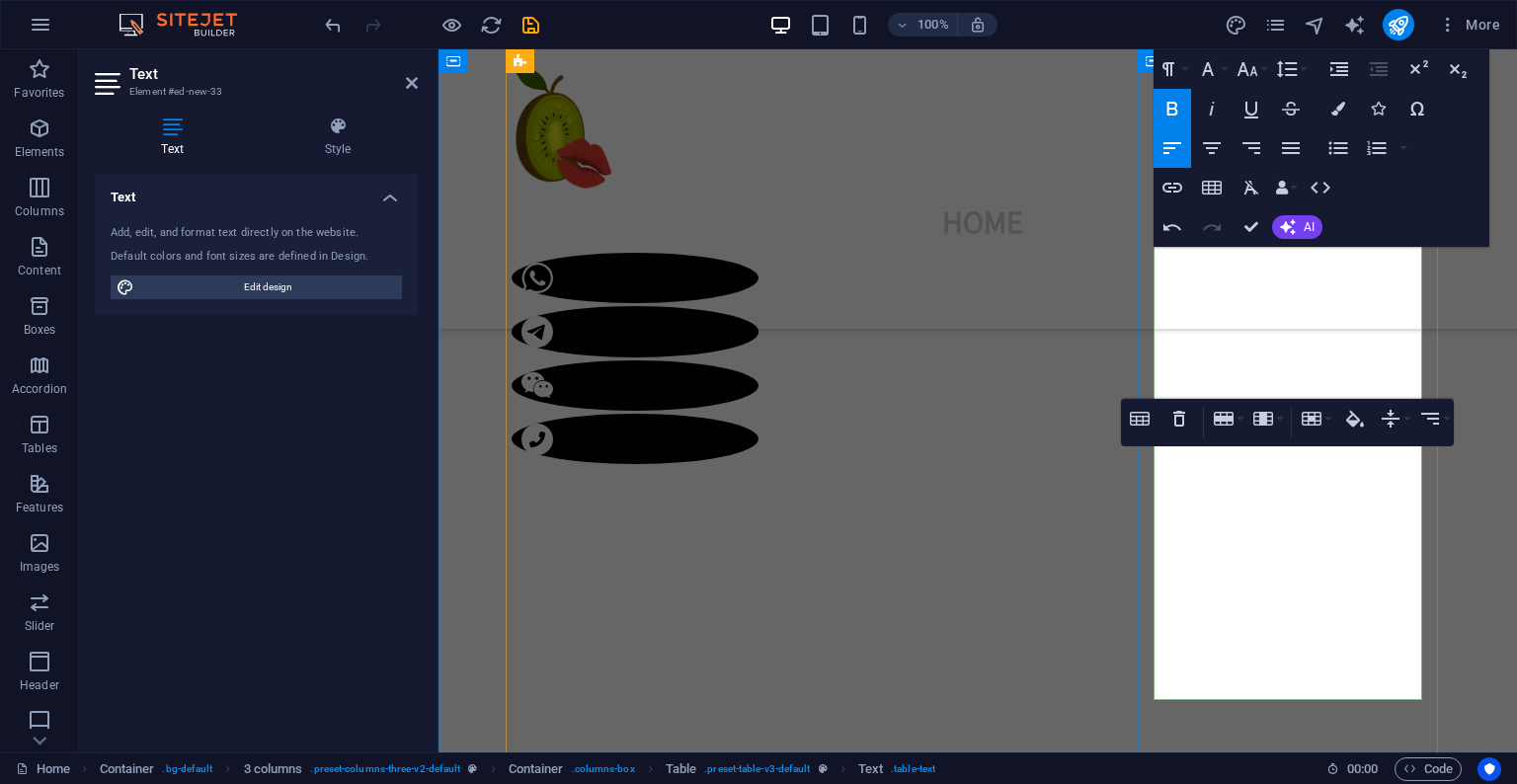 click on "💸 Rates: 200/HH | 280/45min | 400/HR" at bounding box center (651, 5595) 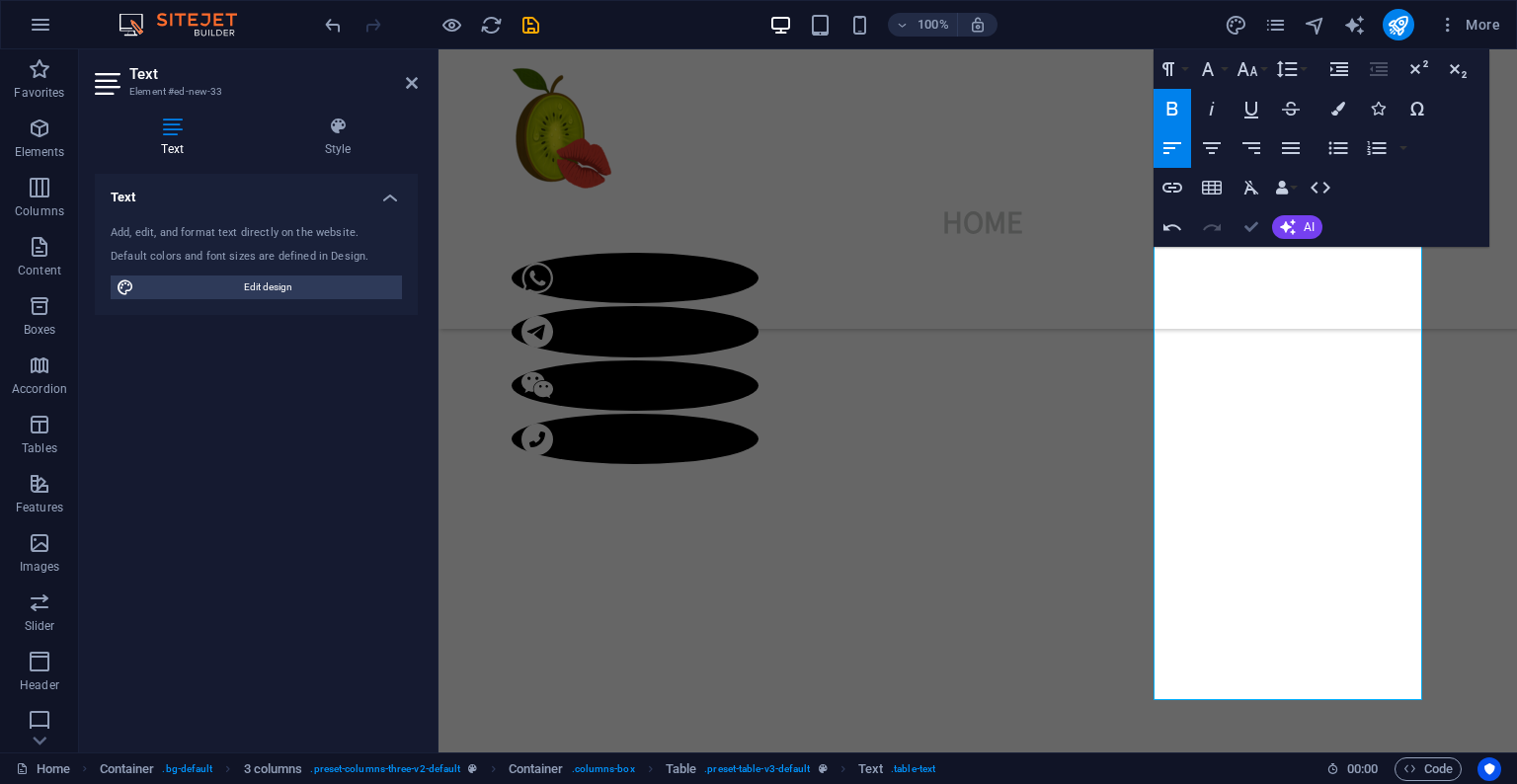 drag, startPoint x: 1176, startPoint y: 173, endPoint x: 1255, endPoint y: 221, distance: 92.439169 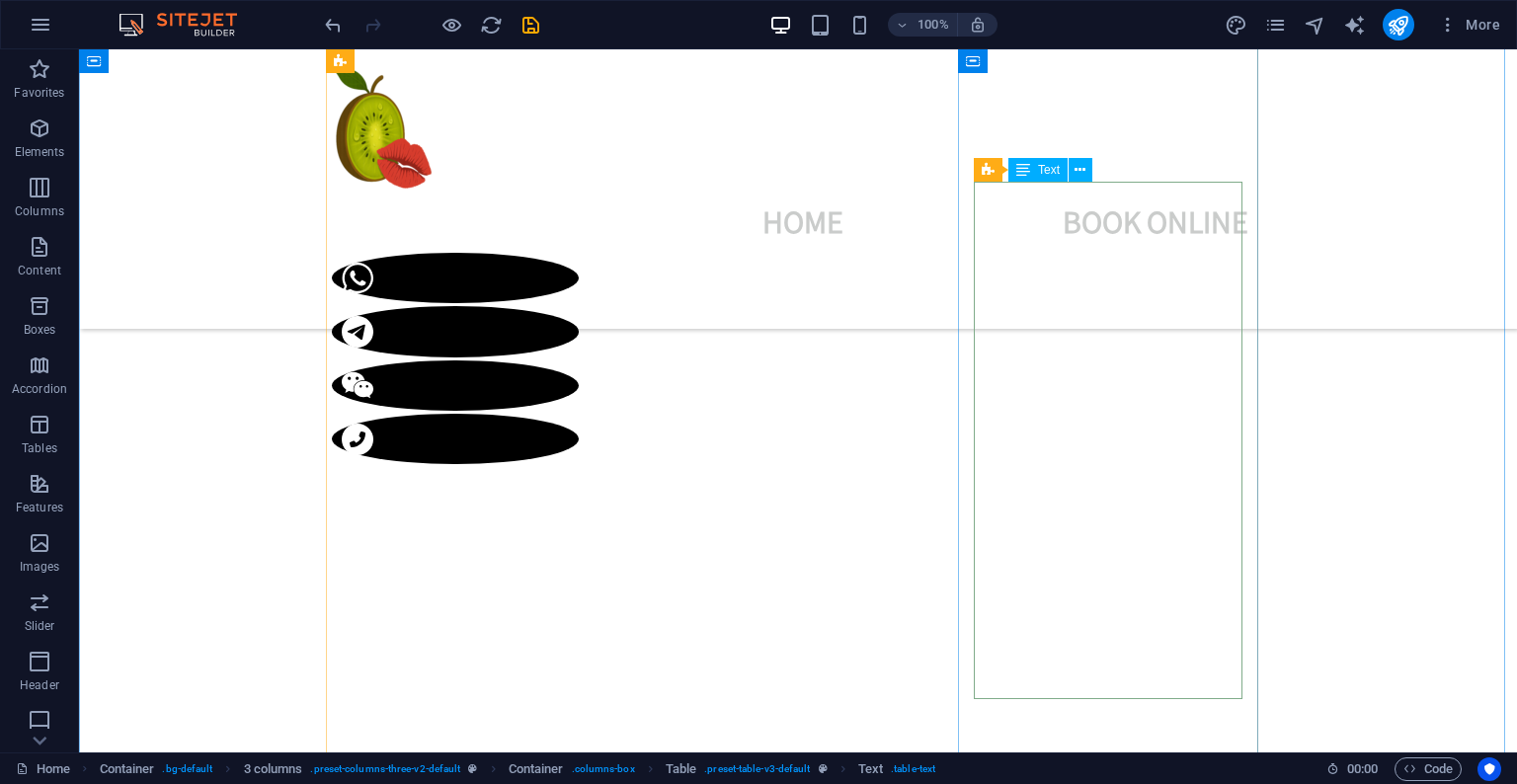 click on "Petite Thai doll with silky skin and soft curves. Sweet, sensual, and playful. Don’t miss out! 🌏  Ethnicity: Thailand 📏 Measurements: 33B-25-33 📐 Height/Weight: 150cm | 95lbs  💸 Rates: 200/HH | 280/45min | 380/HR 💎 Services: PSE | BBBJ | DFK | CIM  ✨ Extras: CIM +$40 | RIMMING +$50 |  COF +$80" at bounding box center [482, 5529] 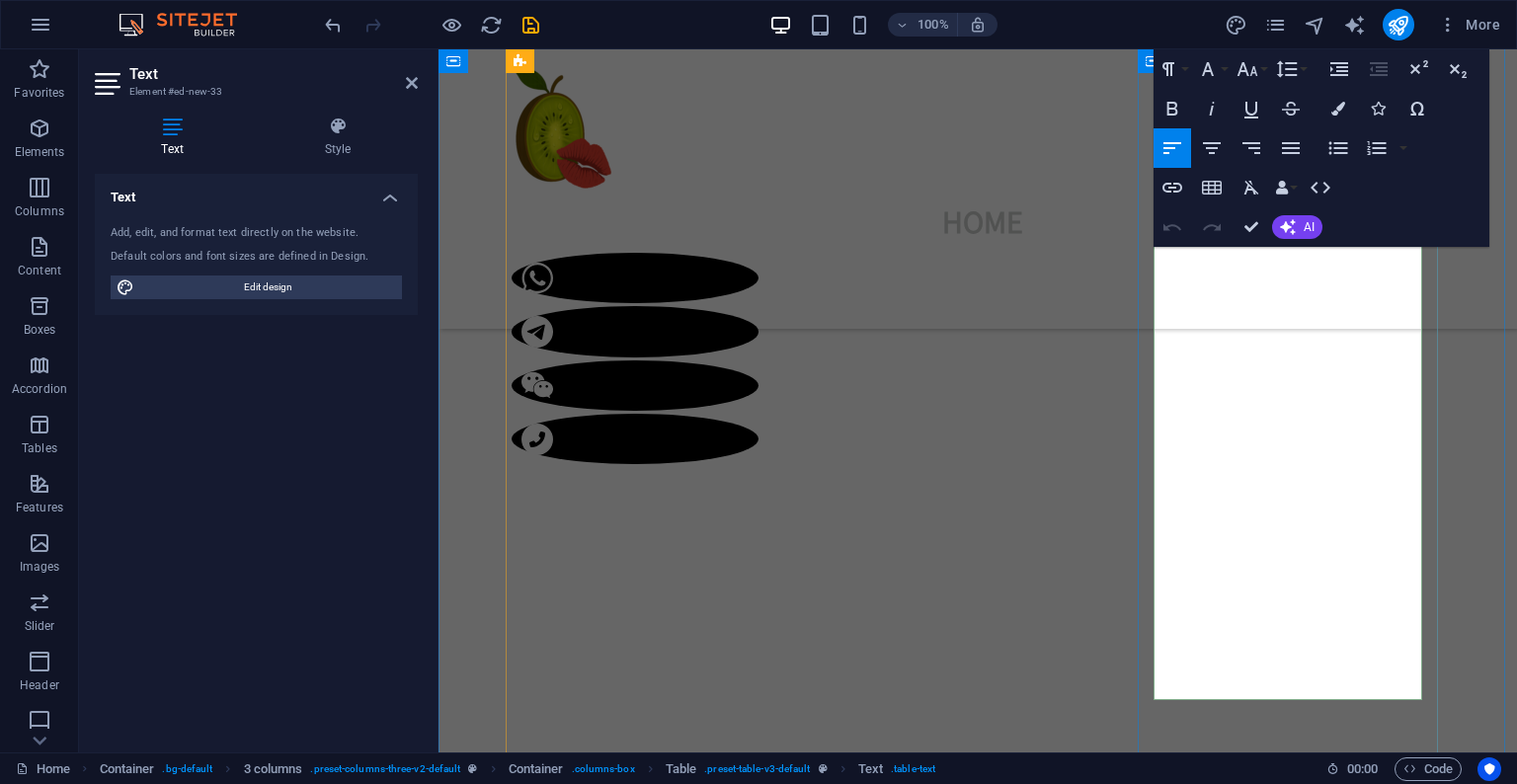 click on "💎 Services: PSE | BBBJ | DFK | CIM" at bounding box center (655, 5673) 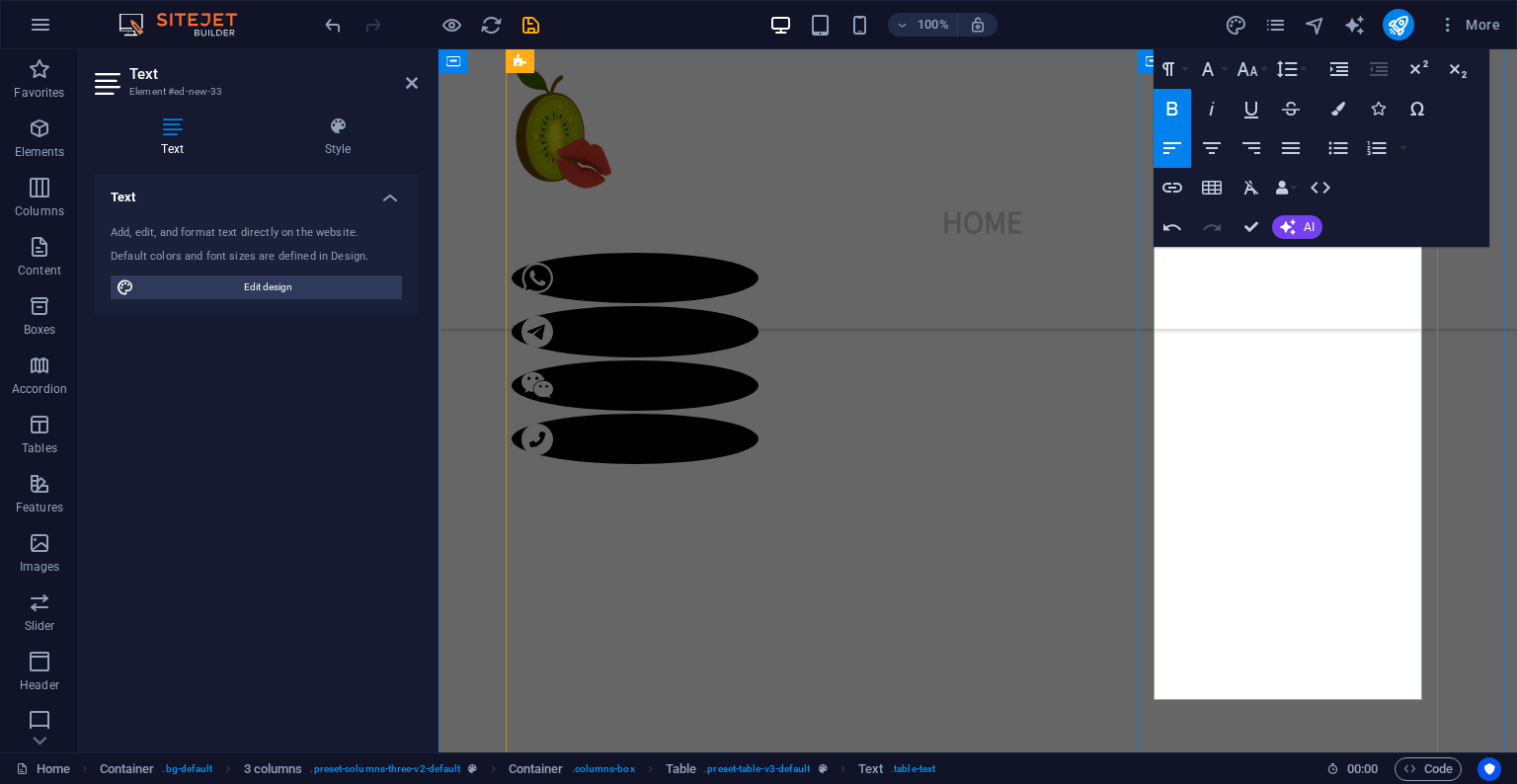 drag, startPoint x: 1247, startPoint y: 648, endPoint x: 1400, endPoint y: 673, distance: 155.02903 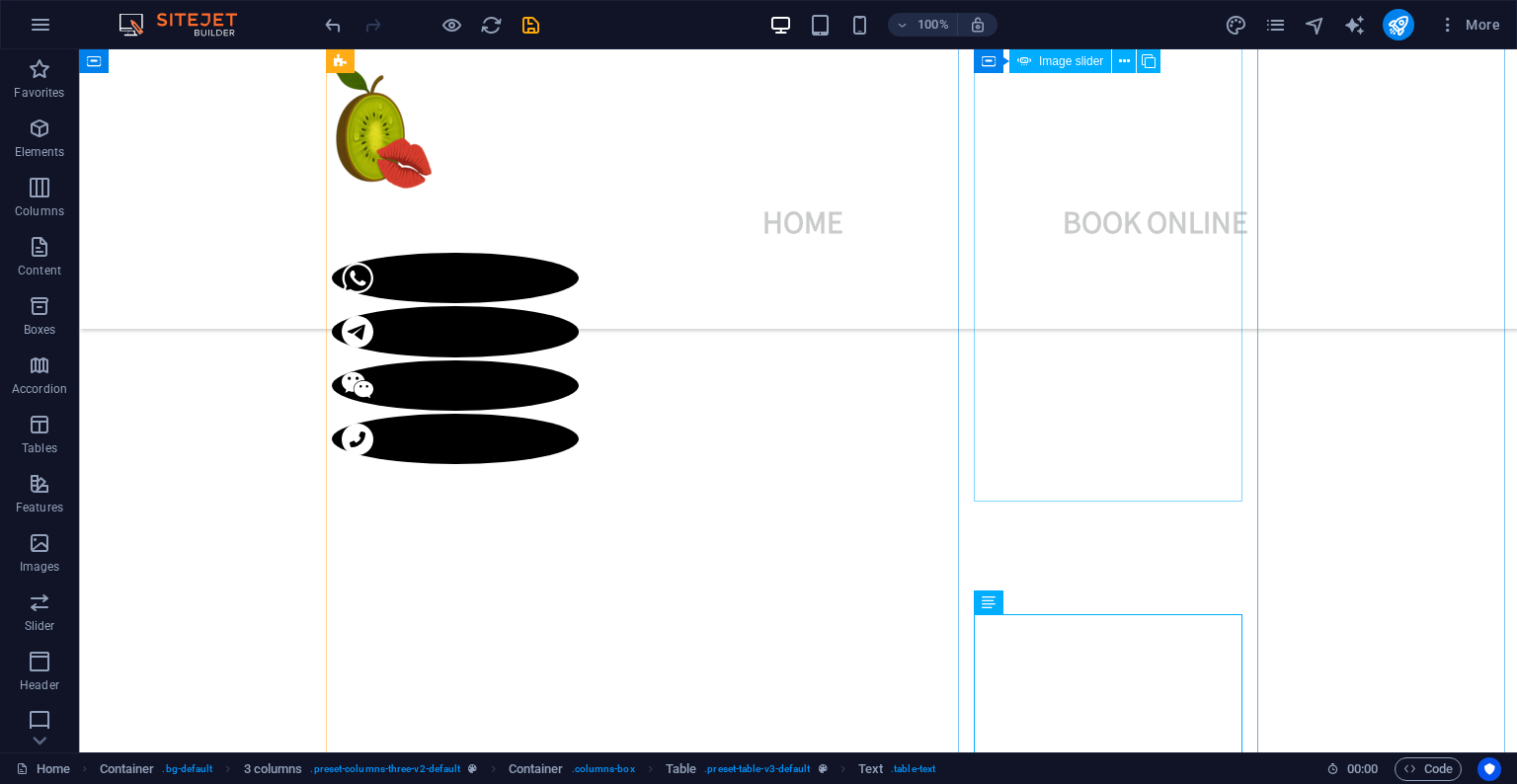 scroll, scrollTop: 1321, scrollLeft: 0, axis: vertical 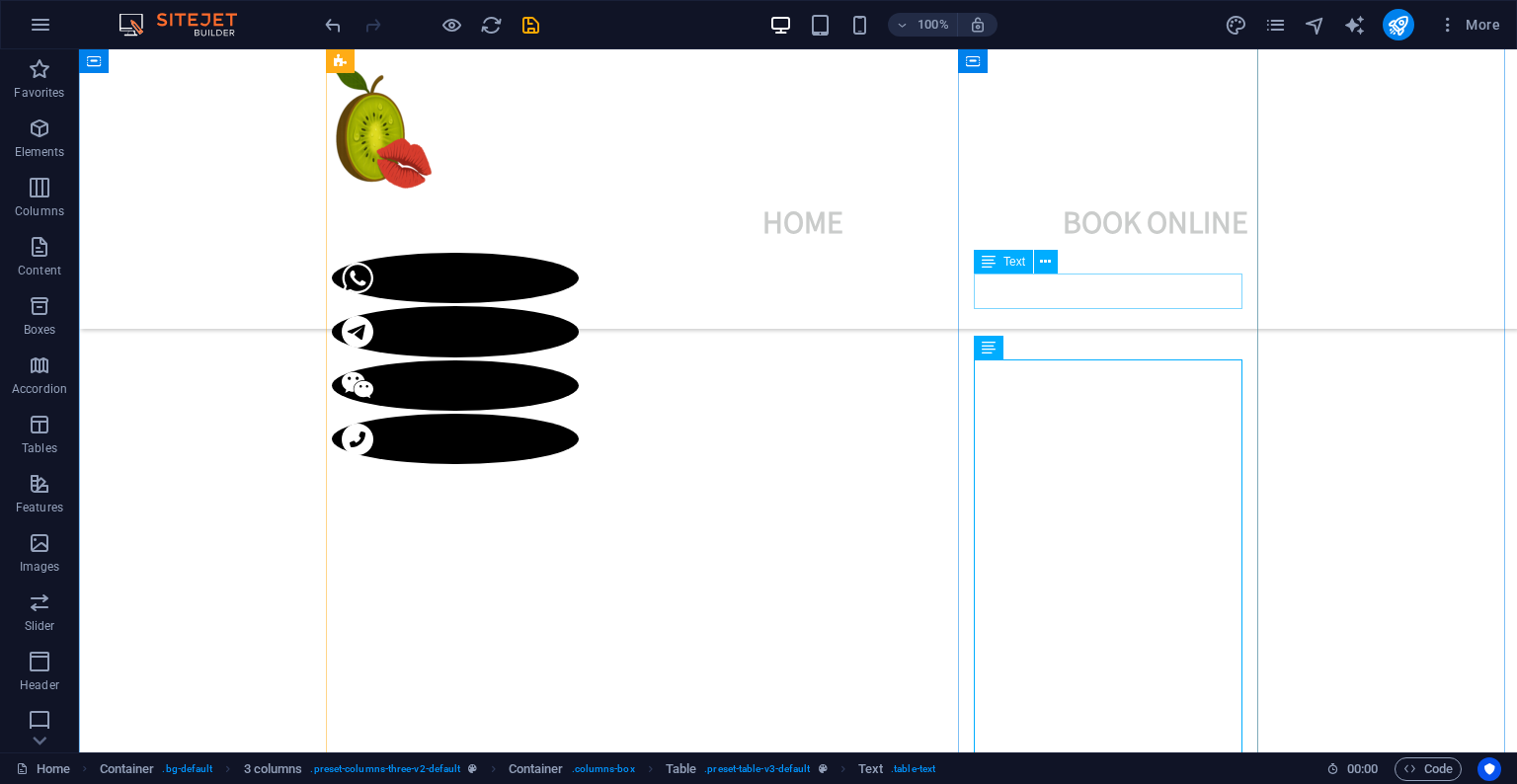 click on "🇹🇭 [NAME]" at bounding box center [482, 5011] 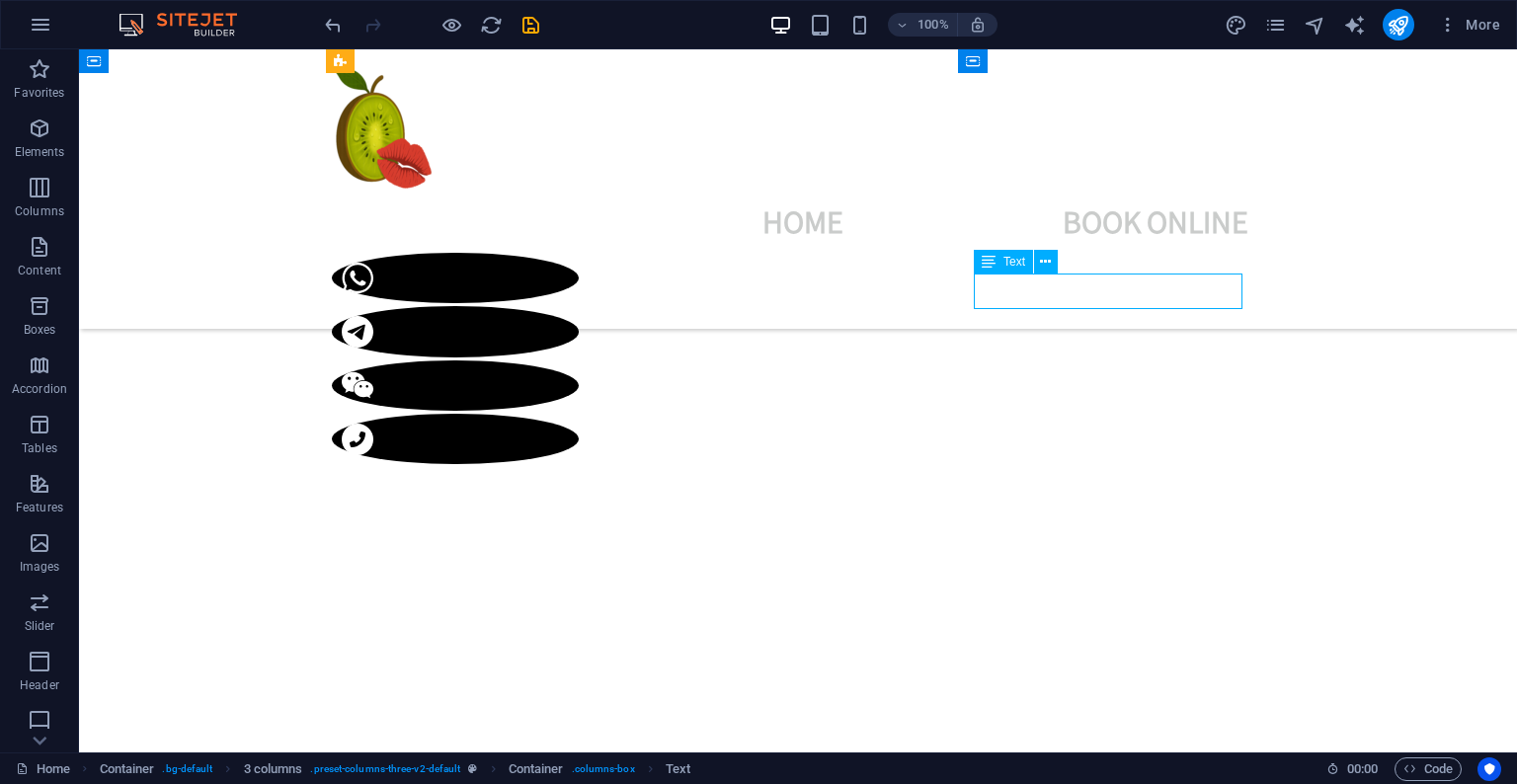 click on "🇹🇭 [NAME]" at bounding box center (482, 5011) 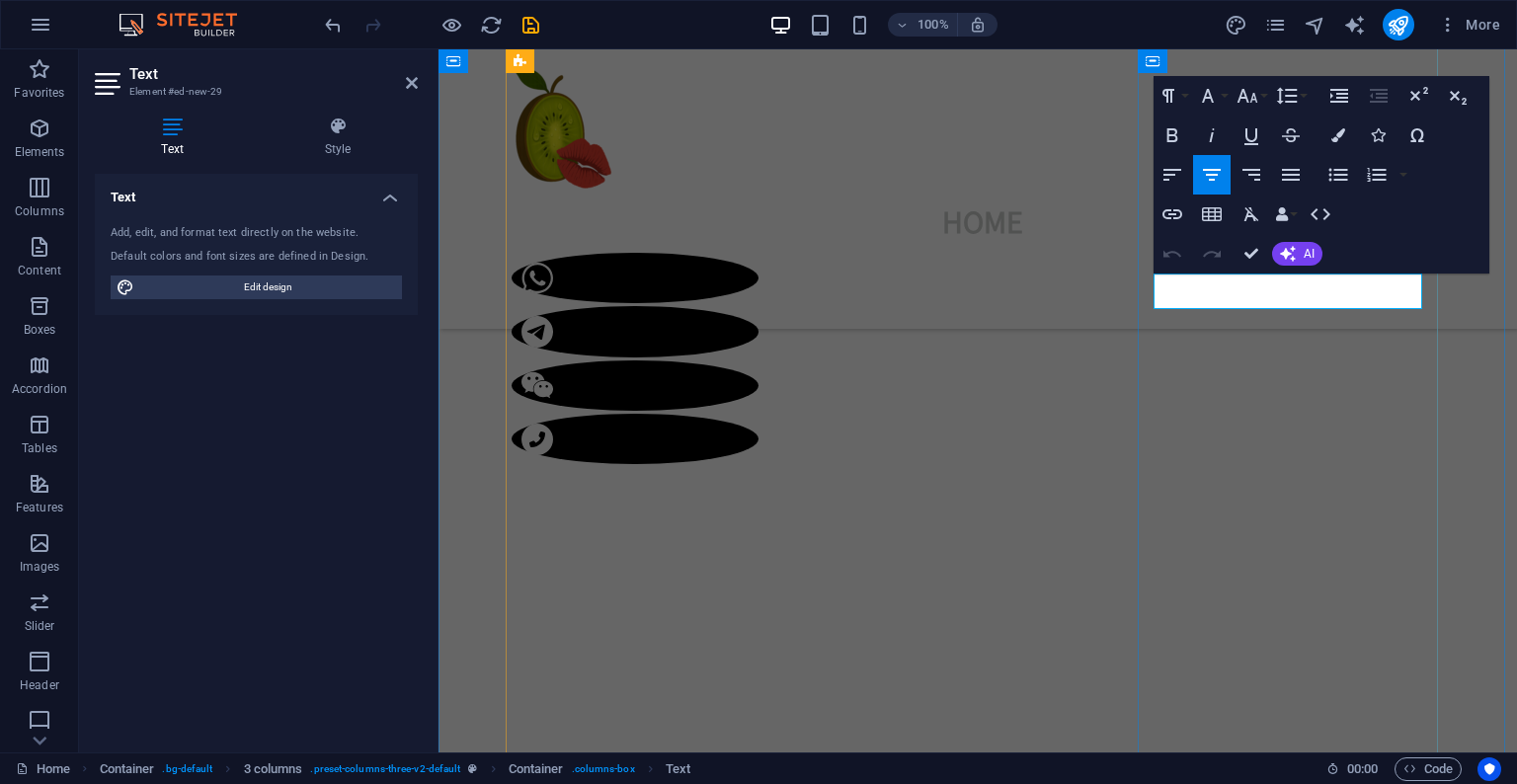 click on "🇹🇭 [NAME]" at bounding box center [662, 5011] 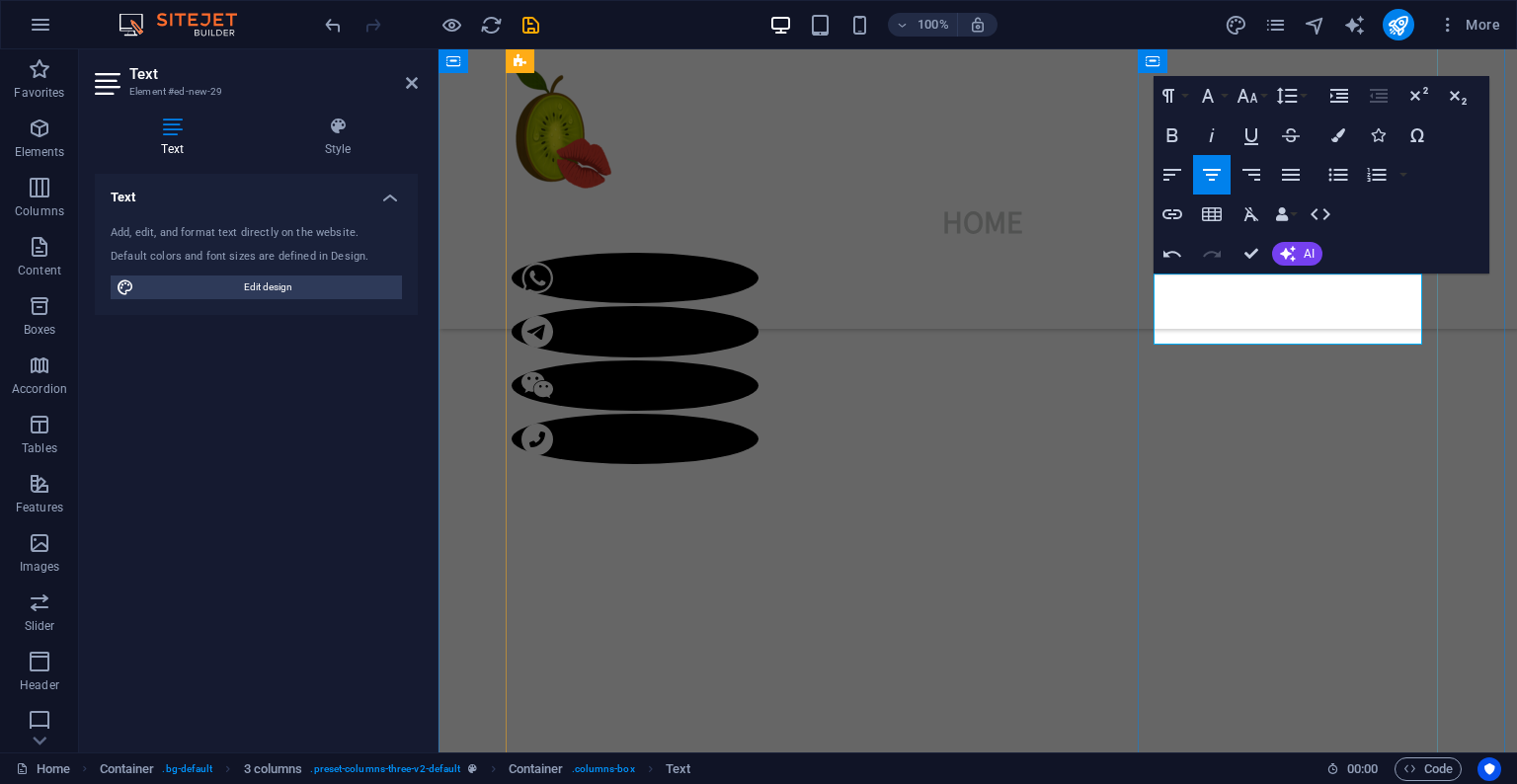 drag, startPoint x: 1409, startPoint y: 328, endPoint x: 1143, endPoint y: 295, distance: 268.0392 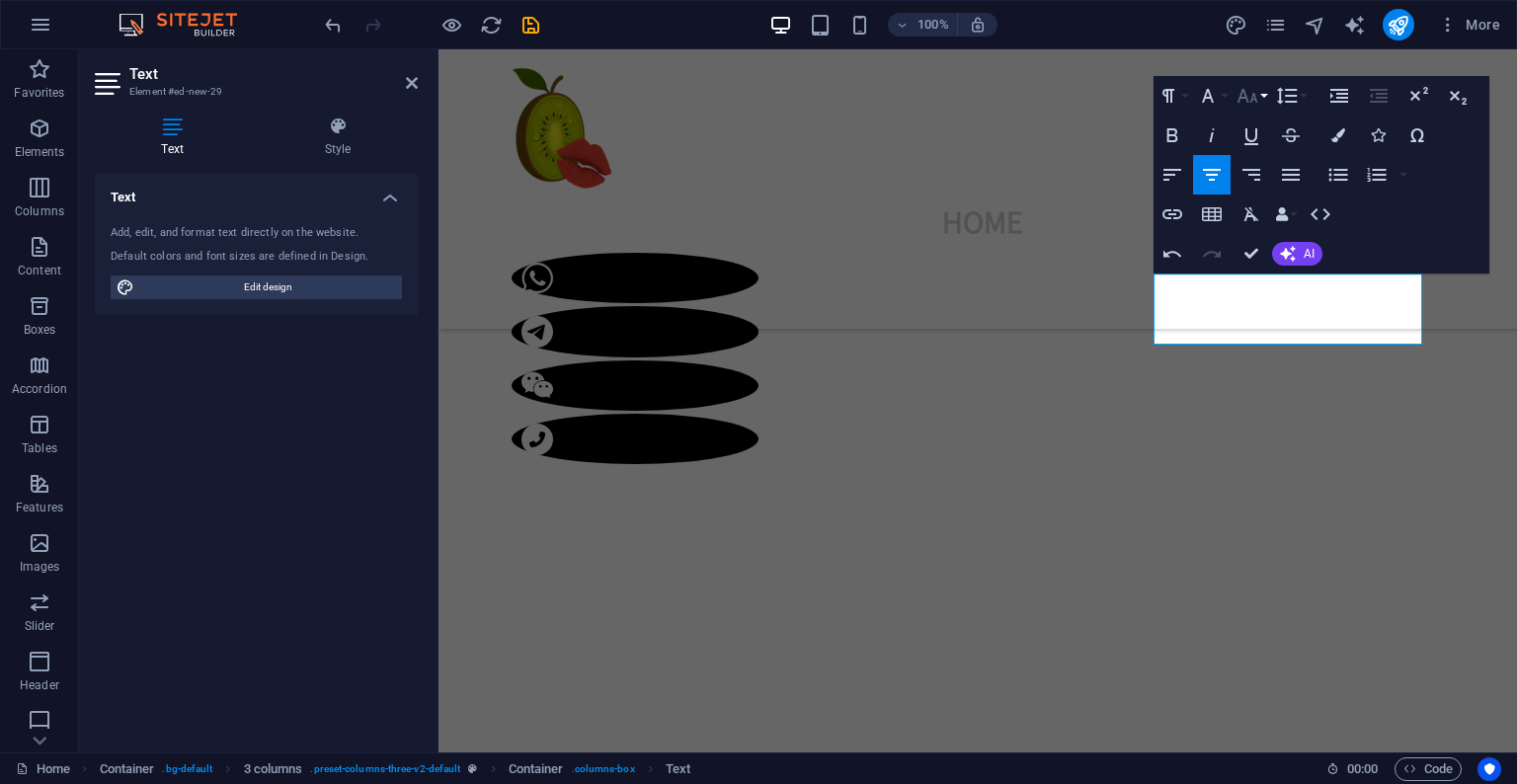 click 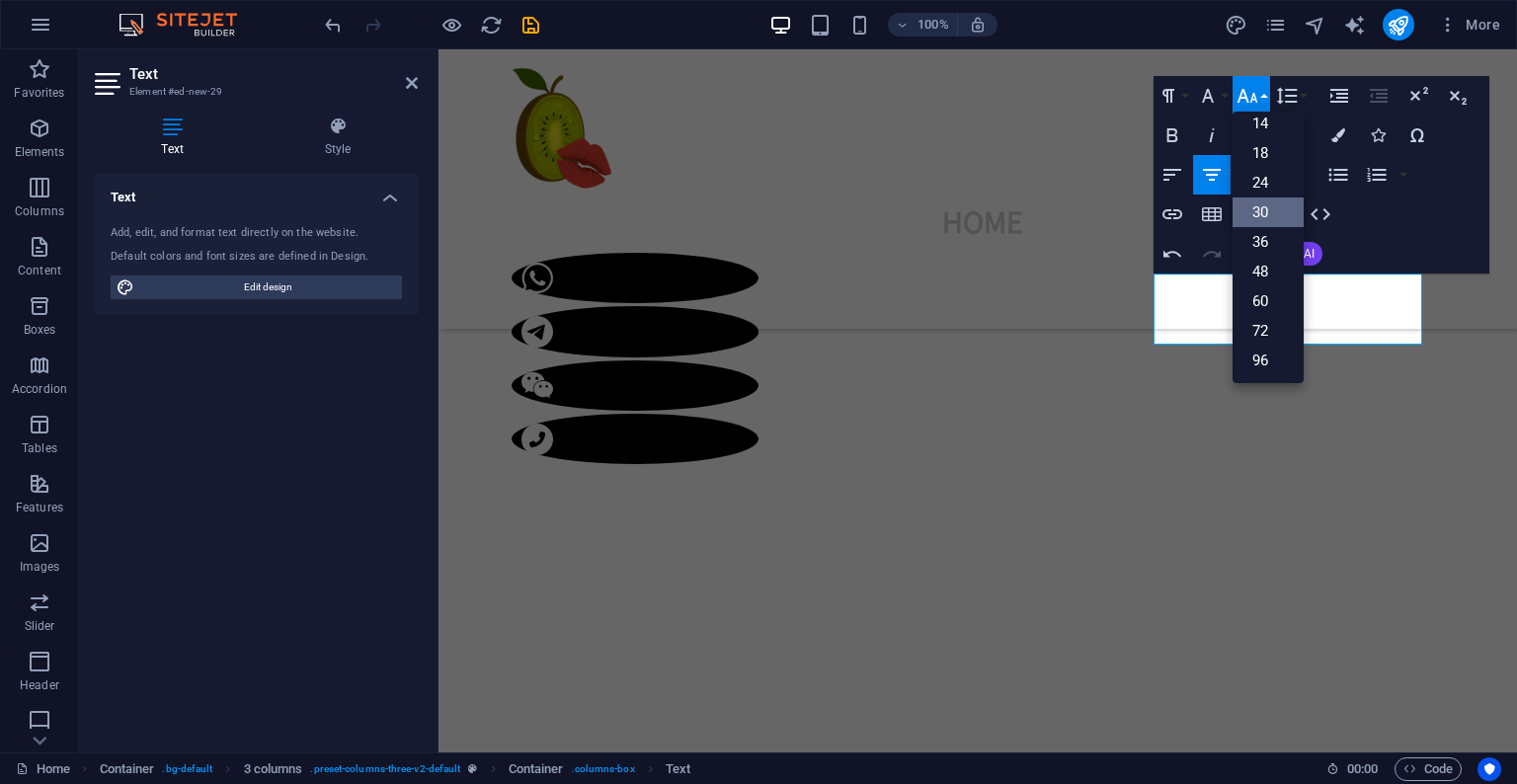 scroll, scrollTop: 158, scrollLeft: 0, axis: vertical 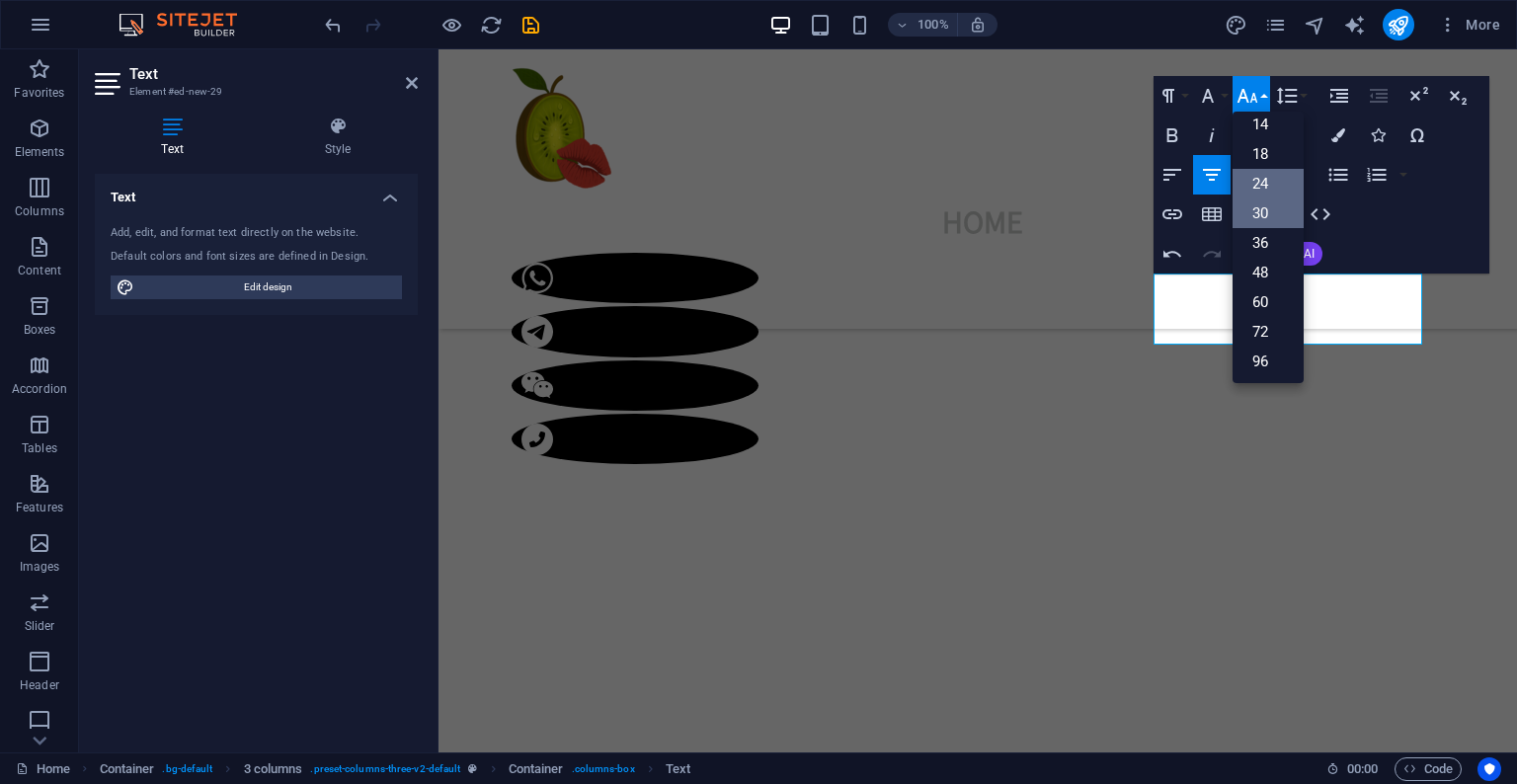 click on "24" at bounding box center [1268, 184] 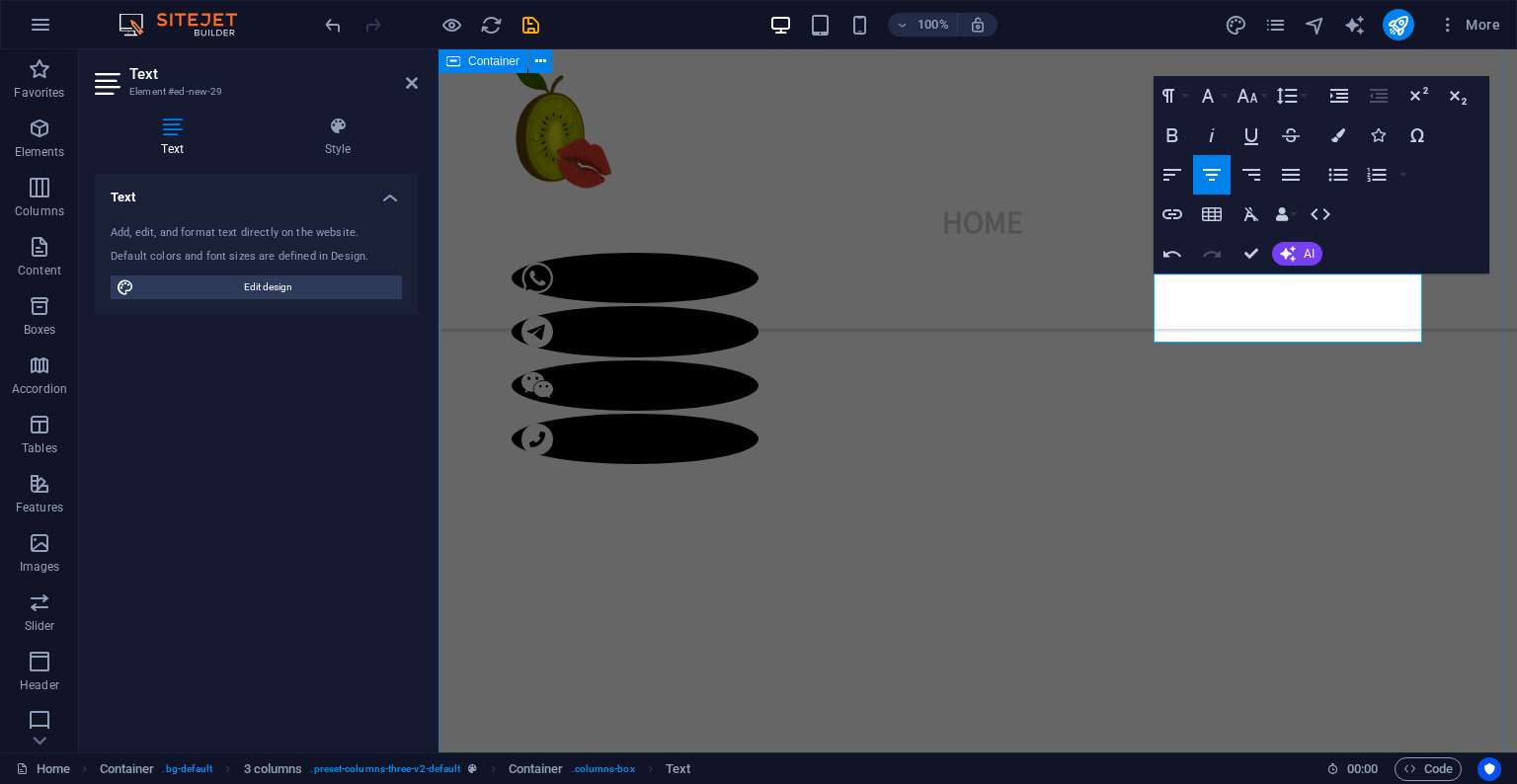 click on "Our Ladies Our Ladies 1 2 3 4 5 6 🇯🇵Mizuki Real Japanese AV Star     Available PSE queen. Soft moans, dirty skills, playful eyes. Once she starts, there’s no stopping. 🌏 Ethnicity: Japanese 📏 Measurements: [MEASUREMENTS] 📐 Height/Weight: [HEIGHT]cm | [WEIGHT]lbs 💸 Rates: [RATE]/HH | [RATE]/45min | [RATE]/HR 💎 Services: PSE | BBBJ | DFK | CIM ✨ Extras: COF +[PRICE] | Greek +[PRICE] | BBF +[PRICE] | Video +[PRICE] 1 2 3 🇻🇳Angela One Week of Pure Bliss     Available - [DAYS] days ONLY Long legs, soft curves, and a D-cup dream. Available for a few days only – book fast. 🌏 Ethnicity: Vietnamese 📏 Measurements: [MEASUREMENTS] 📐 Height/Weight: [HEIGHT]cm | [WEIGHT]lbs 💸 Rates: [RATE]/HH | [RATE]/45min | [RATE]/HR 💎 Services: PSE | BBBJ | DFK | CIM ✨ Extras: CIM +[PRICE] | RIMMING +[PRICE] | COF +[PRICE] 🇹🇭 NingNing Sweet Thai Tease     Available - New Arrived Petite Thai doll with silky skin and soft curves. Sweet, sensual, and playful. Don’t miss out! 🌏 Ethnicity: Thailand 📏 Measurements: [MEASUREMENTS] 1 2" at bounding box center (978, 10493) 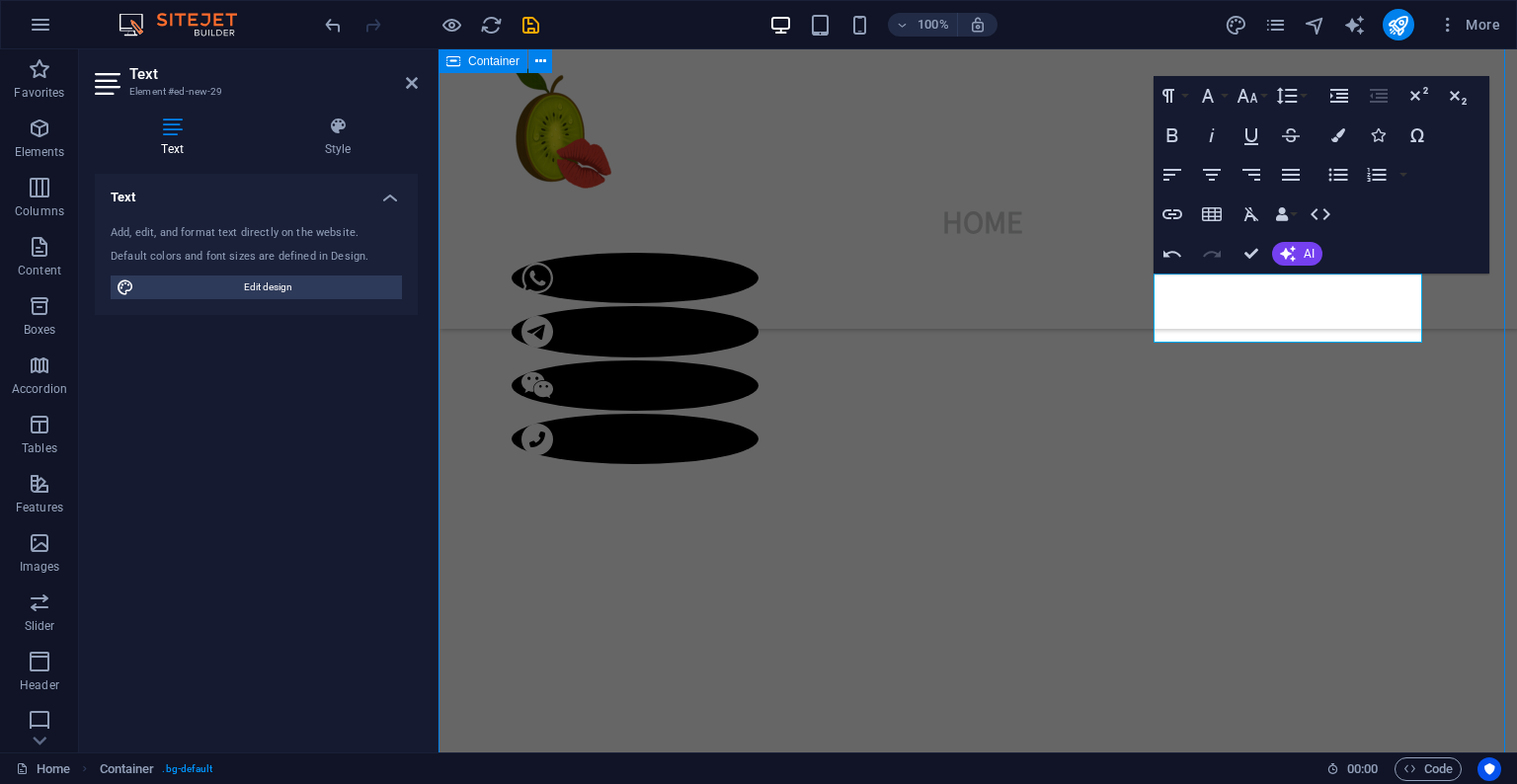 click on "Our Ladies Our Ladies 1 2 3 4 5 6 🇯🇵Mizuki Real Japanese AV Star     Available PSE queen. Soft moans, dirty skills, playful eyes. Once she starts, there’s no stopping. 🌏 Ethnicity: Japanese 📏 Measurements: [MEASUREMENTS] 📐 Height/Weight: [HEIGHT]cm | [WEIGHT]lbs 💸 Rates: [RATE]/HH | [RATE]/45min | [RATE]/HR 💎 Services: PSE | BBBJ | DFK | CIM ✨ Extras: COF +[PRICE] | Greek +[PRICE] | BBF +[PRICE] | Video +[PRICE] 1 2 3 🇻🇳Angela One Week of Pure Bliss     Available - [DAYS] days ONLY Long legs, soft curves, and a D-cup dream. Available for a few days only – book fast. 🌏 Ethnicity: Vietnamese 📏 Measurements: [MEASUREMENTS] 📐 Height/Weight: [HEIGHT]cm | [WEIGHT]lbs 💸 Rates: [RATE]/HH | [RATE]/45min | [RATE]/HR 💎 Services: PSE | BBBJ | DFK | CIM ✨ Extras: CIM +[PRICE] | RIMMING +[PRICE] | COF +[PRICE] 🇹🇭 NingNing Sweet Thai Tease     Available - New Arrived Petite Thai doll with silky skin and soft curves. Sweet, sensual, and playful. Don’t miss out! 🌏 Ethnicity: Thailand 📏 Measurements: [MEASUREMENTS] 1 2" at bounding box center (978, 10493) 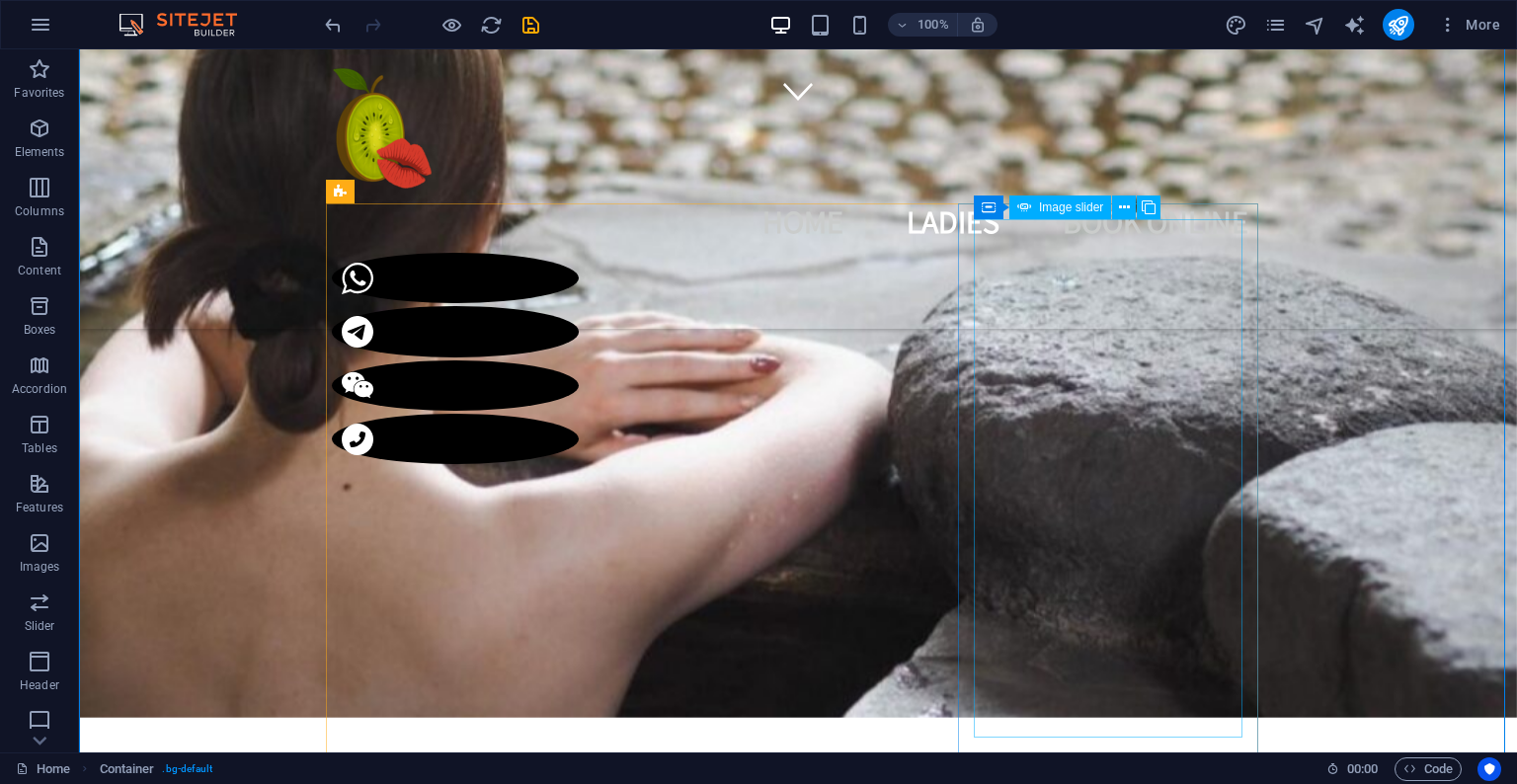 scroll, scrollTop: 847, scrollLeft: 0, axis: vertical 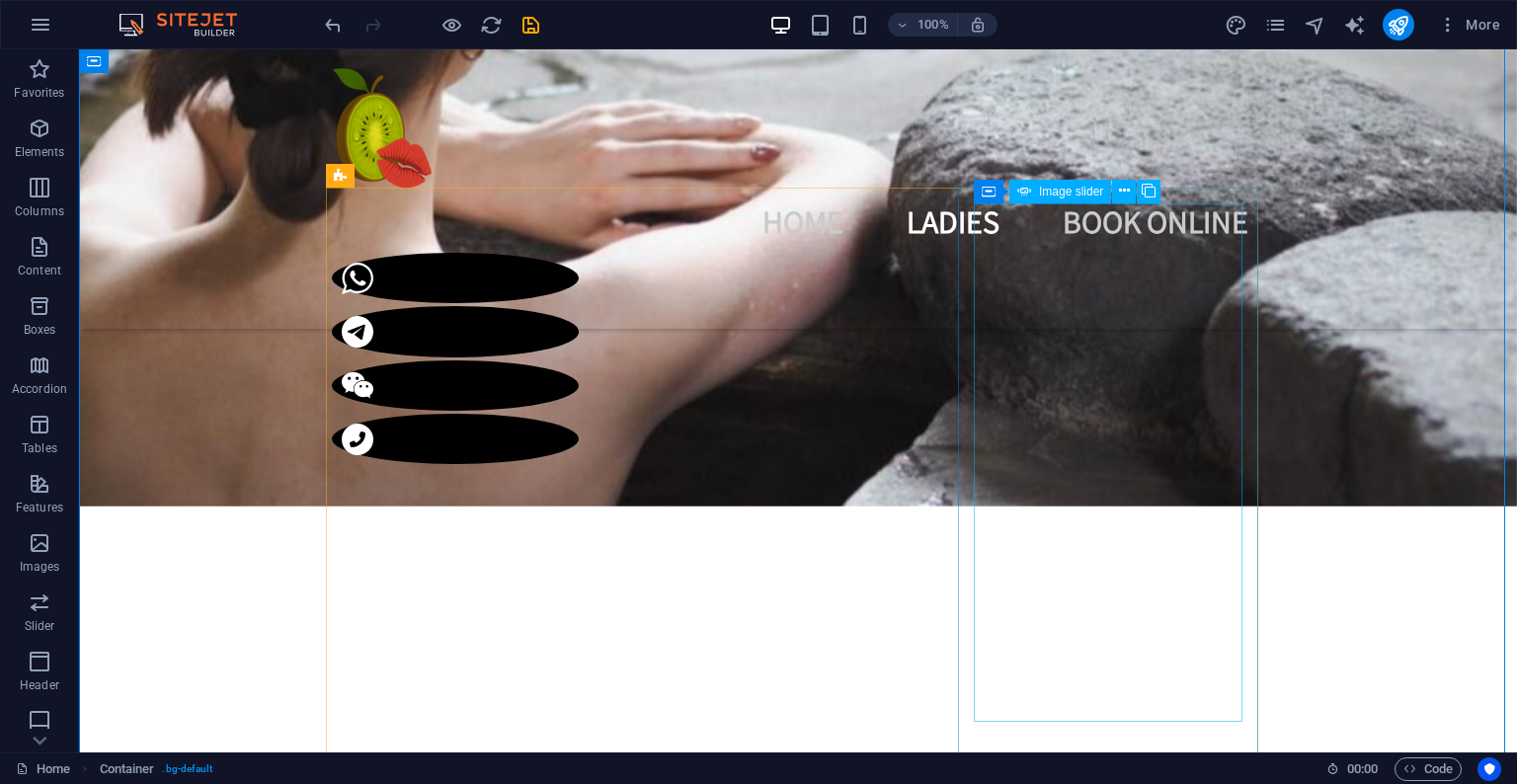 click at bounding box center [482, 5195] 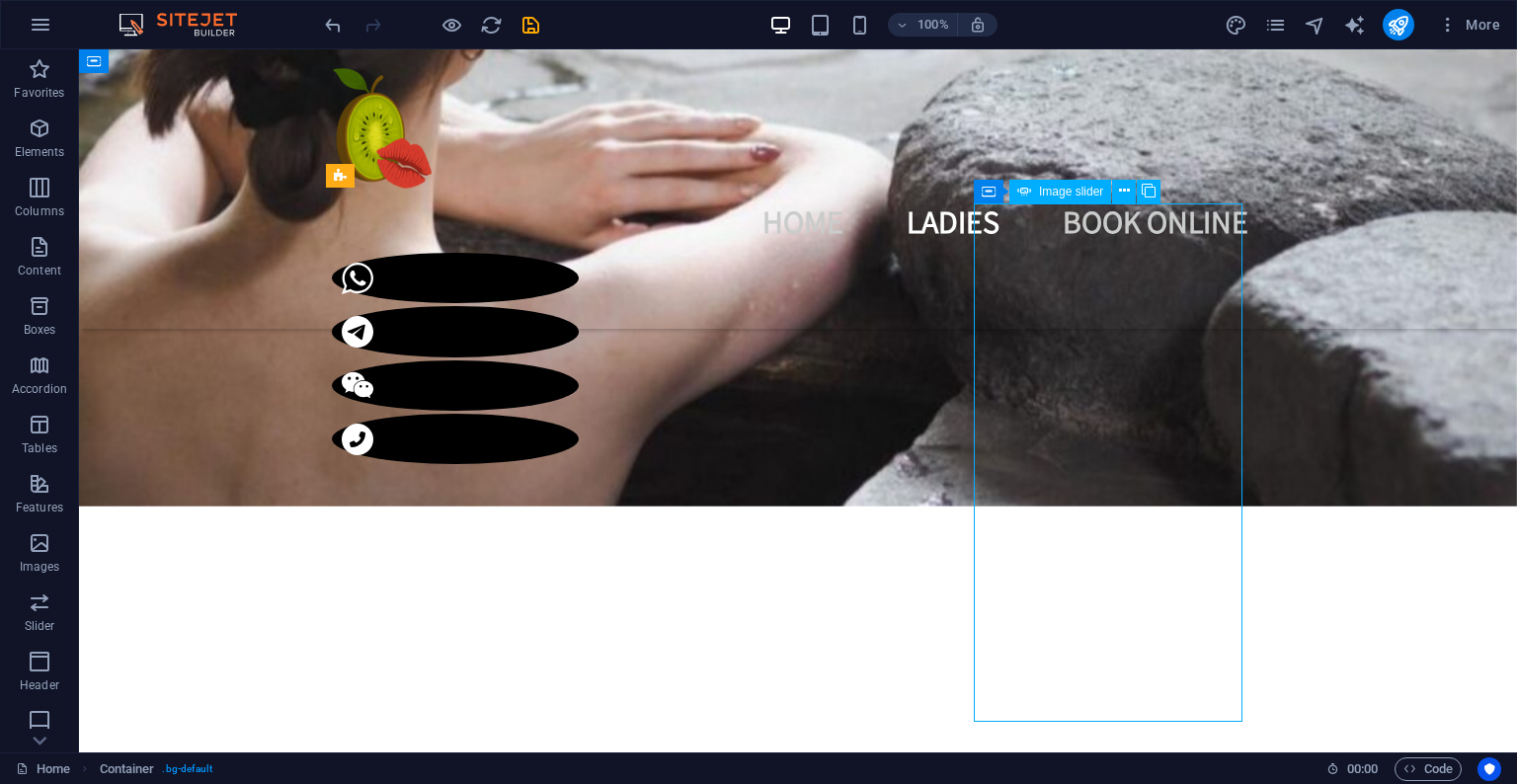 click at bounding box center (482, 5195) 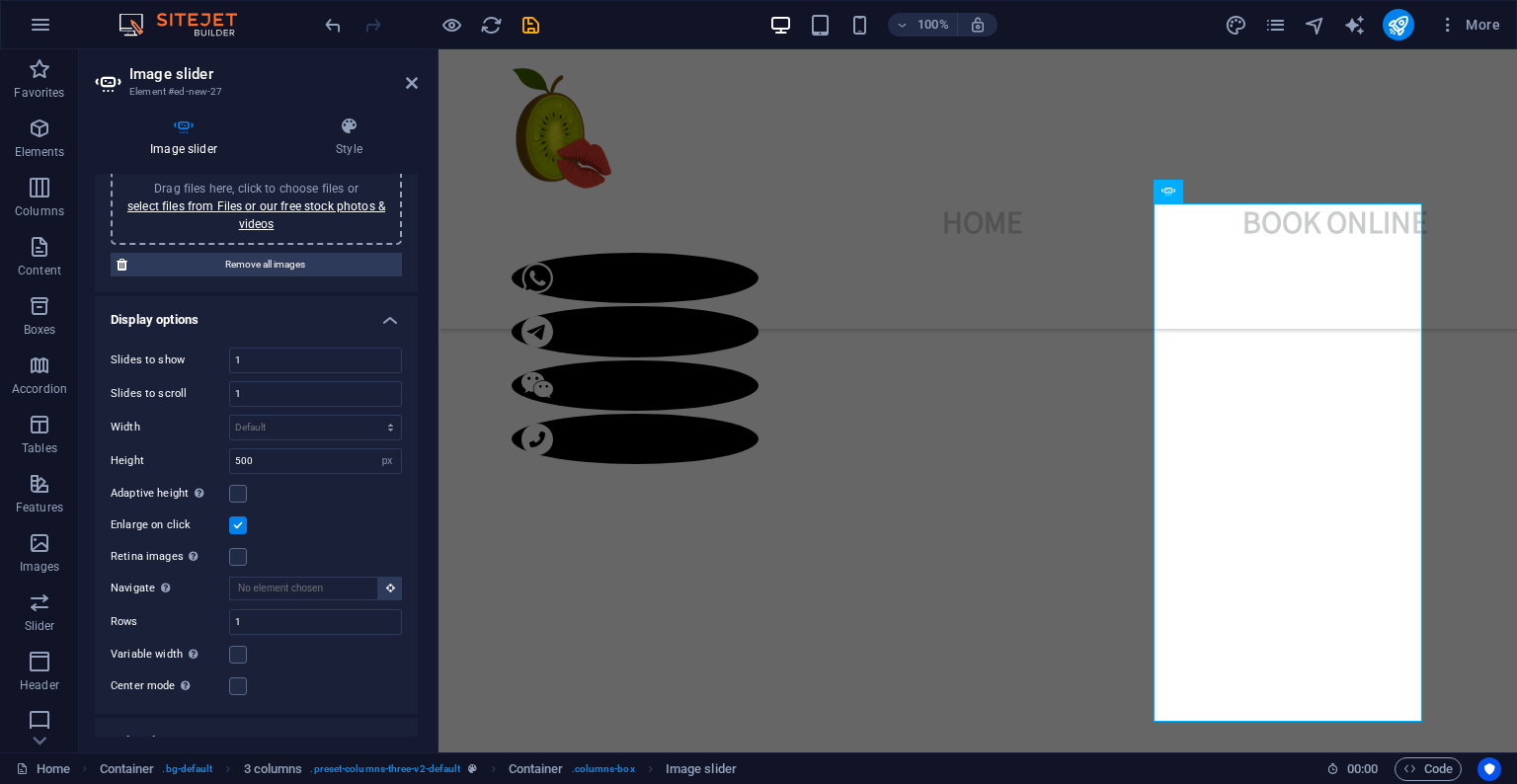 scroll, scrollTop: 0, scrollLeft: 0, axis: both 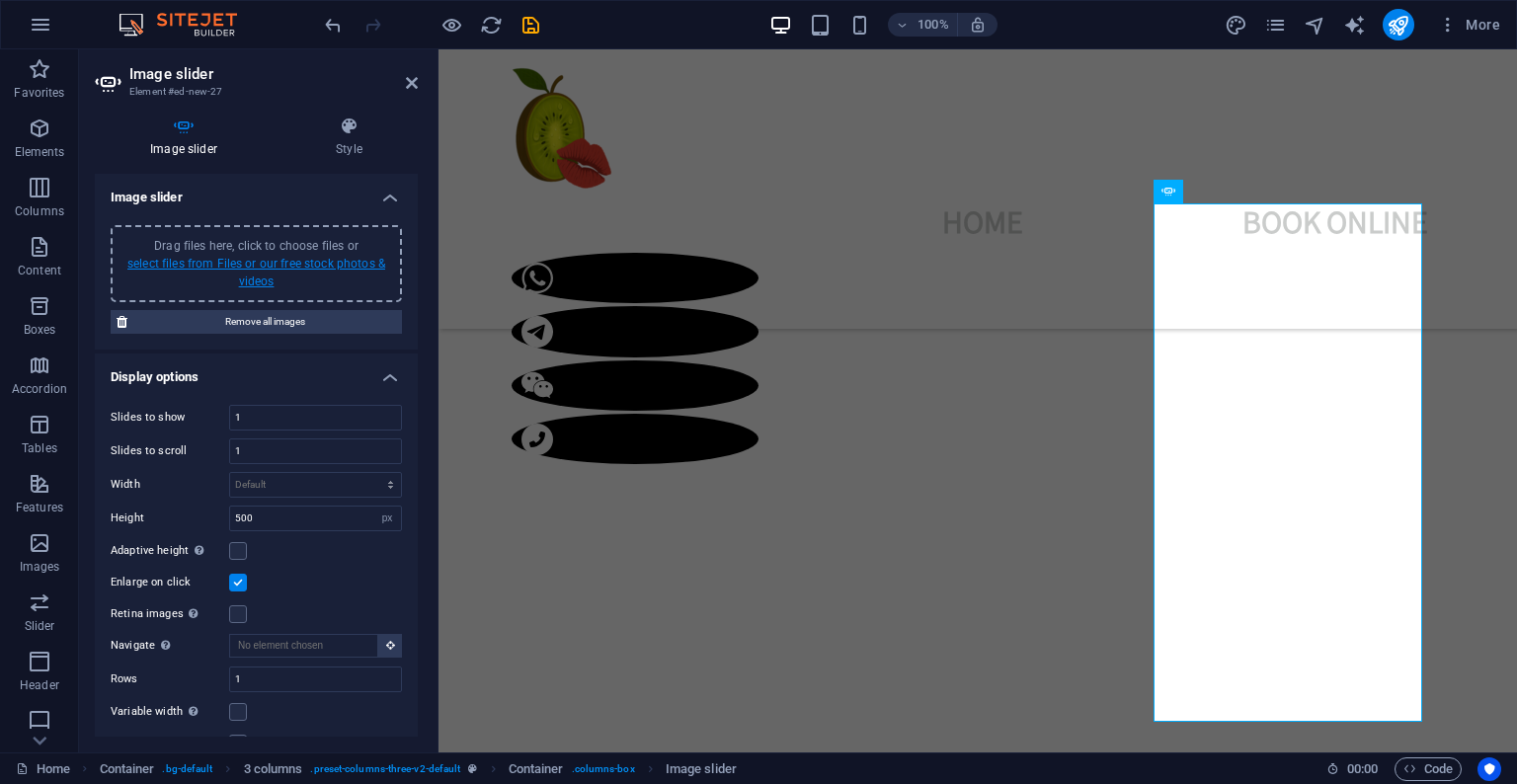 click on "select files from Files or our free stock photos & videos" at bounding box center (256, 273) 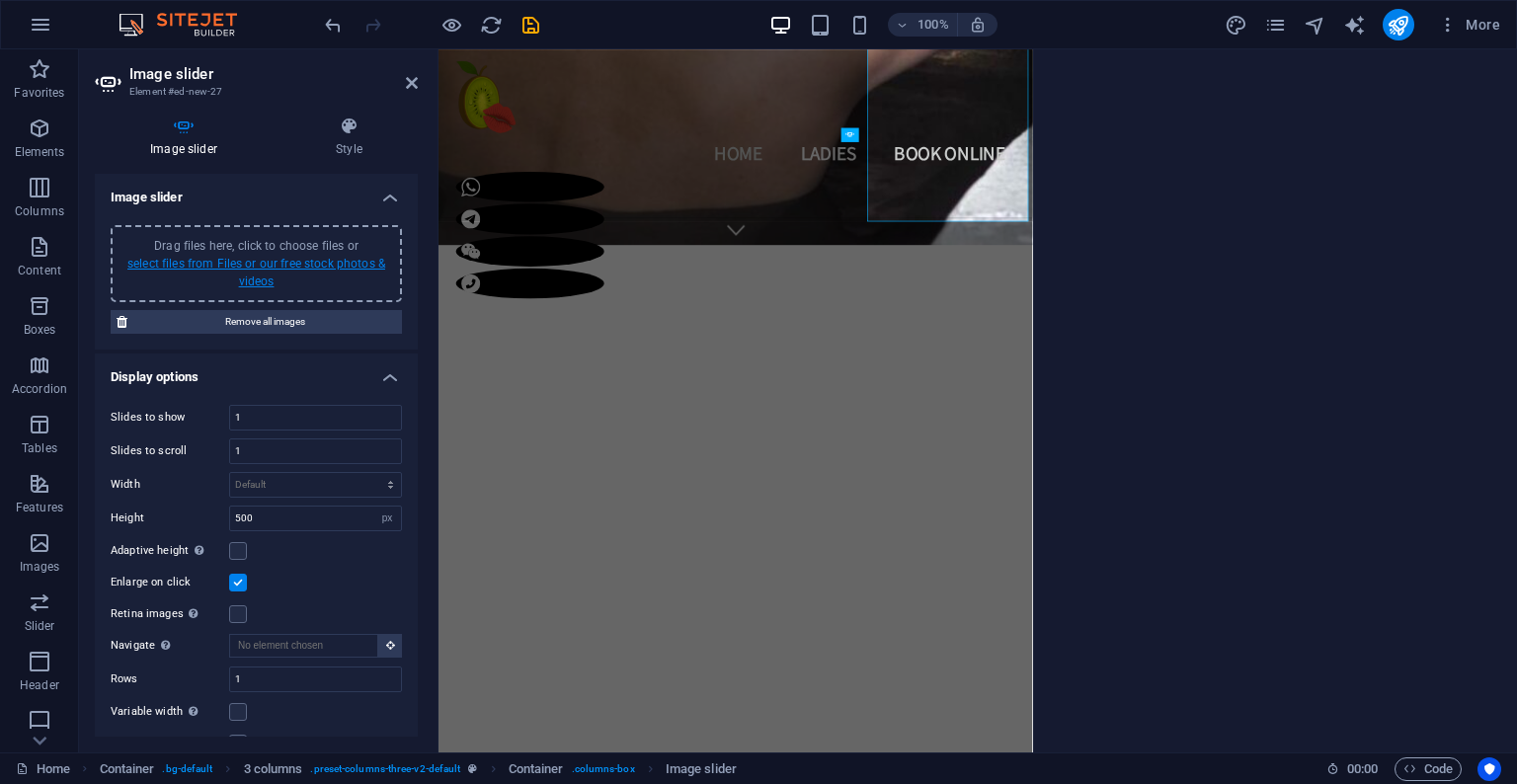 scroll, scrollTop: 1232, scrollLeft: 0, axis: vertical 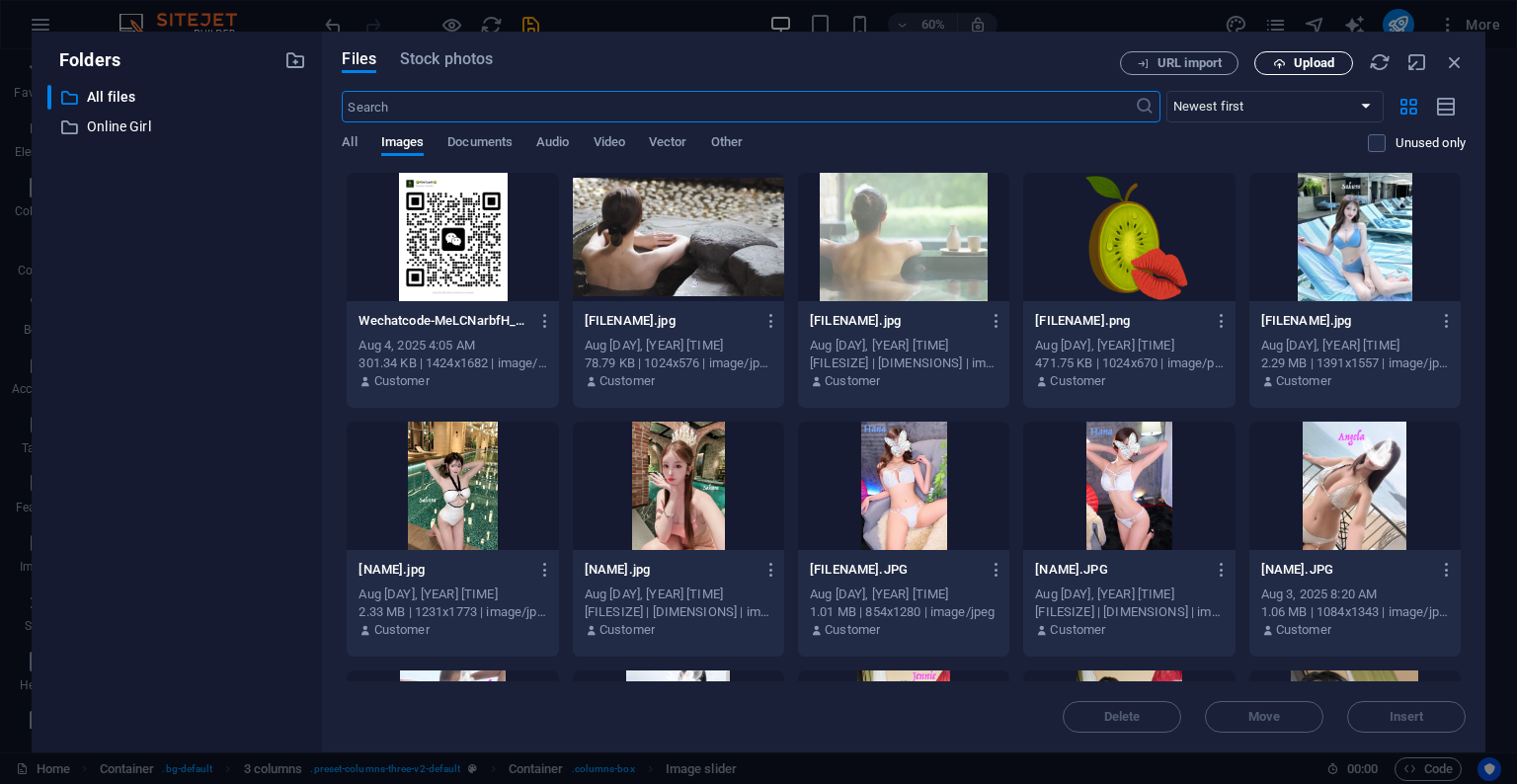 click on "Upload" at bounding box center (1314, 63) 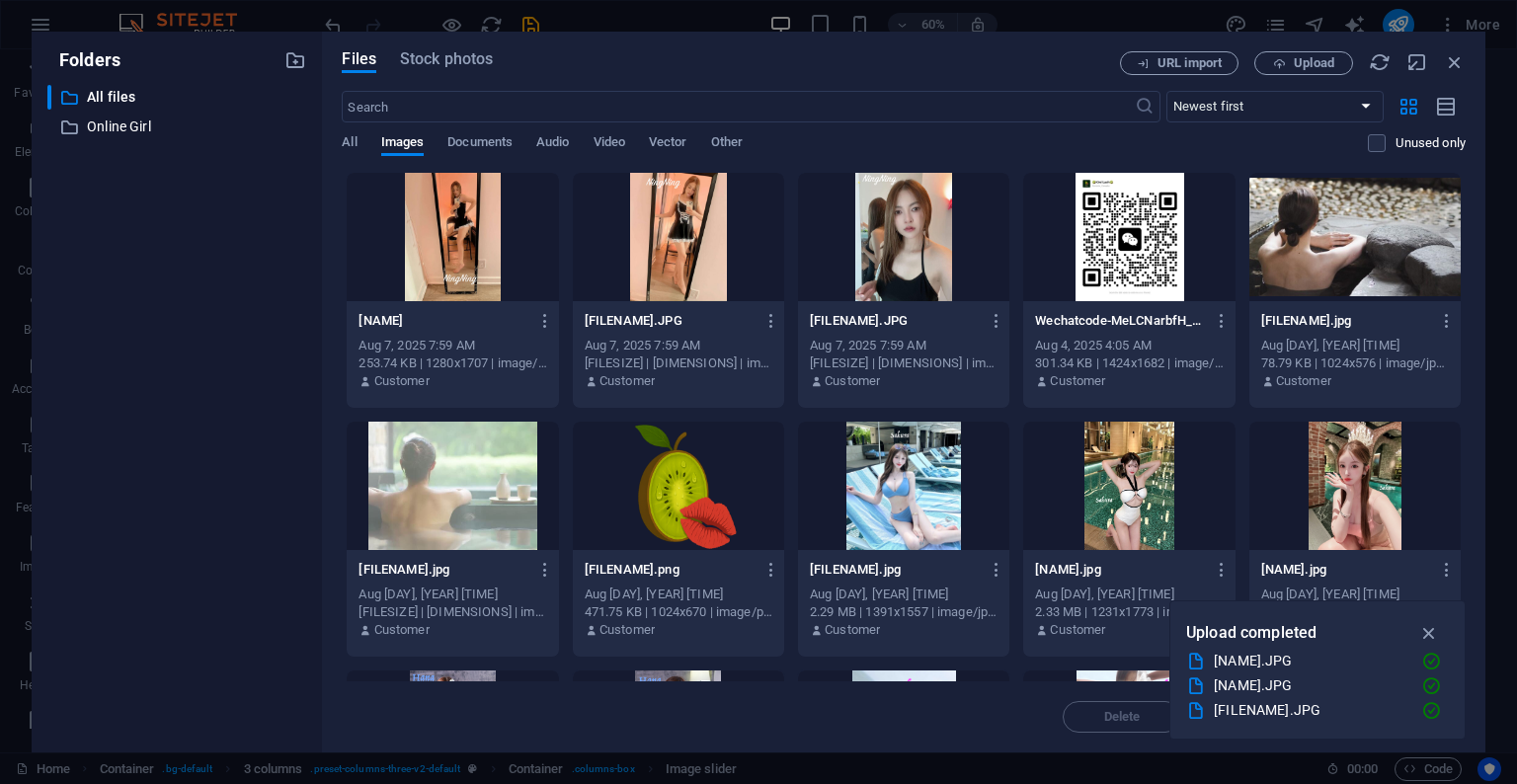 click at bounding box center (452, 237) 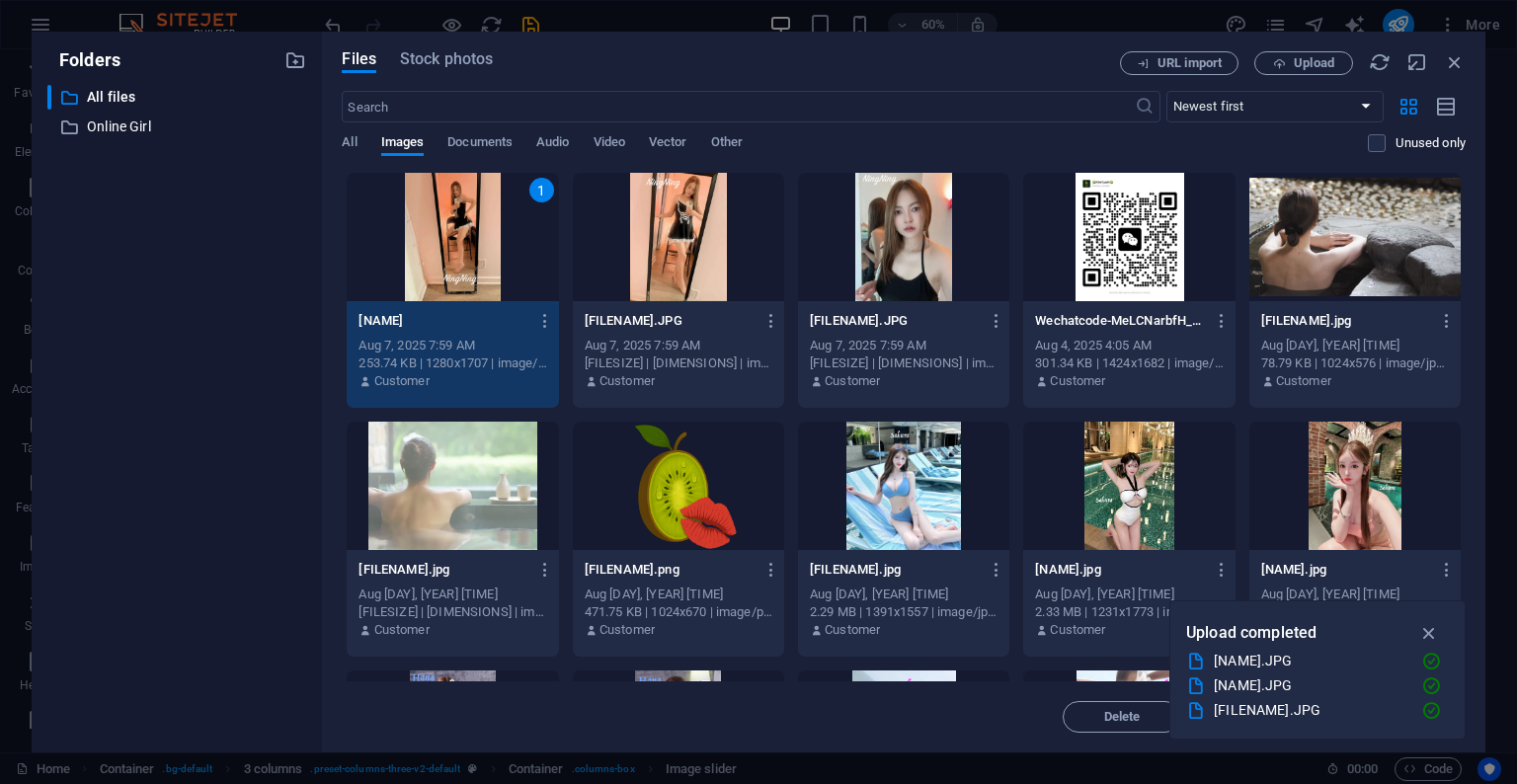 click at bounding box center [679, 237] 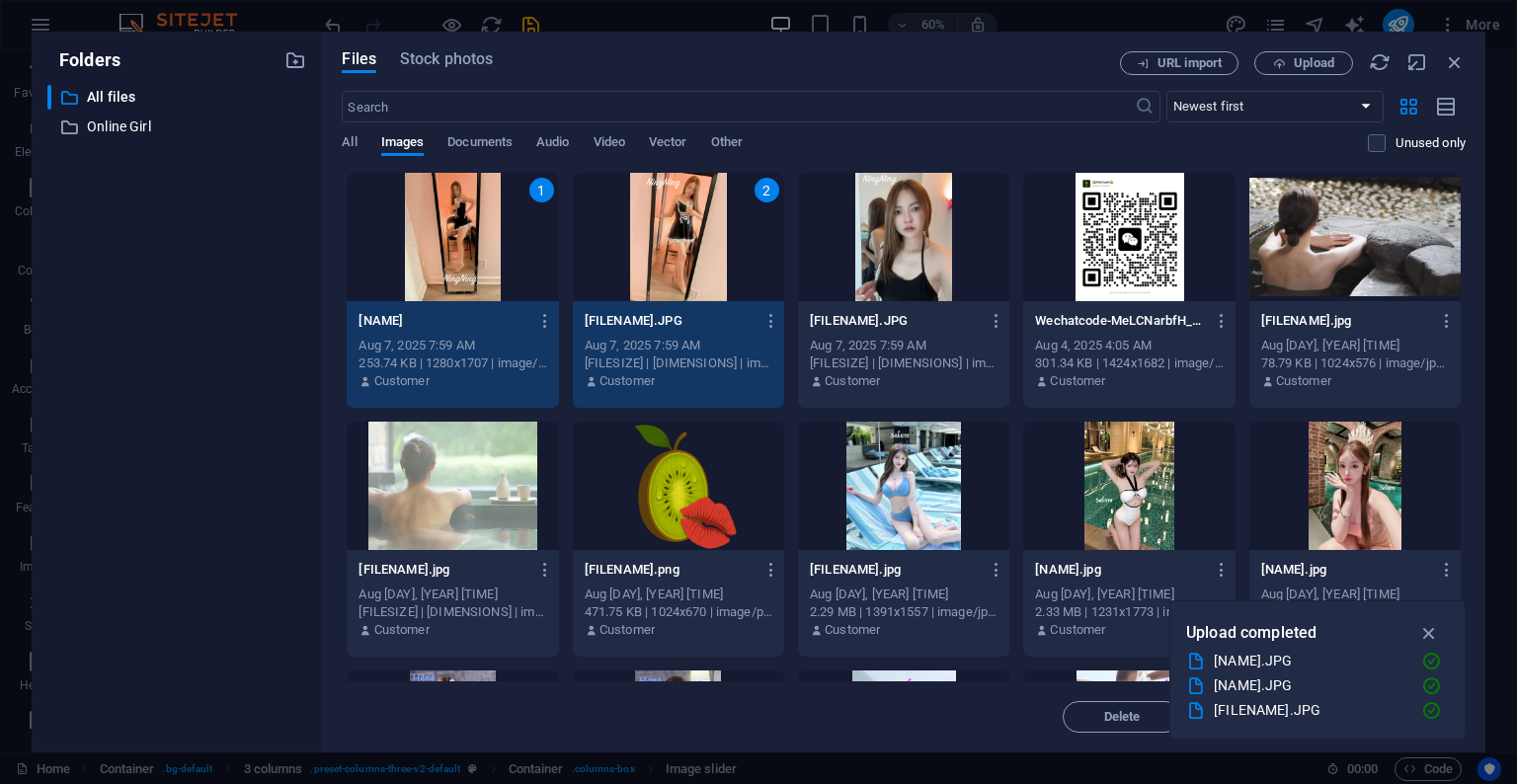 click at bounding box center (904, 237) 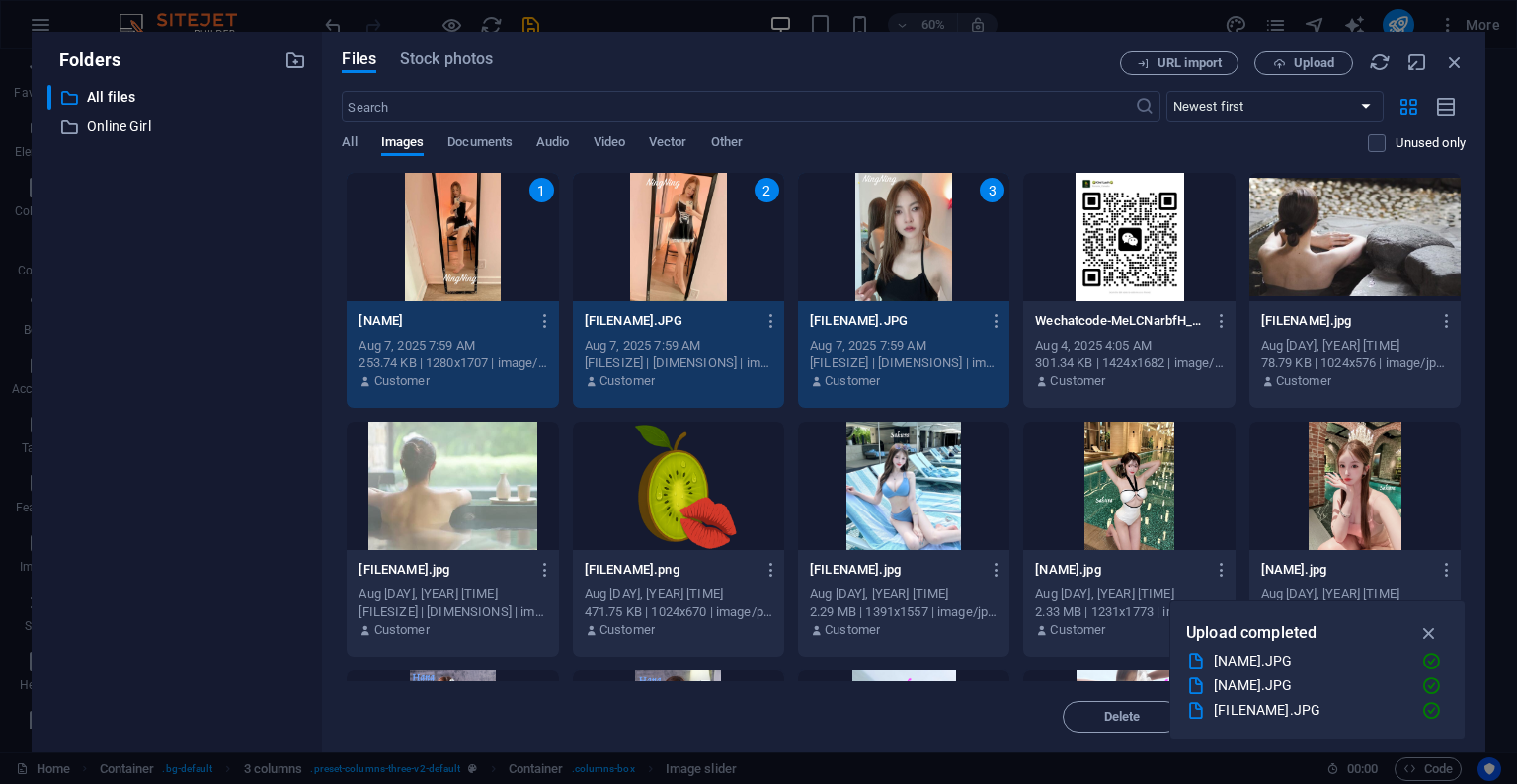 click on "3" at bounding box center [904, 237] 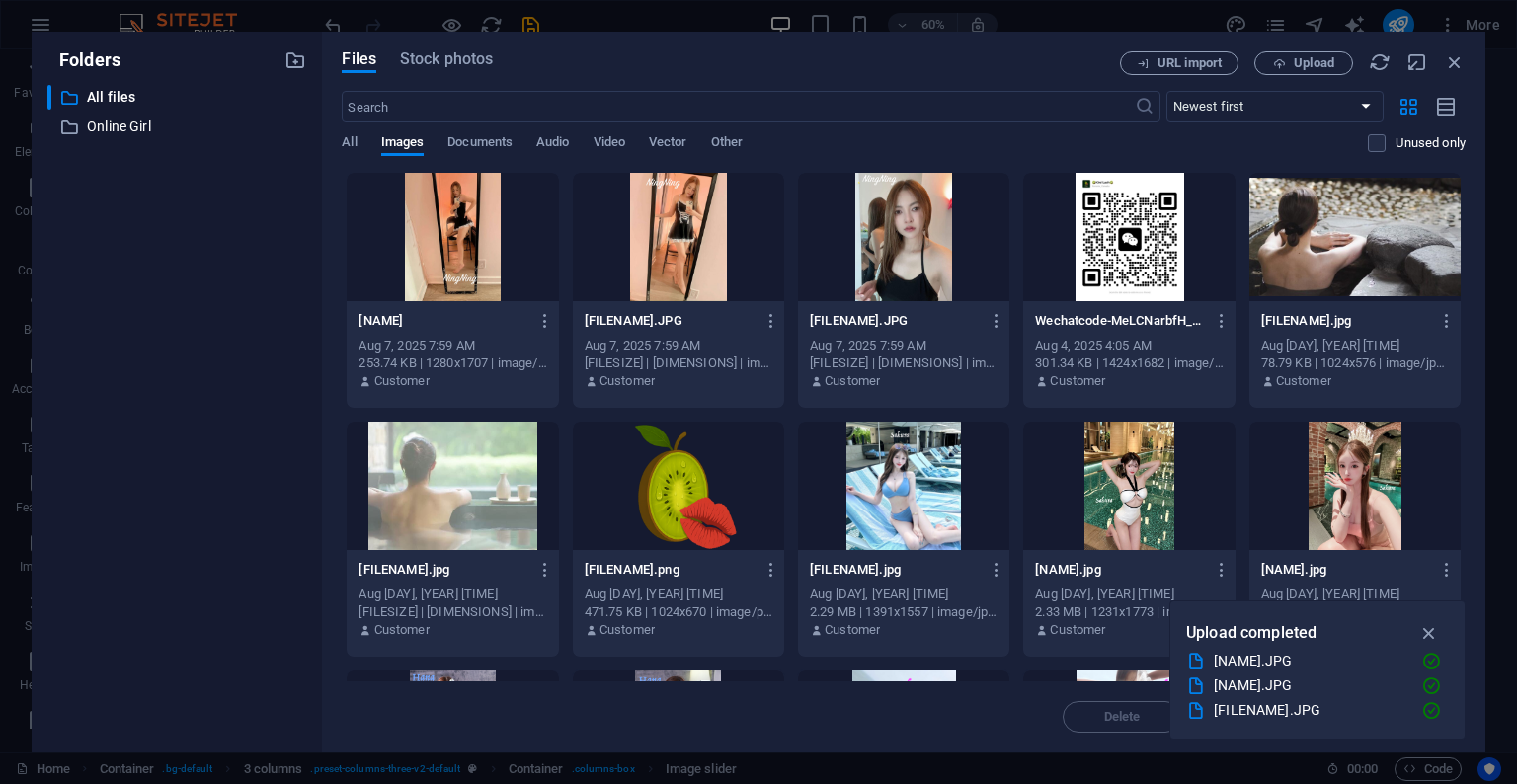 click at bounding box center (904, 237) 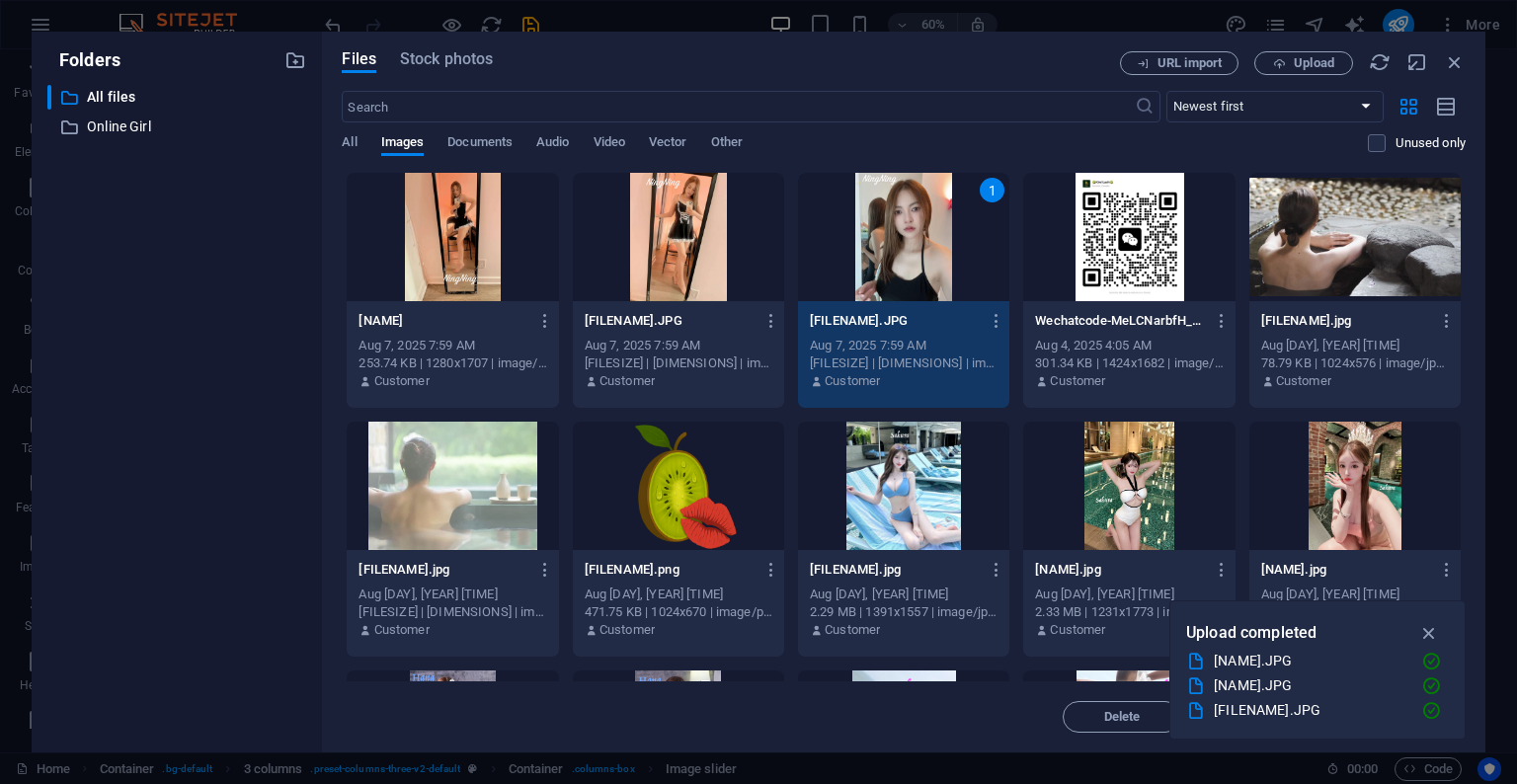 click at bounding box center [679, 237] 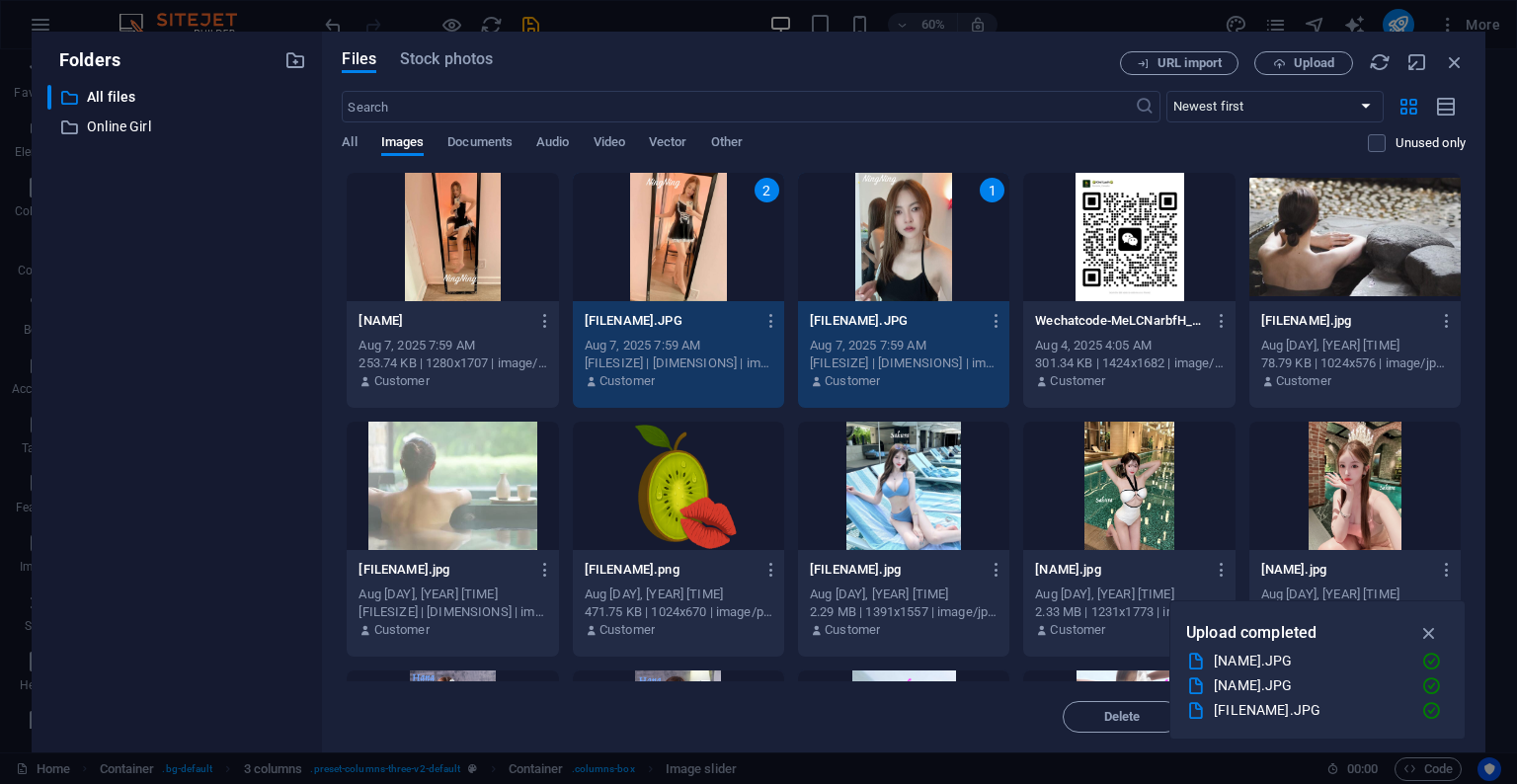 click at bounding box center (452, 237) 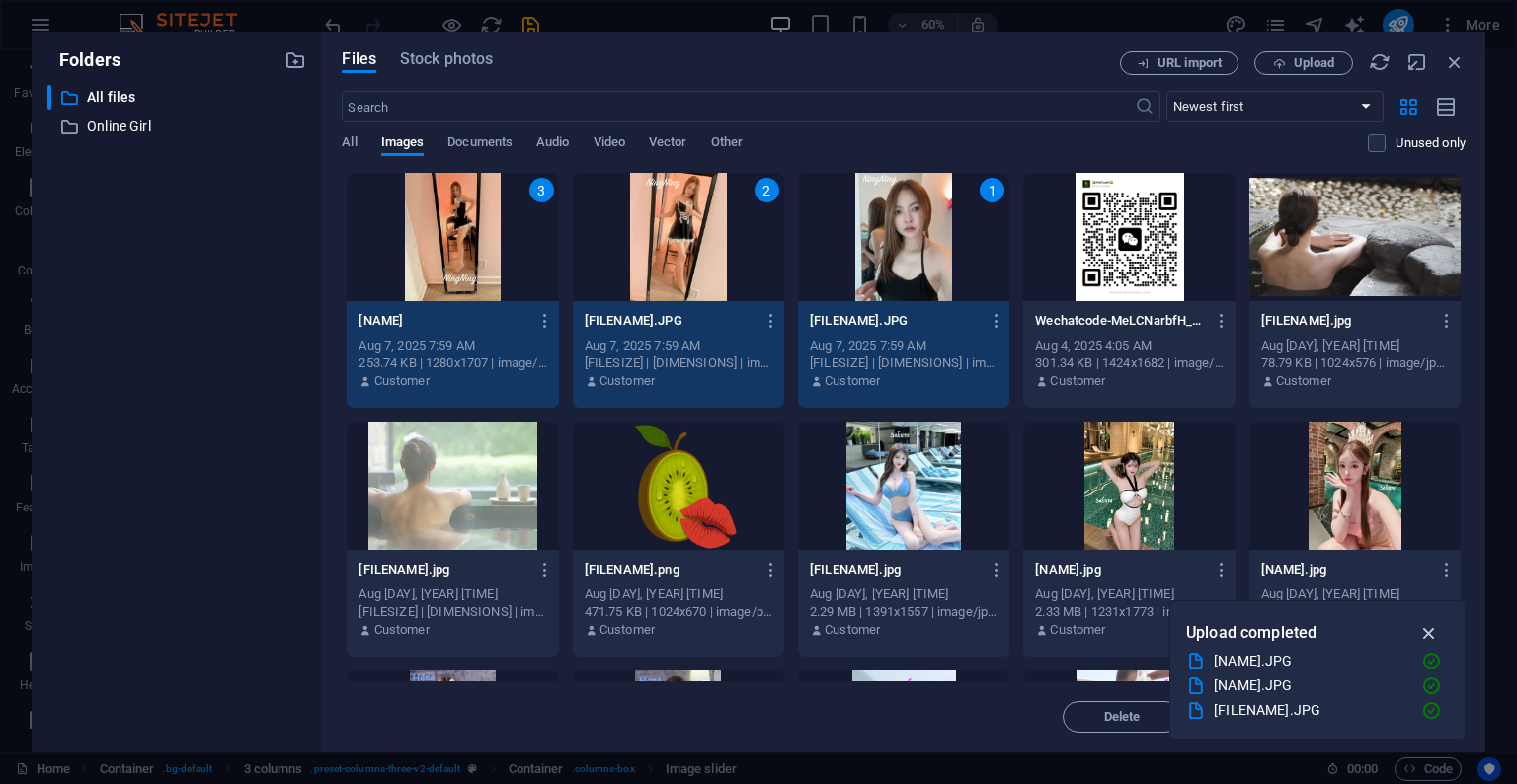 click at bounding box center [1429, 633] 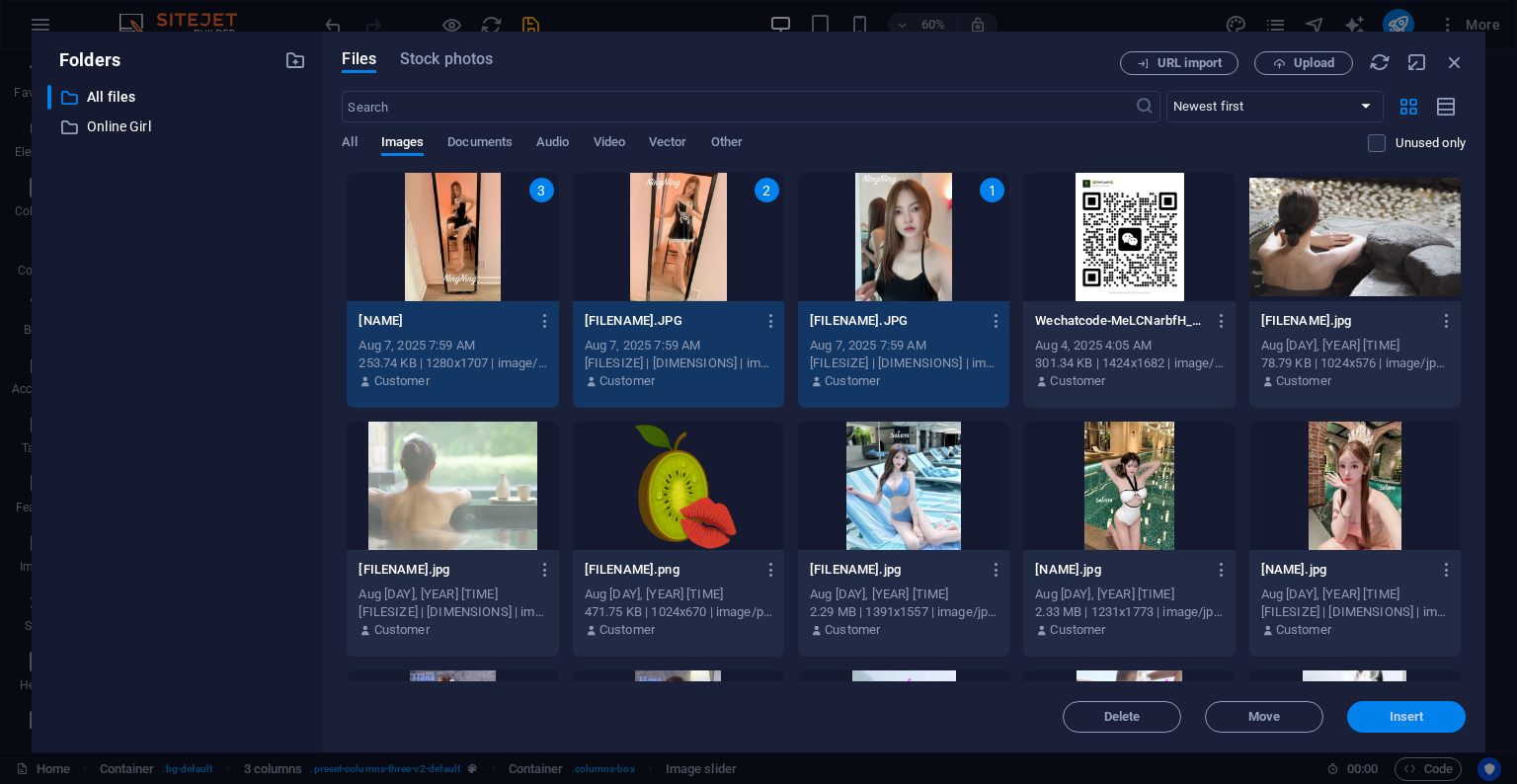 drag, startPoint x: 1420, startPoint y: 716, endPoint x: 981, endPoint y: 666, distance: 441.83821 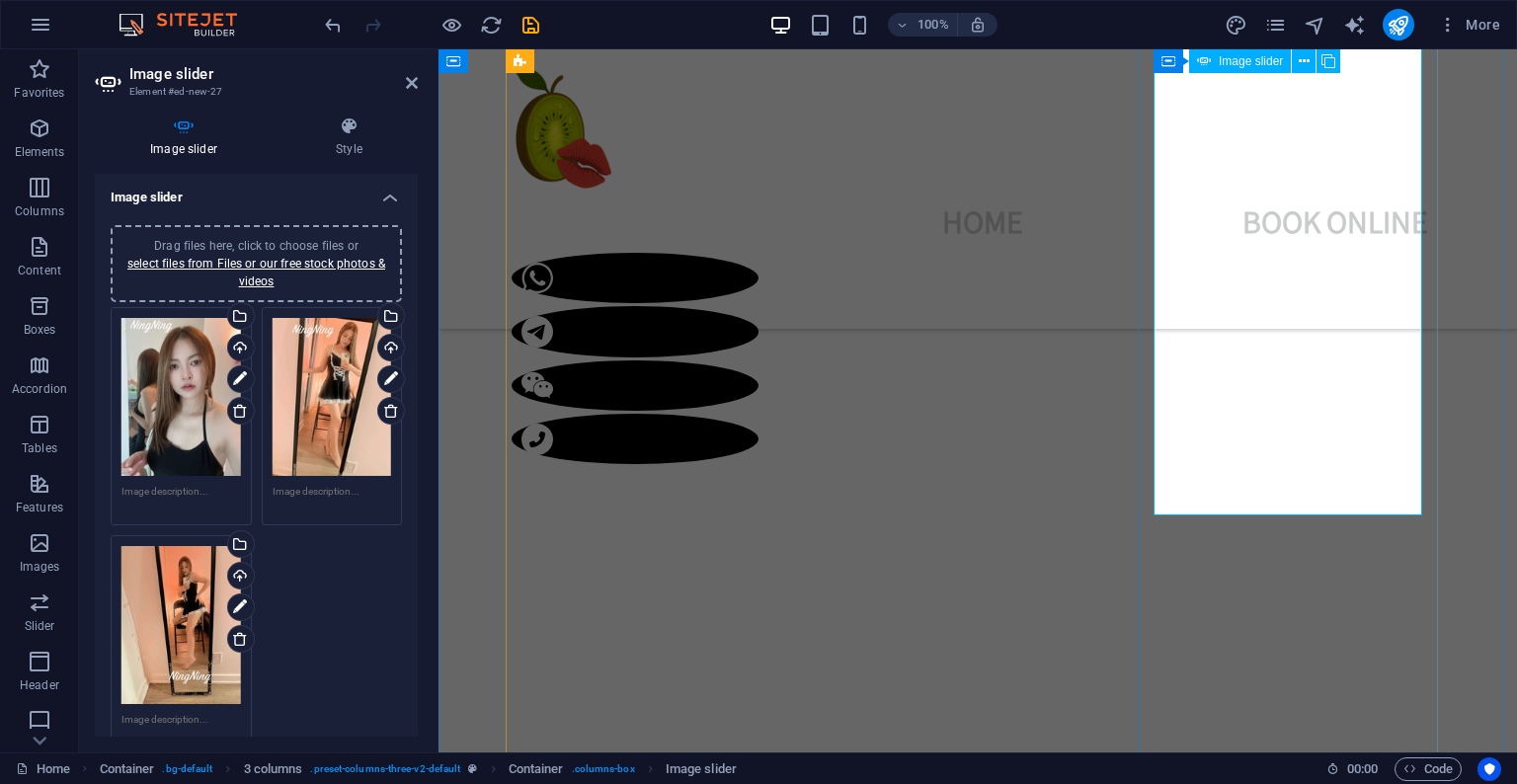 scroll, scrollTop: 1054, scrollLeft: 0, axis: vertical 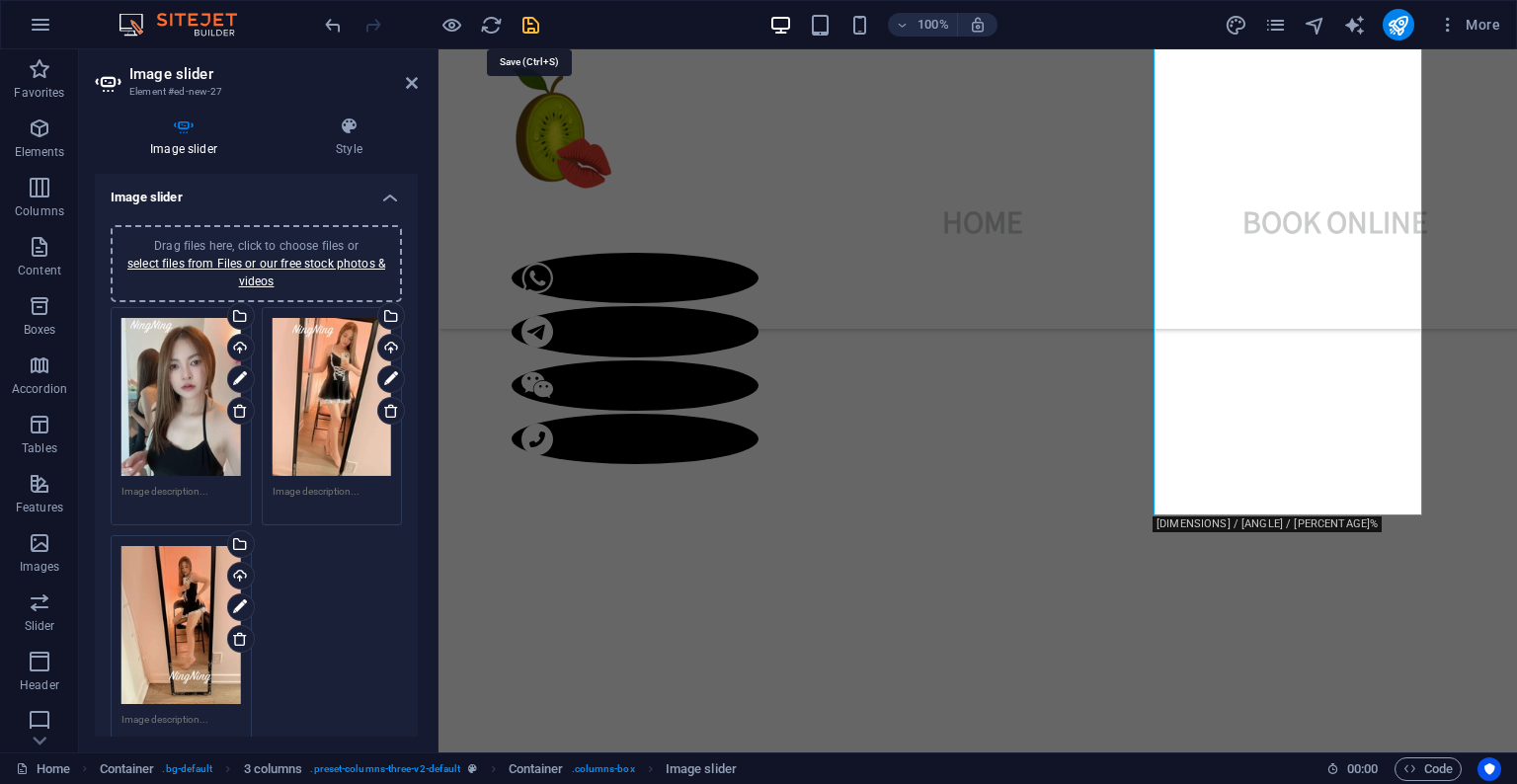 click at bounding box center (530, 25) 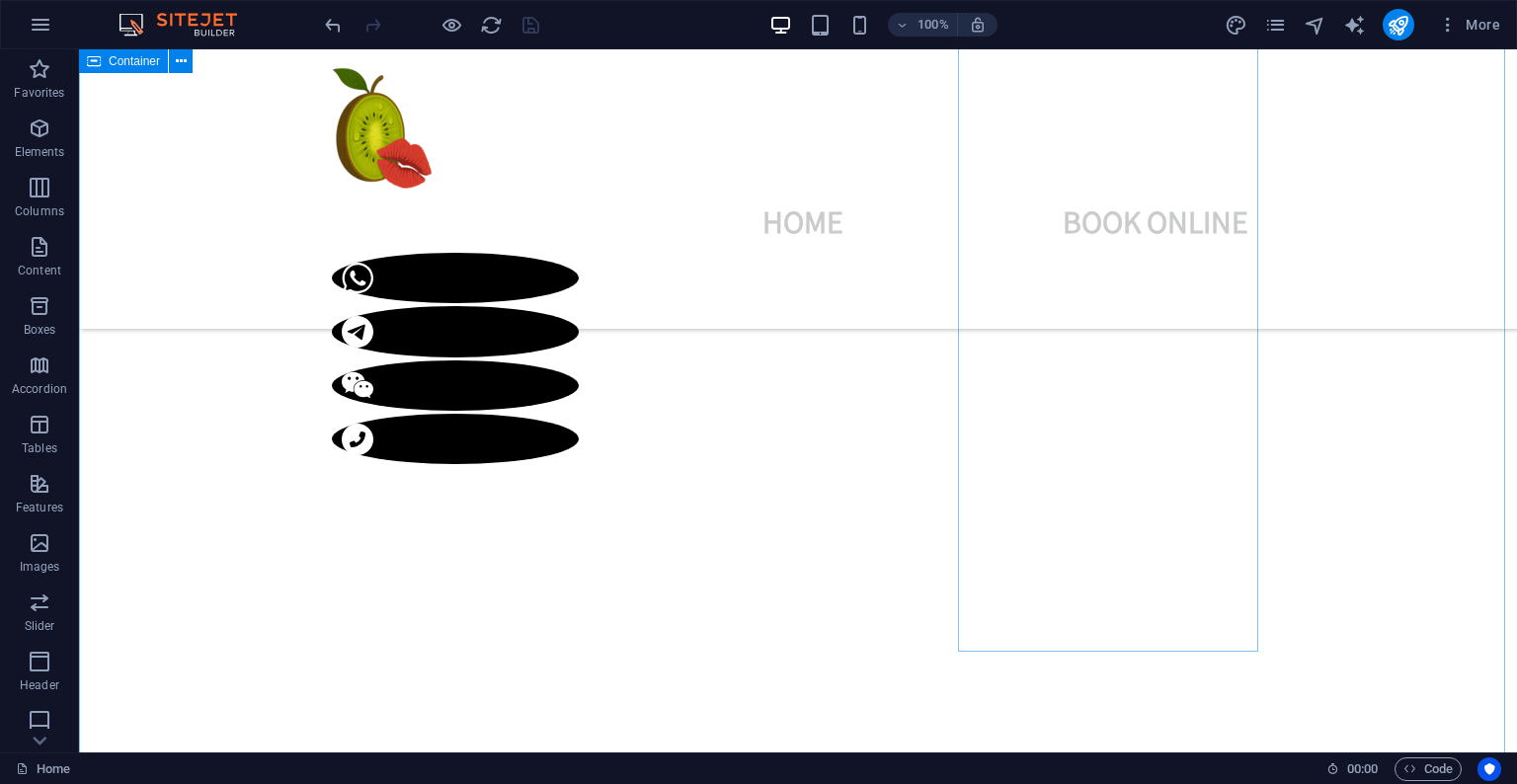 scroll, scrollTop: 1616, scrollLeft: 0, axis: vertical 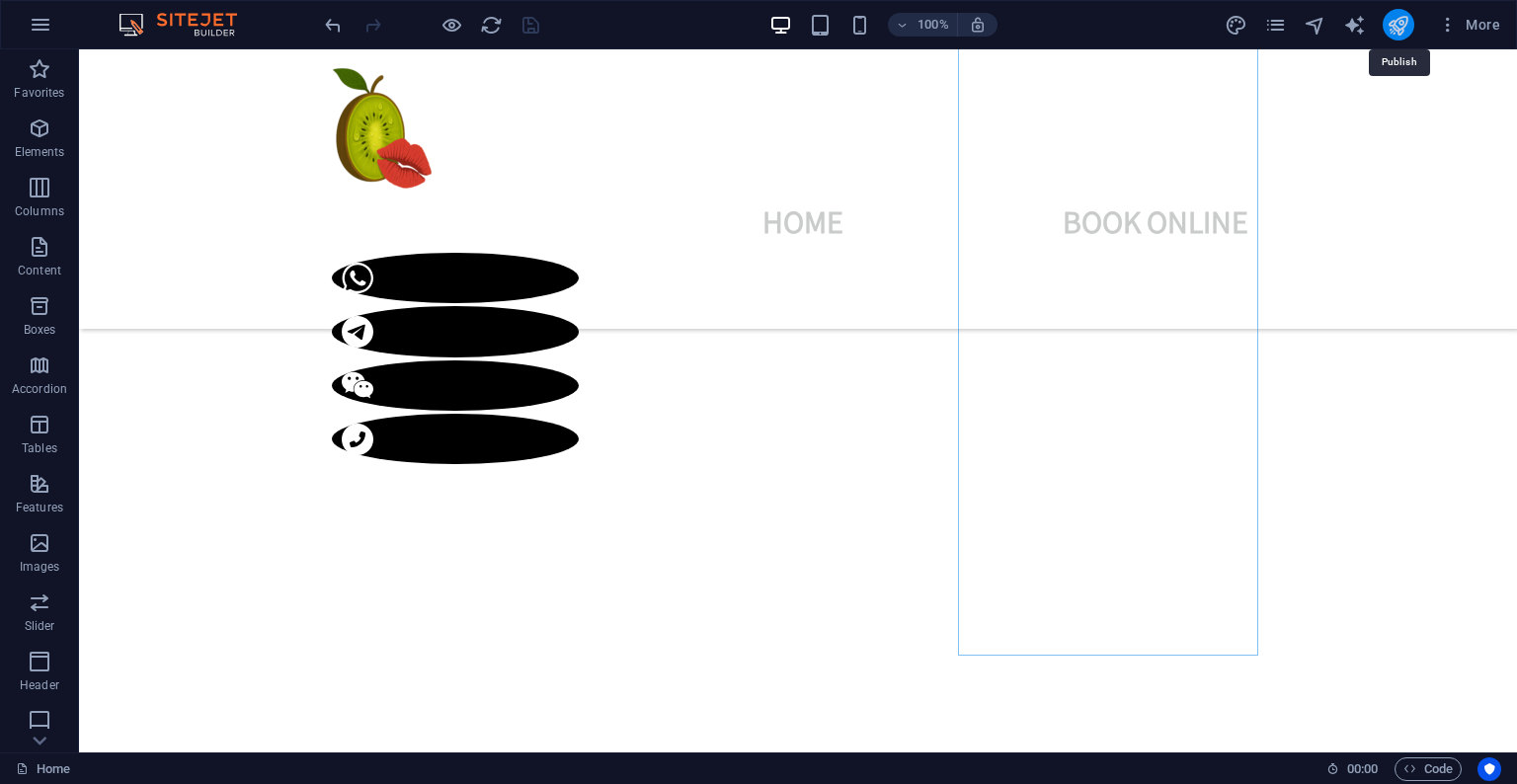 click at bounding box center (1397, 25) 